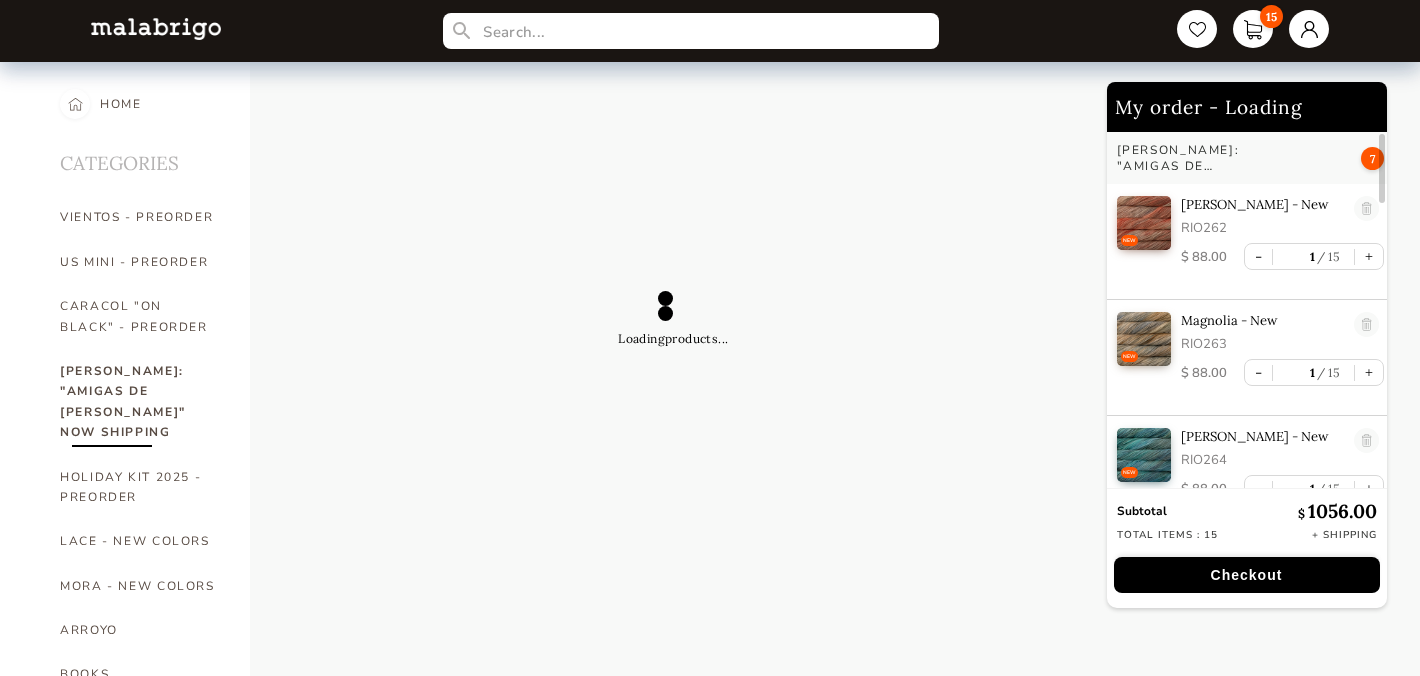 scroll, scrollTop: 0, scrollLeft: 0, axis: both 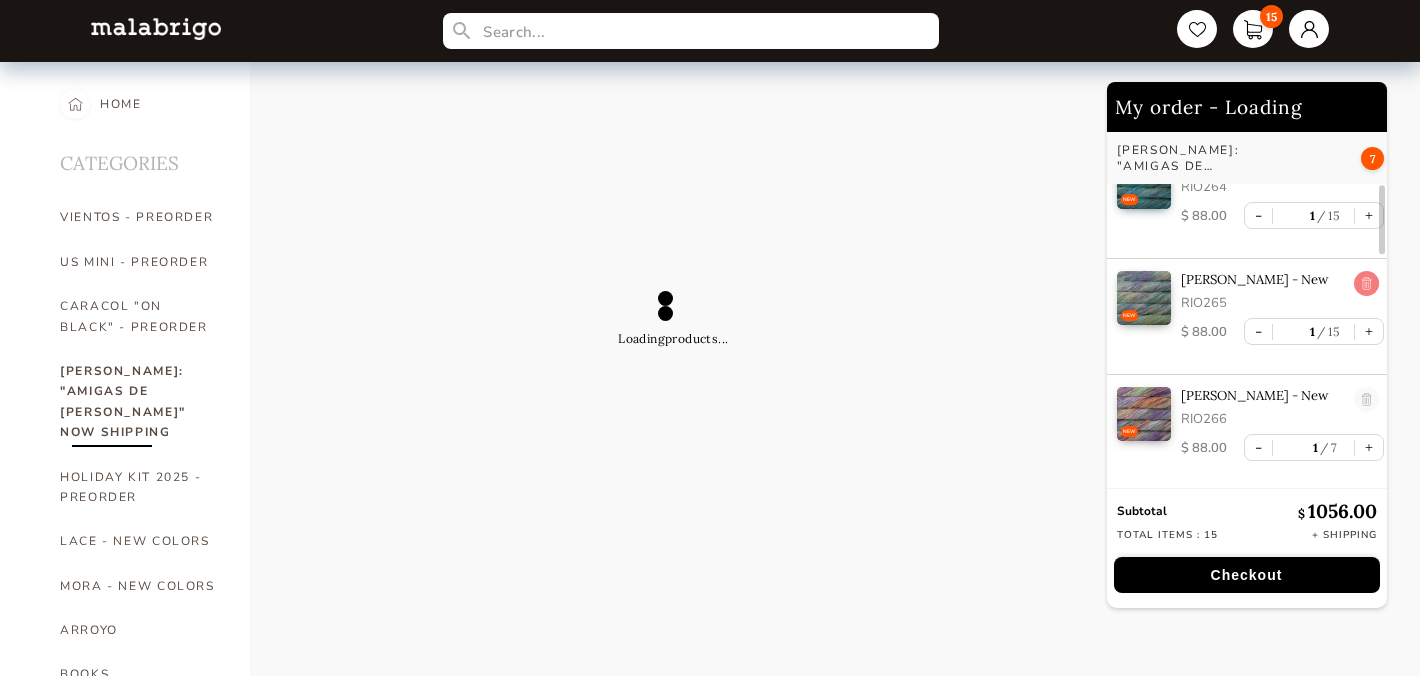 click at bounding box center (1366, 284) 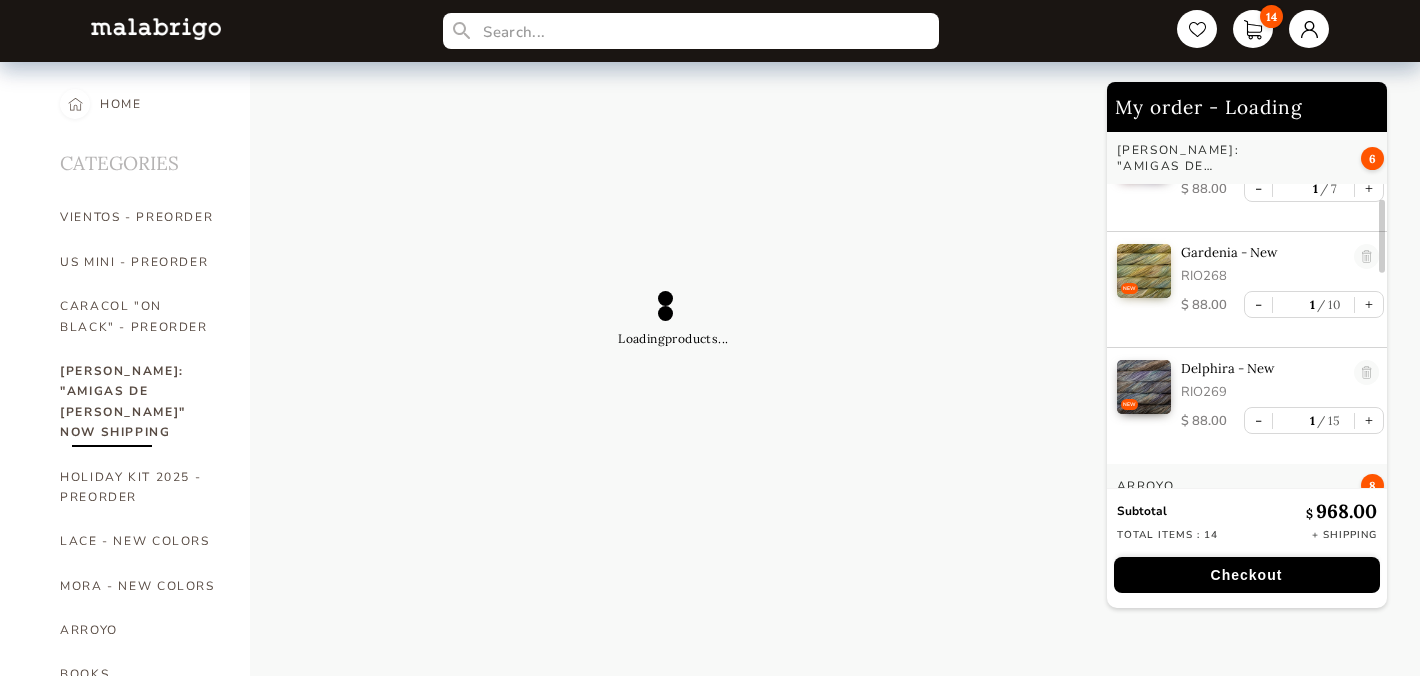 scroll, scrollTop: 424, scrollLeft: 0, axis: vertical 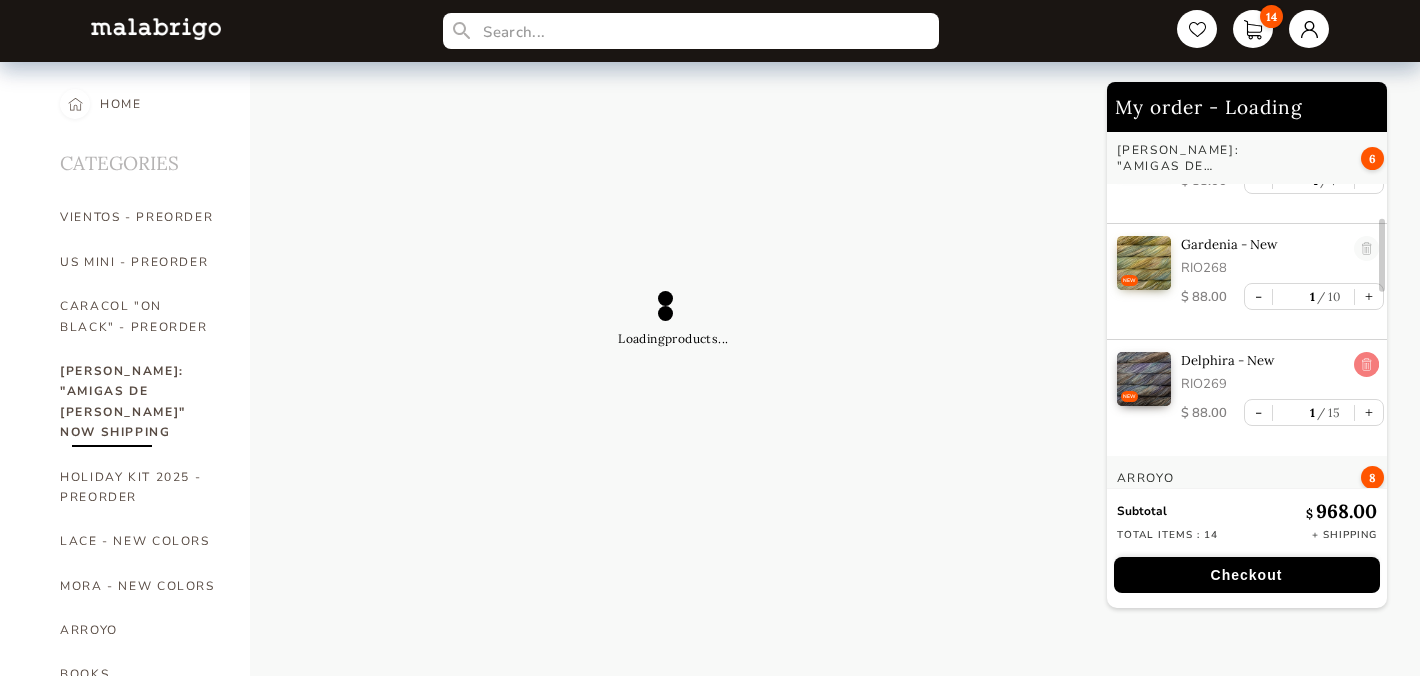 click at bounding box center (1366, 365) 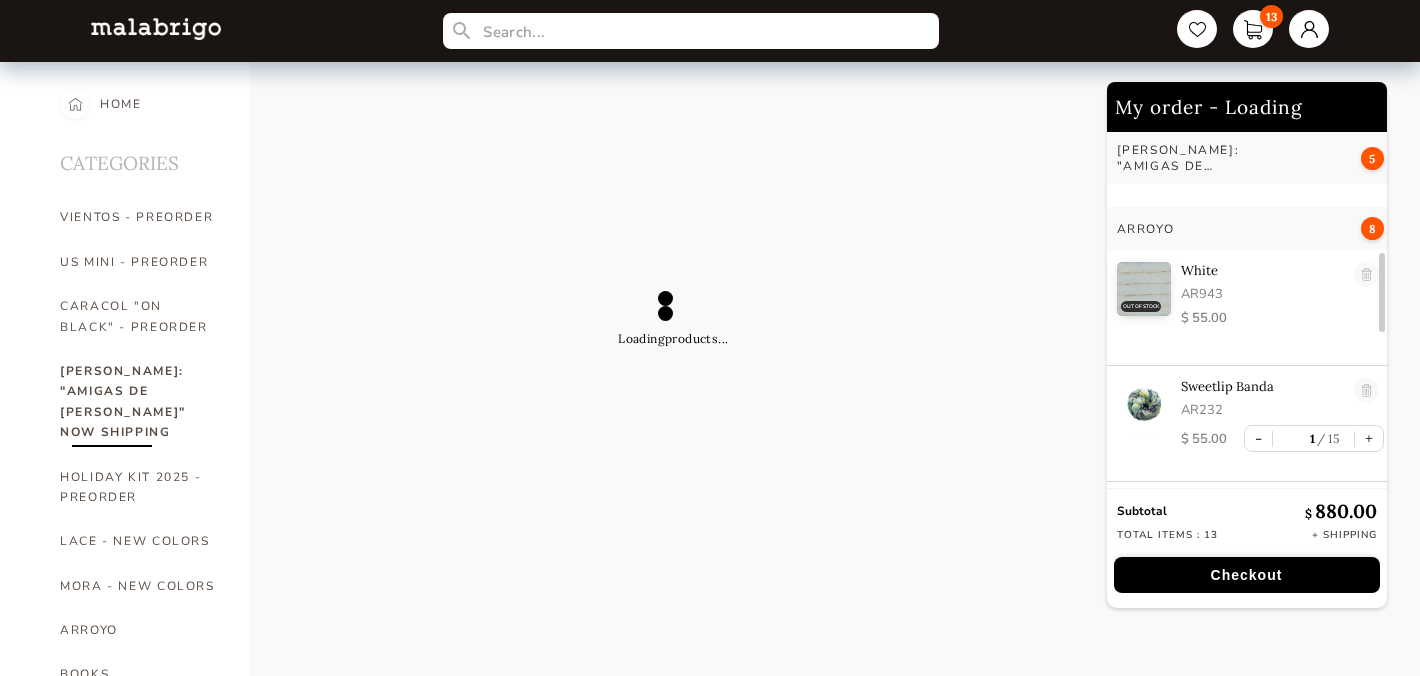 scroll, scrollTop: 563, scrollLeft: 0, axis: vertical 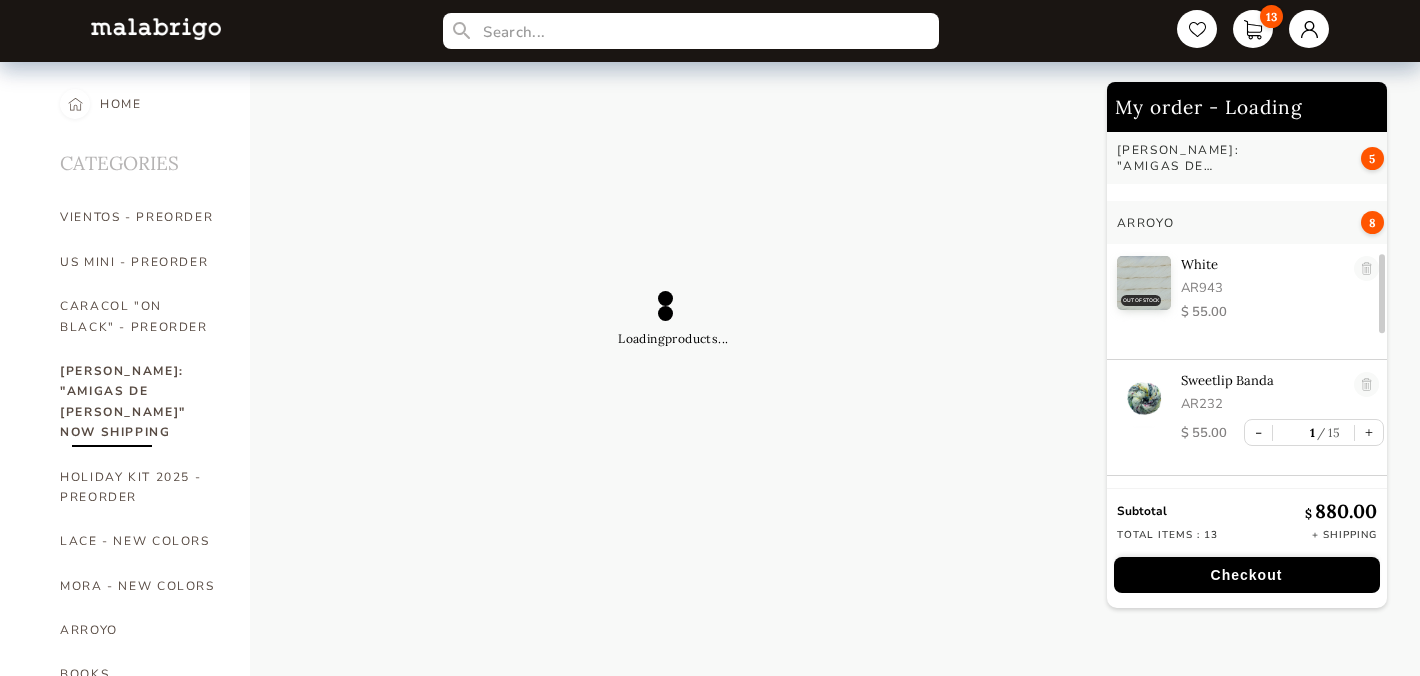 click at bounding box center [1144, 283] 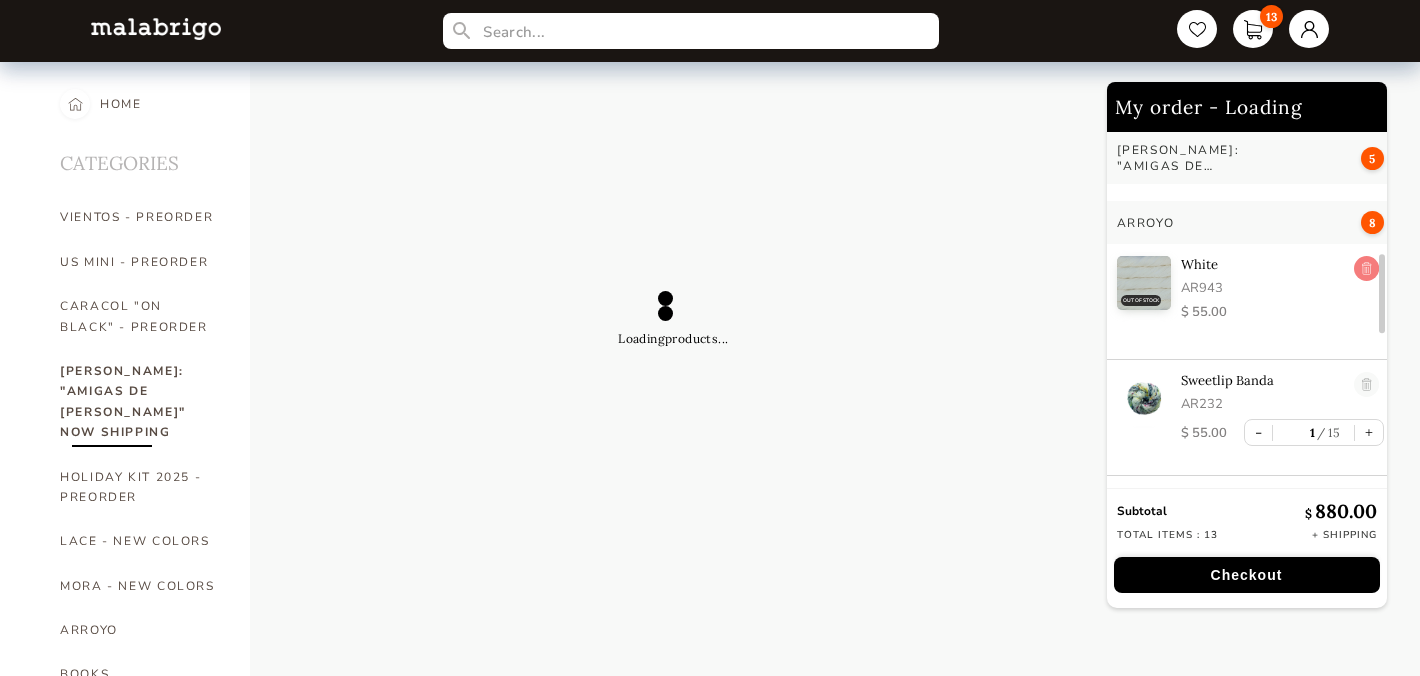 click at bounding box center [1366, 269] 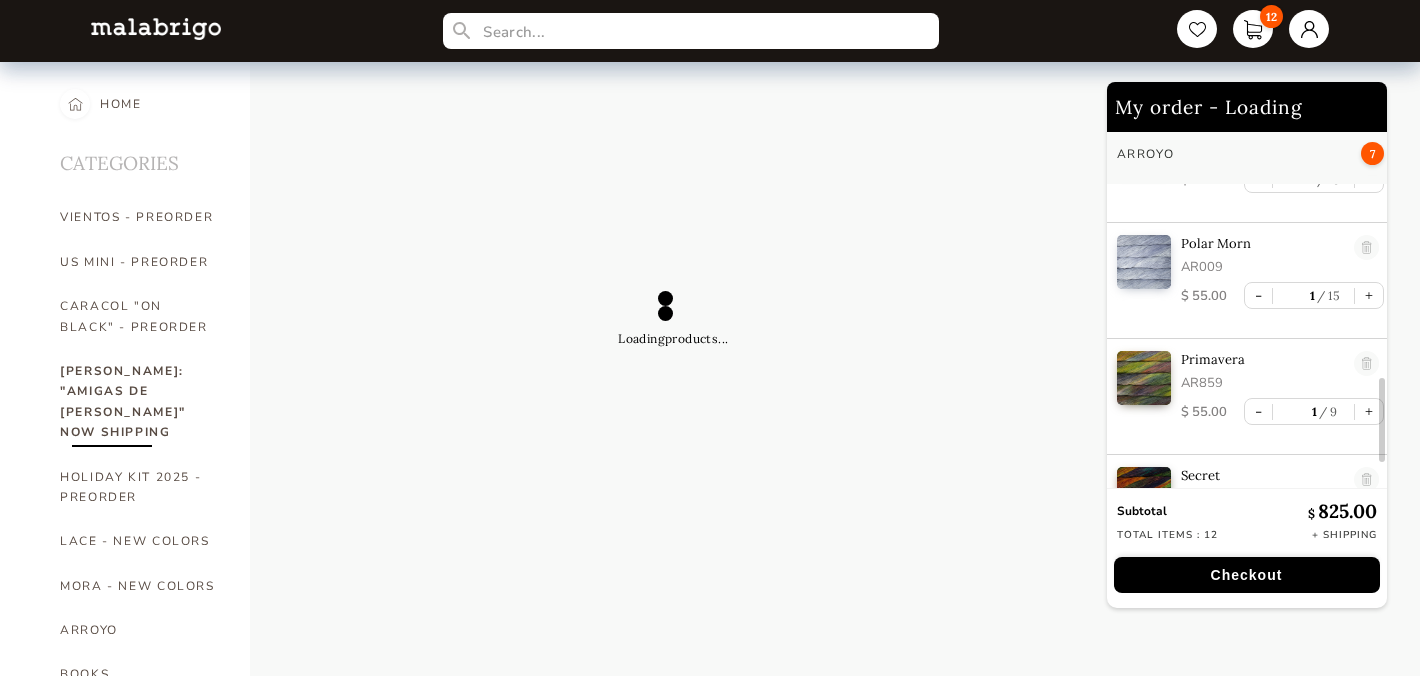 scroll, scrollTop: 1167, scrollLeft: 0, axis: vertical 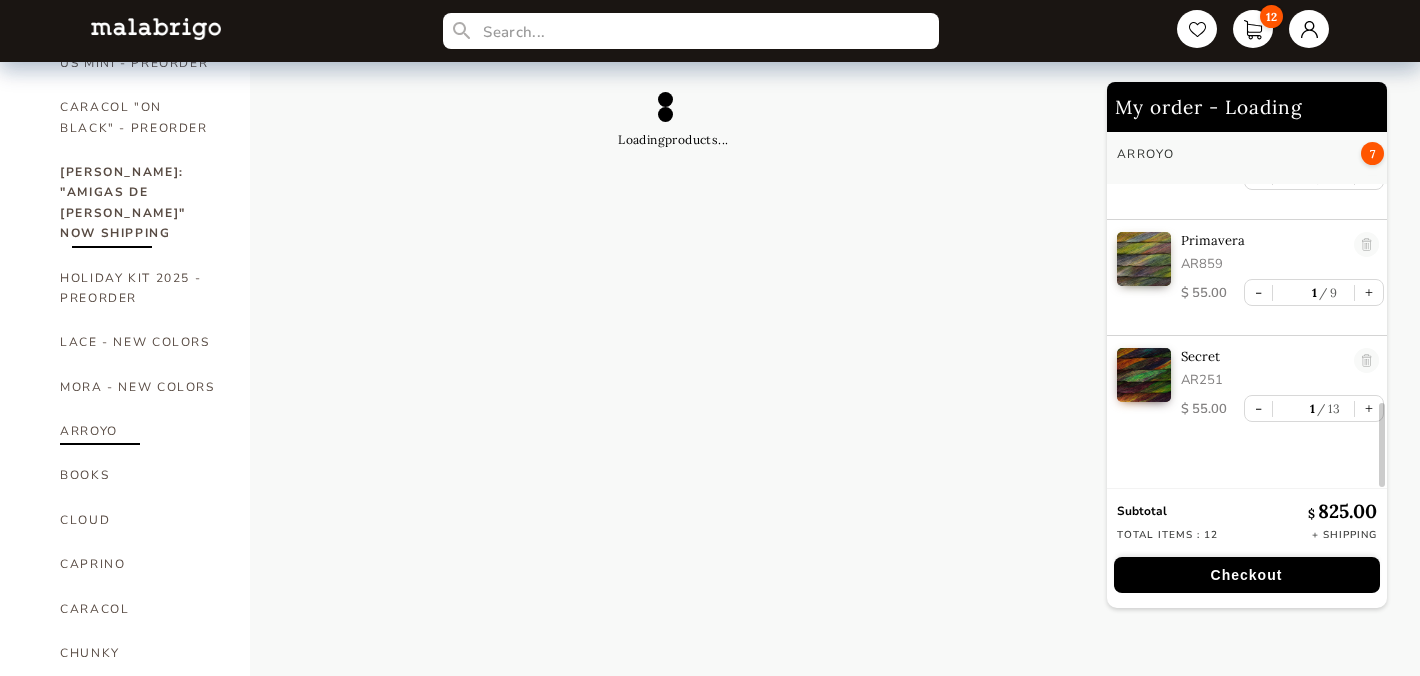 click on "ARROYO" at bounding box center [140, 431] 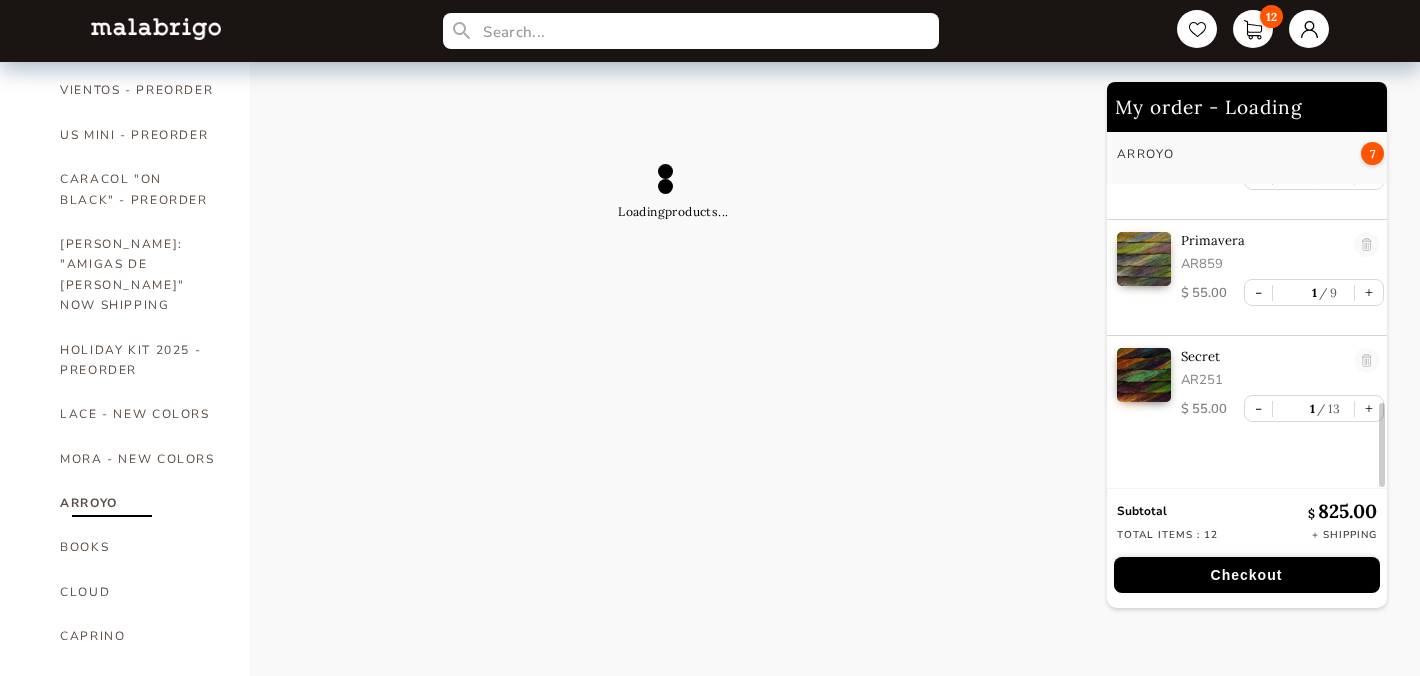 scroll, scrollTop: 0, scrollLeft: 0, axis: both 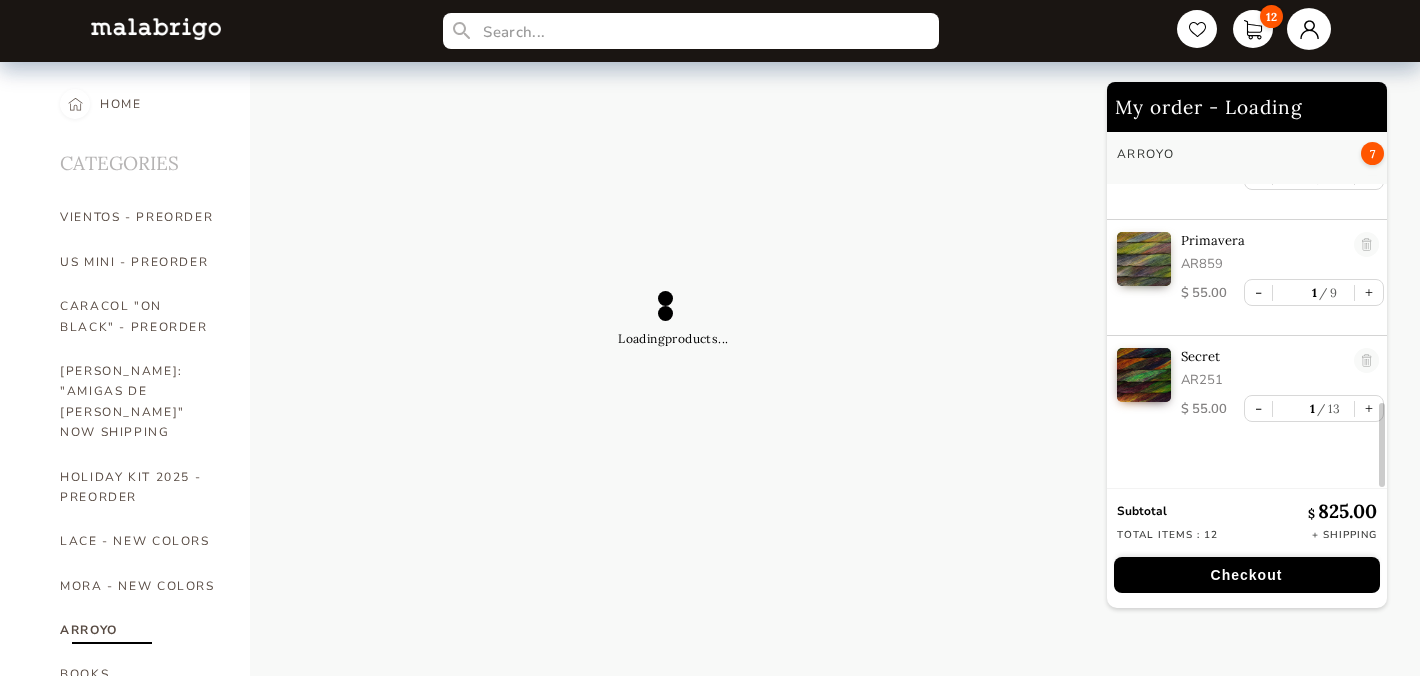 click at bounding box center [1309, 29] 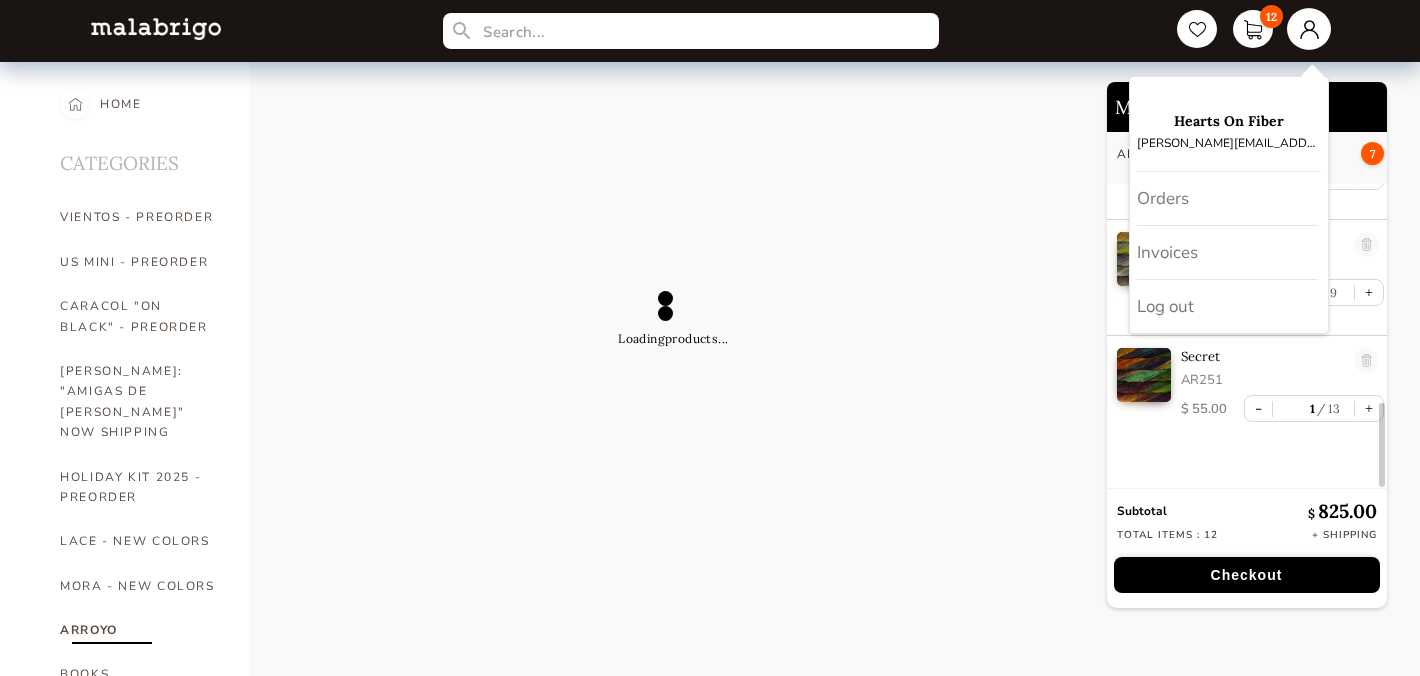 click at bounding box center (1309, 29) 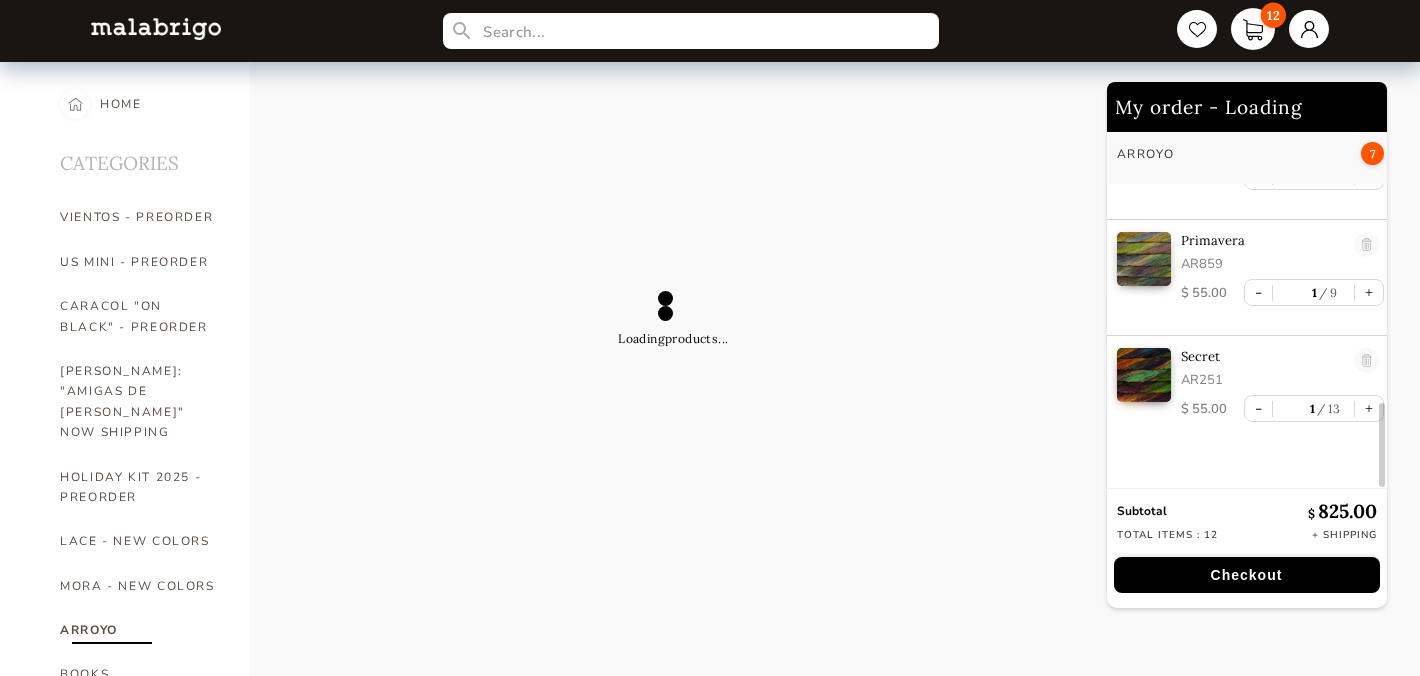 click on "12" at bounding box center (1253, 29) 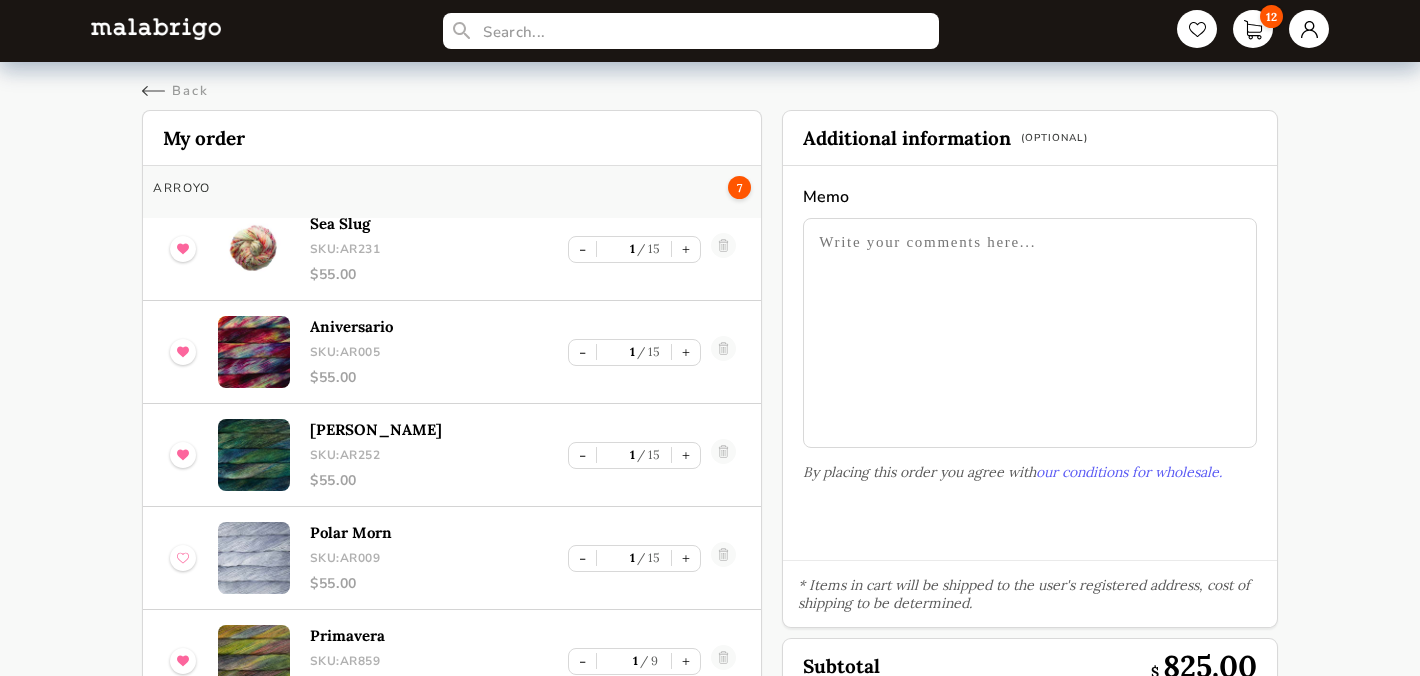 scroll, scrollTop: 682, scrollLeft: 0, axis: vertical 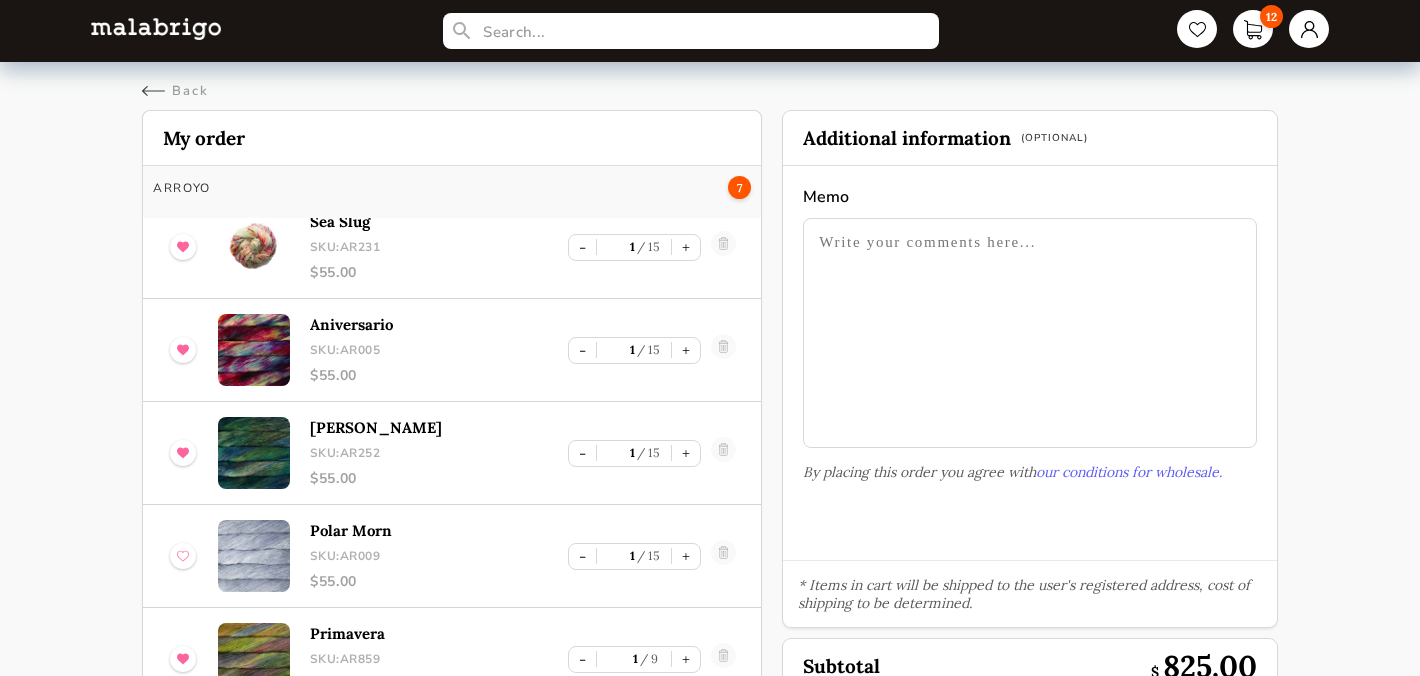 click at bounding box center [183, 556] 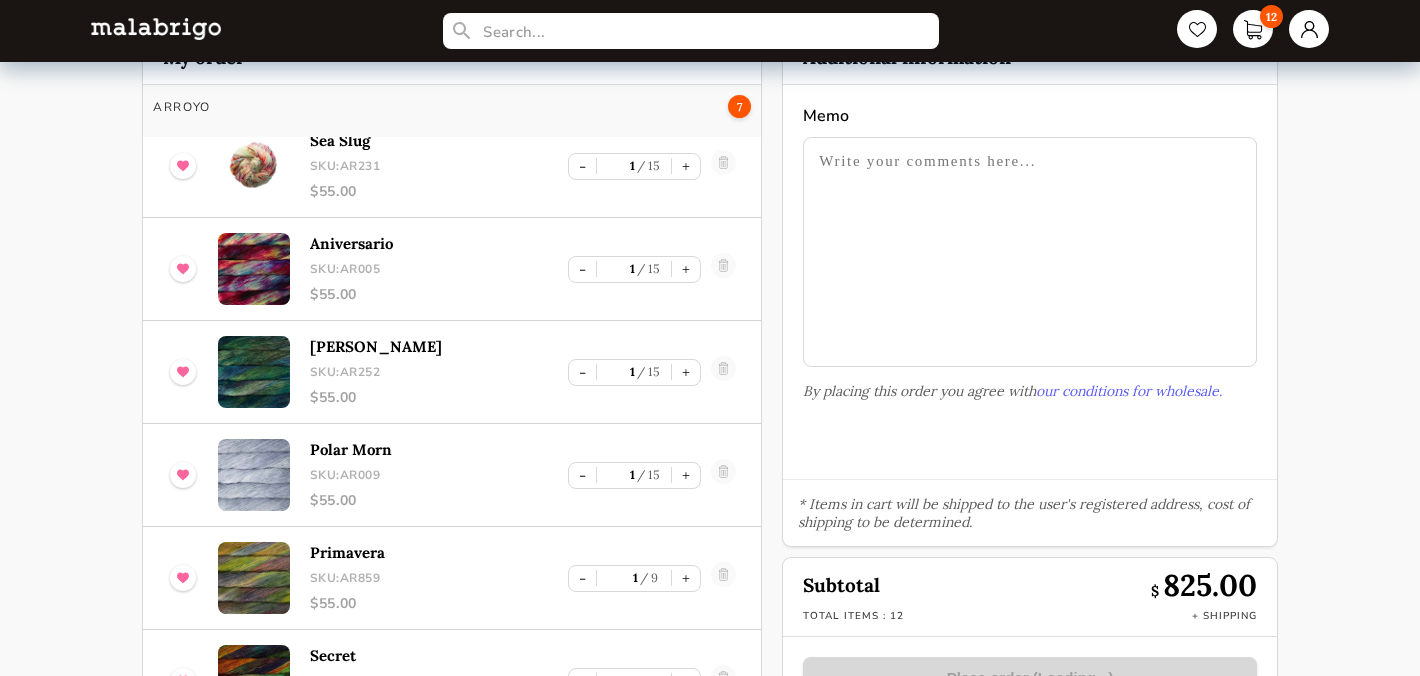 scroll, scrollTop: 143, scrollLeft: 0, axis: vertical 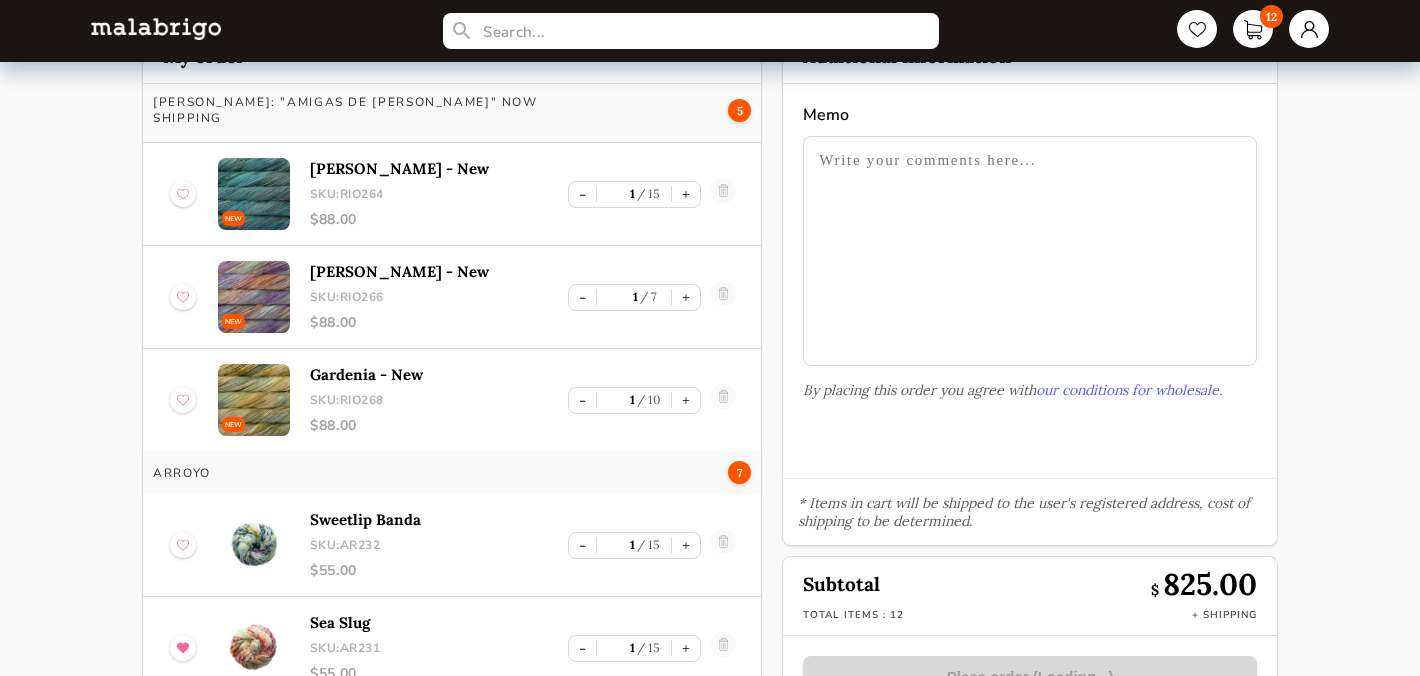 click at bounding box center [183, 545] 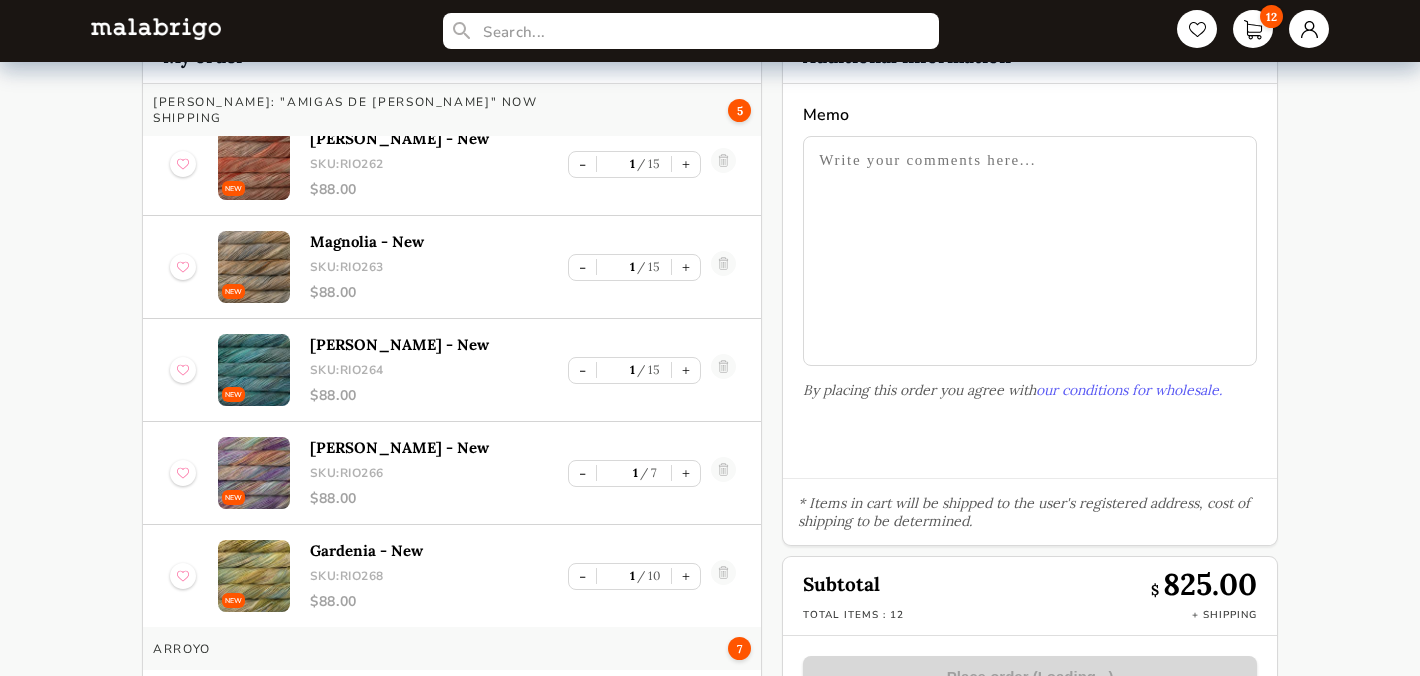 scroll, scrollTop: 0, scrollLeft: 0, axis: both 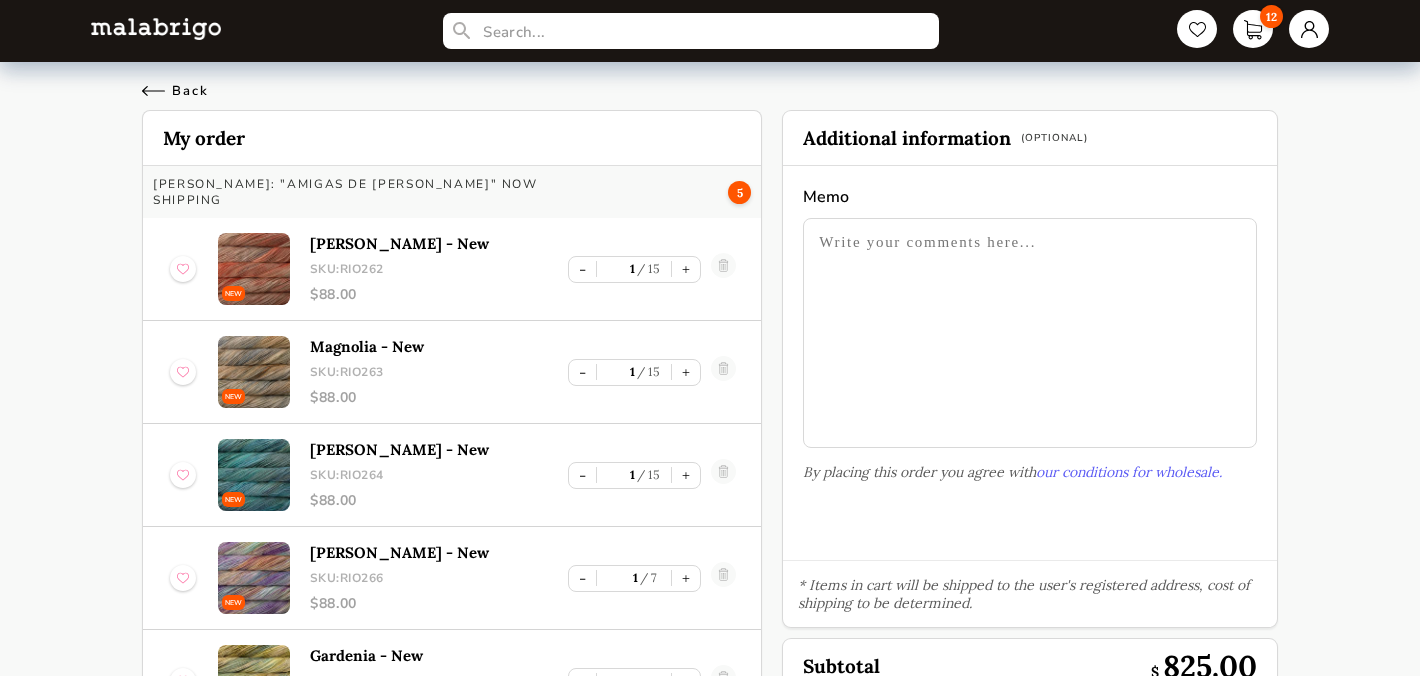 click on "Back" at bounding box center (175, 91) 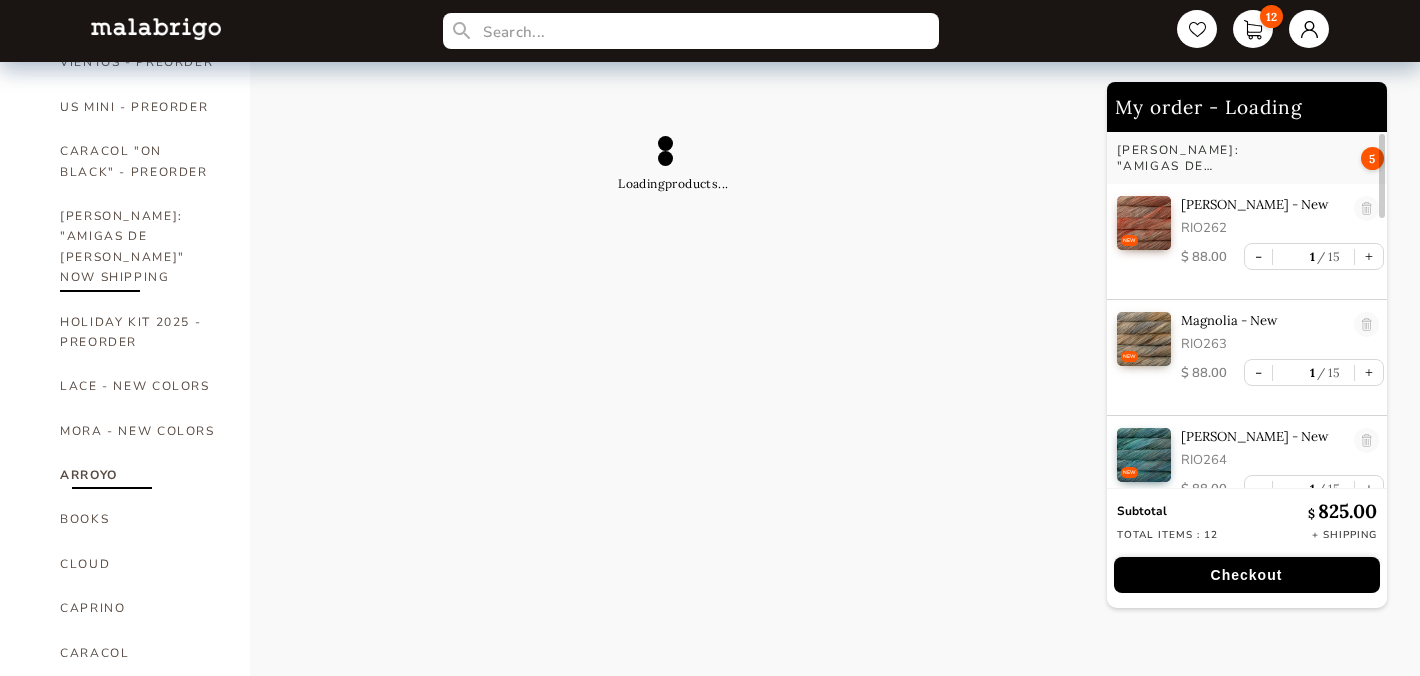 scroll, scrollTop: 176, scrollLeft: 0, axis: vertical 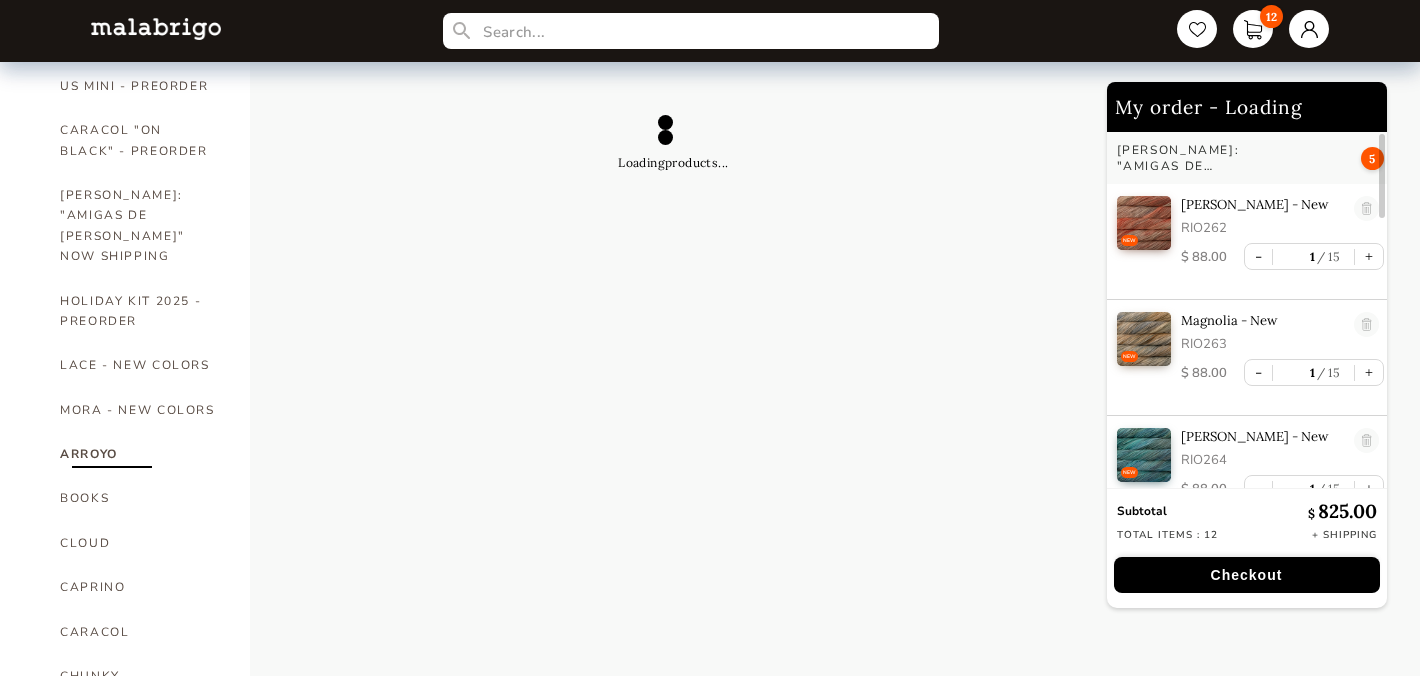 click on "ARROYO" at bounding box center [140, 454] 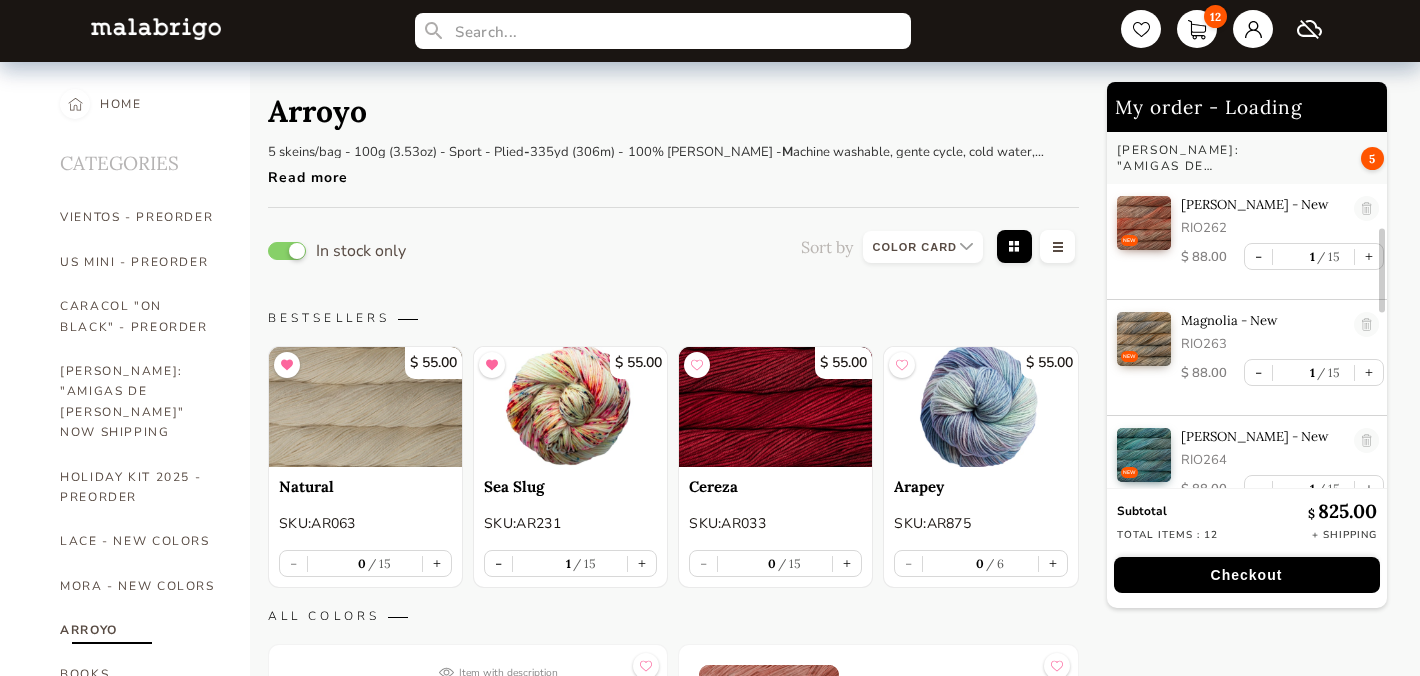 select on "INDEX" 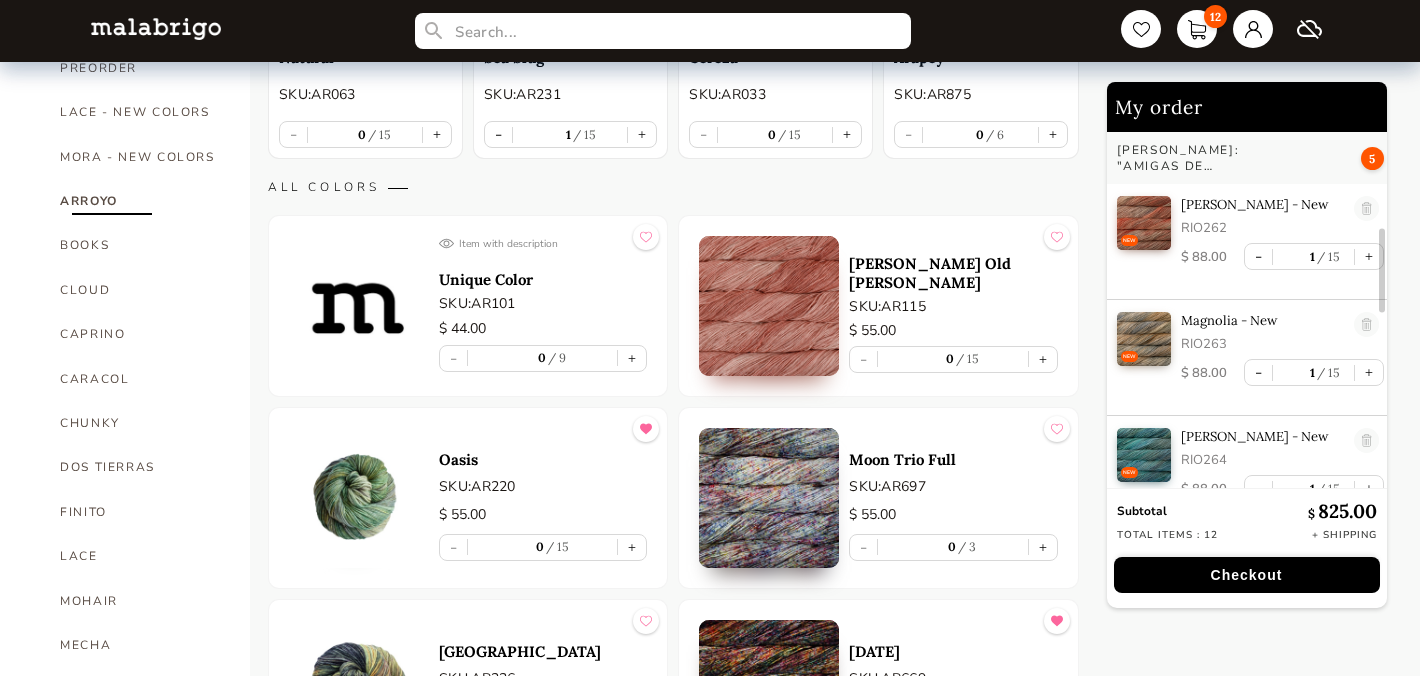 scroll, scrollTop: 726, scrollLeft: 0, axis: vertical 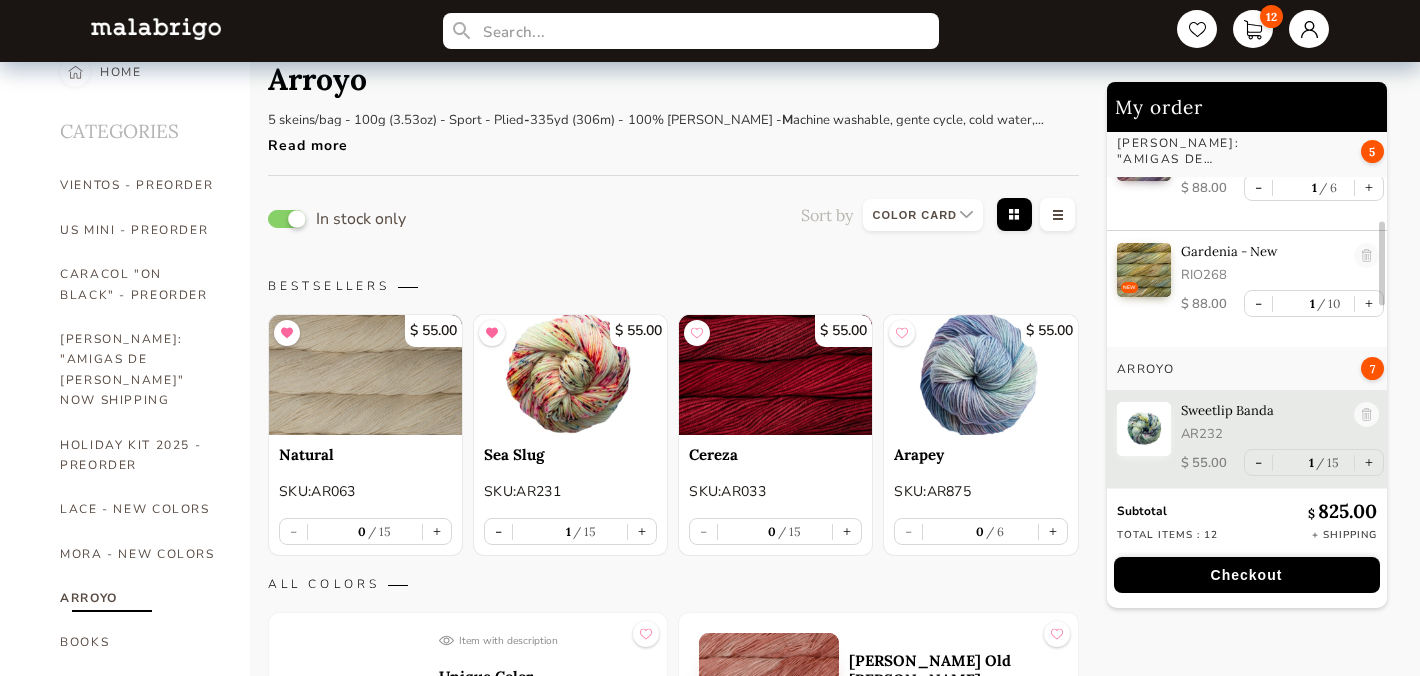 click at bounding box center (287, 219) 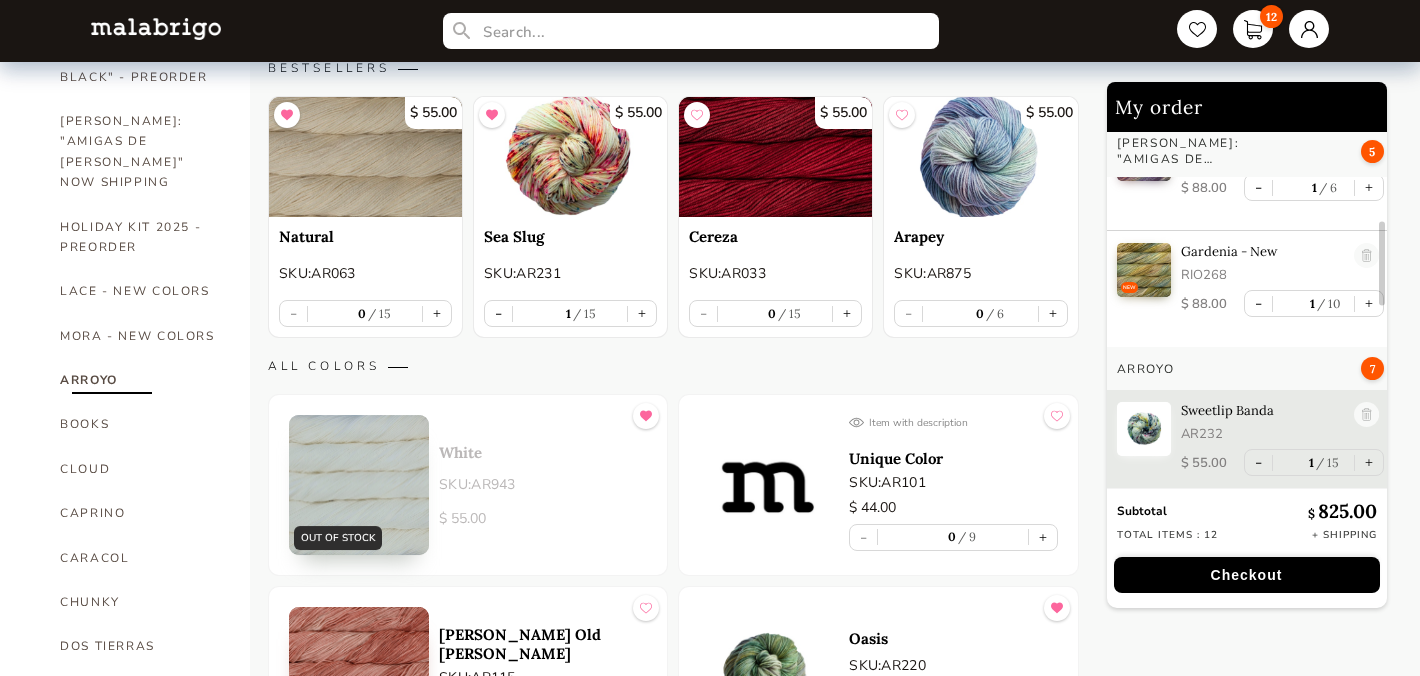 scroll, scrollTop: 288, scrollLeft: 0, axis: vertical 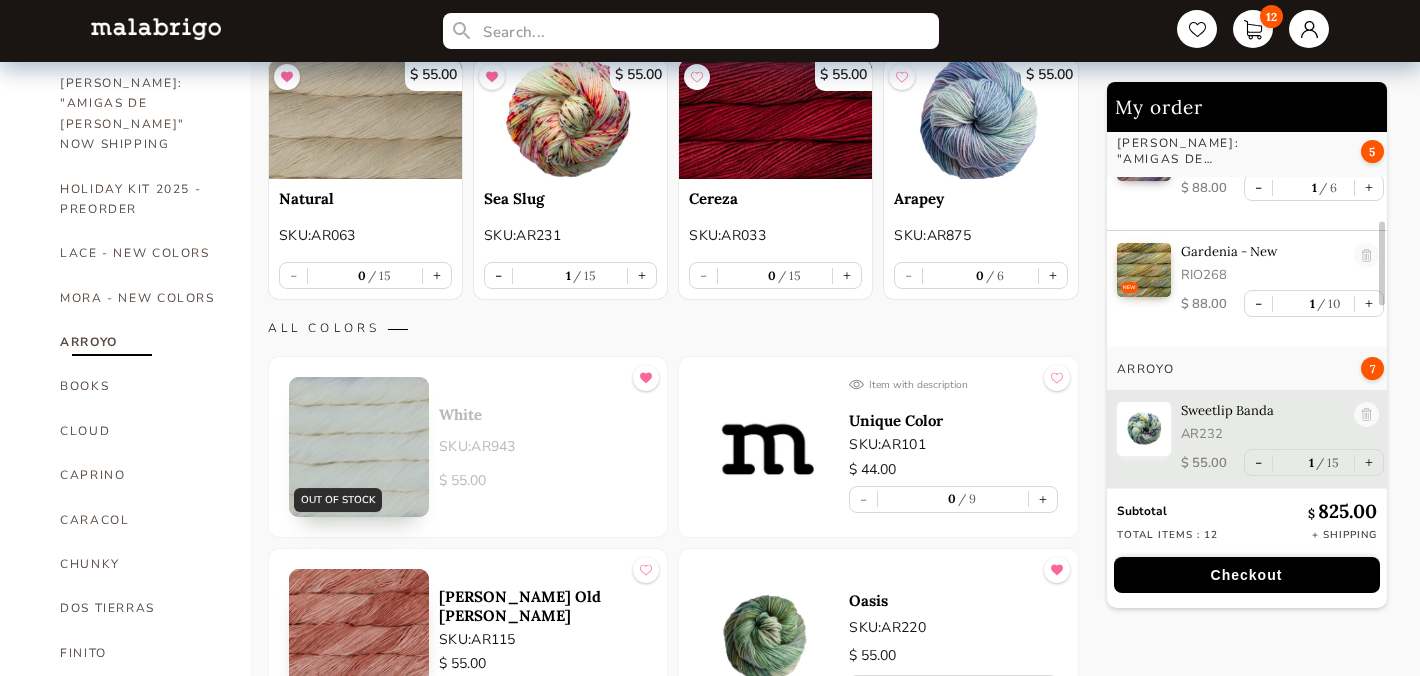 click at bounding box center [359, 447] 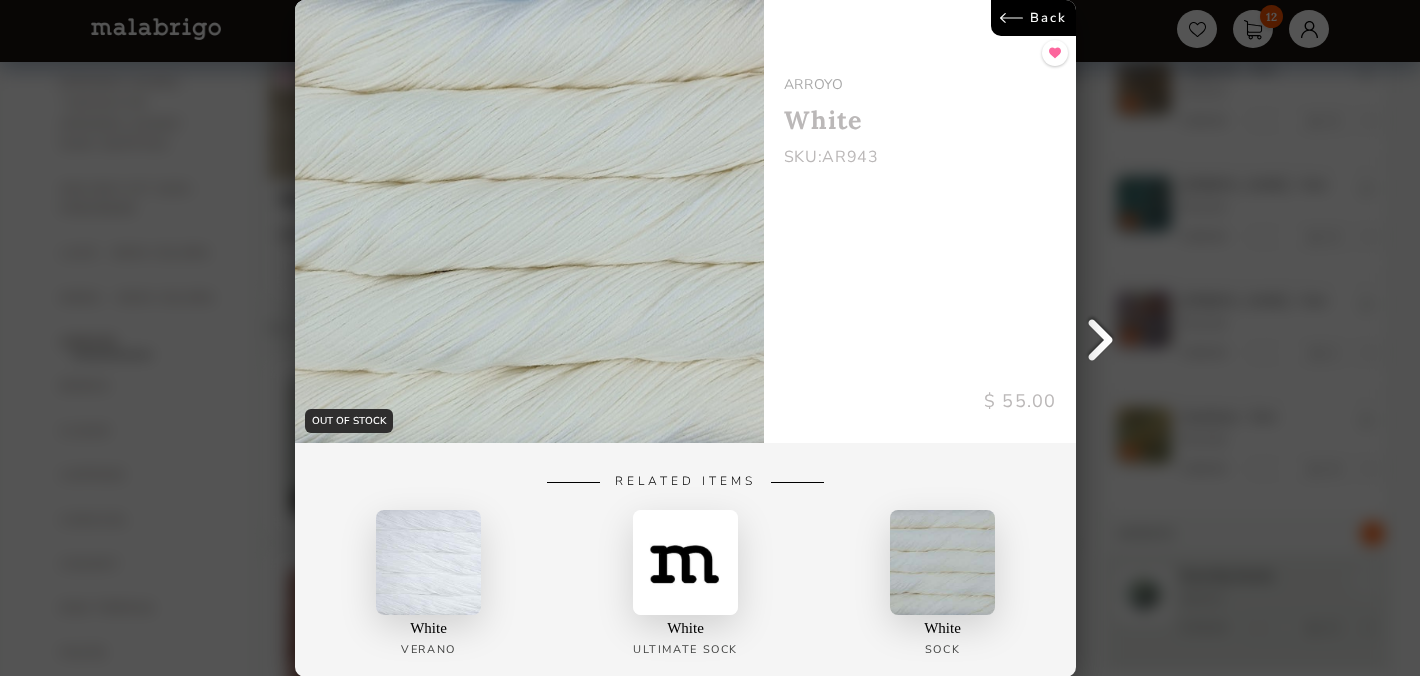 scroll, scrollTop: 0, scrollLeft: 0, axis: both 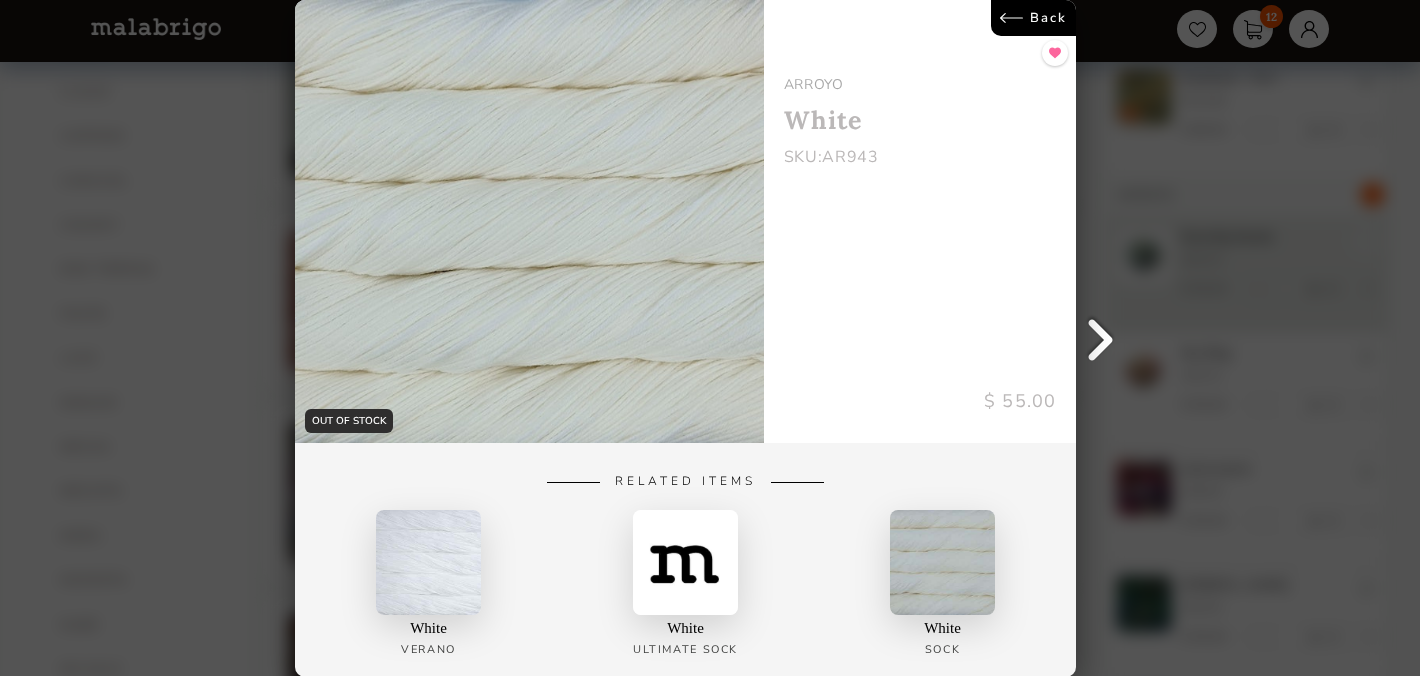 click on "White" at bounding box center [685, 627] 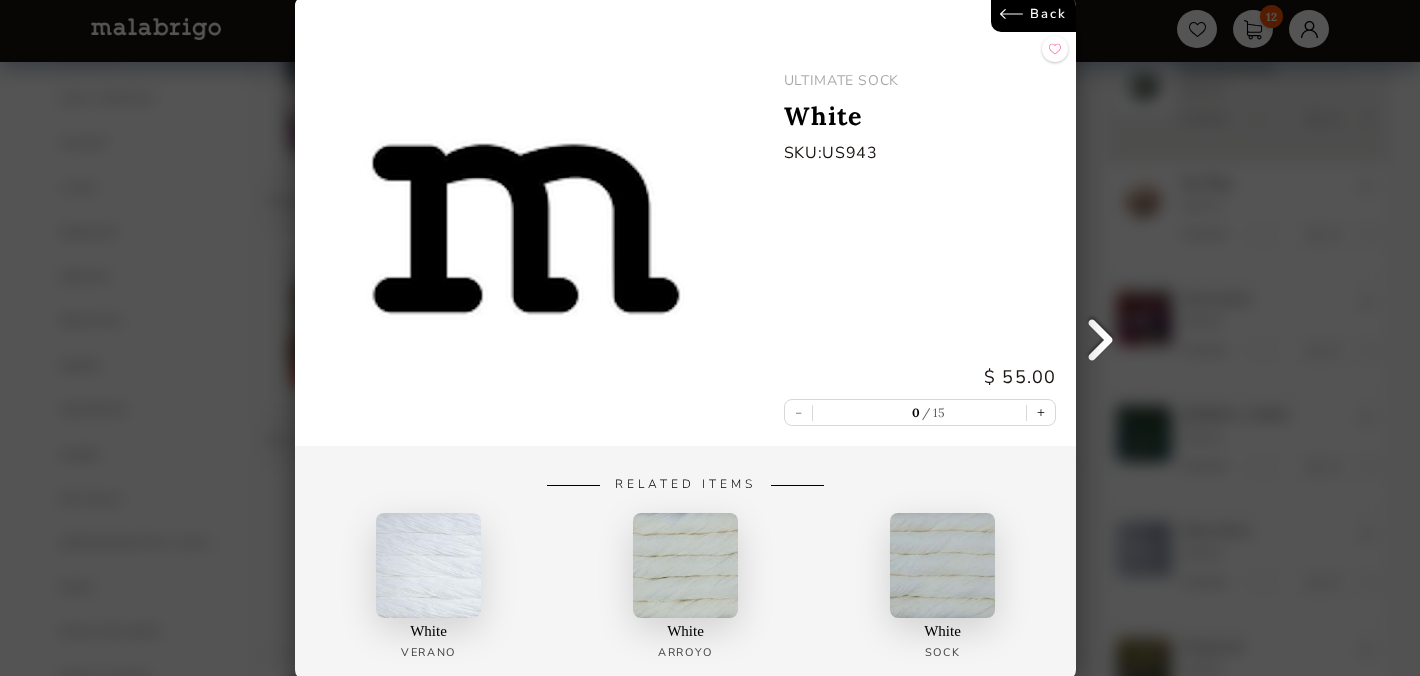 scroll, scrollTop: 772, scrollLeft: 0, axis: vertical 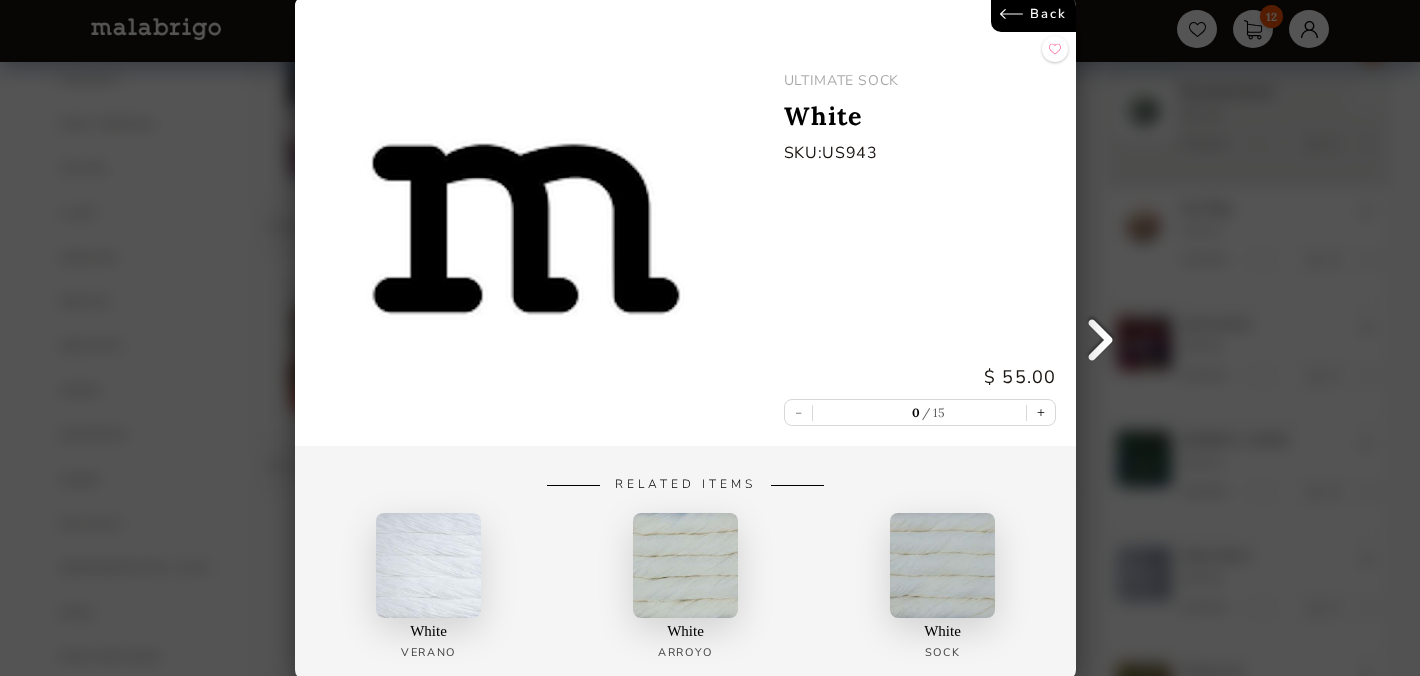 click at bounding box center (942, 565) 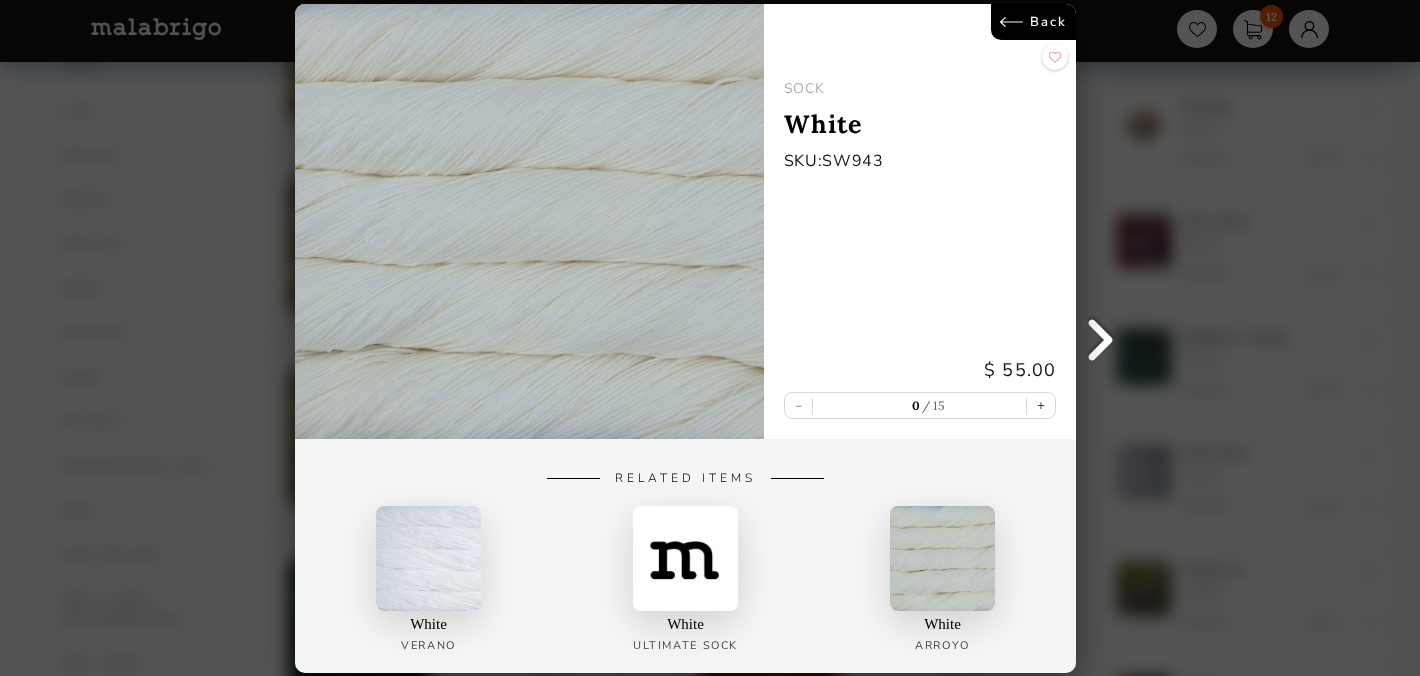 scroll, scrollTop: 845, scrollLeft: 0, axis: vertical 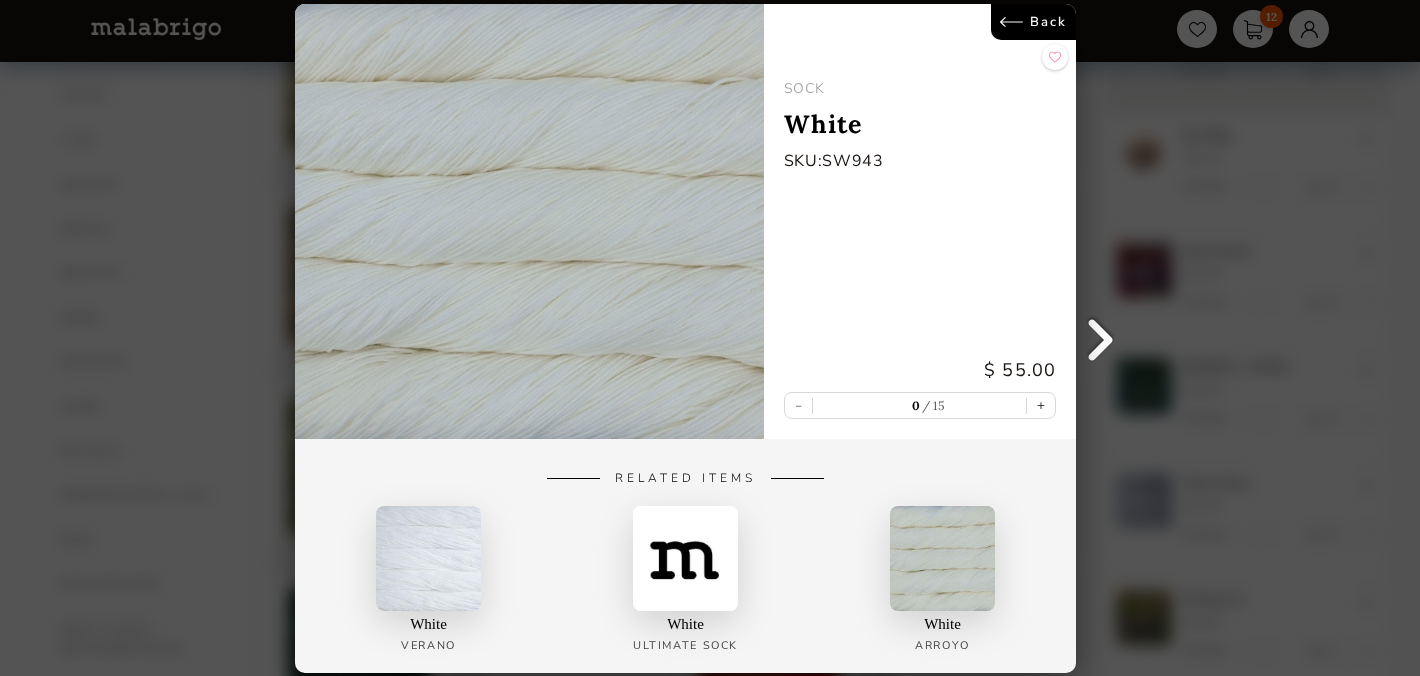 click at bounding box center (942, 557) 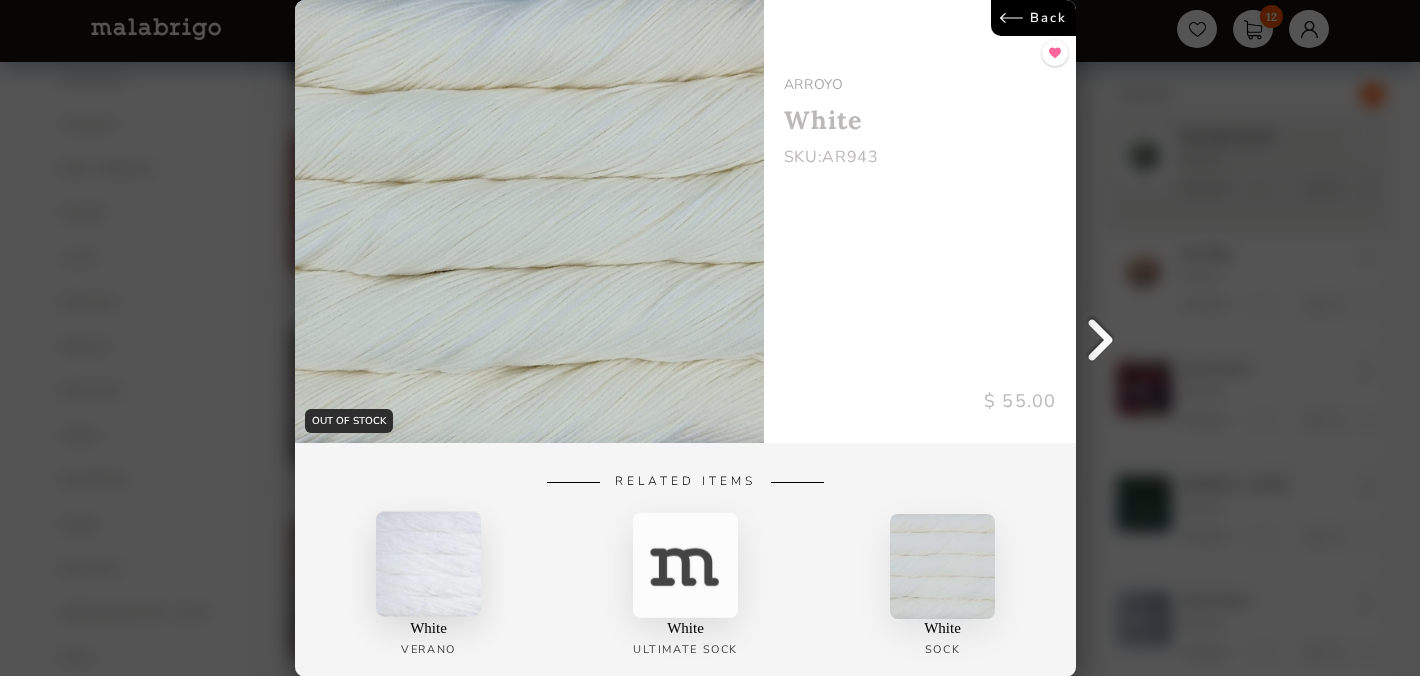 scroll, scrollTop: 722, scrollLeft: 0, axis: vertical 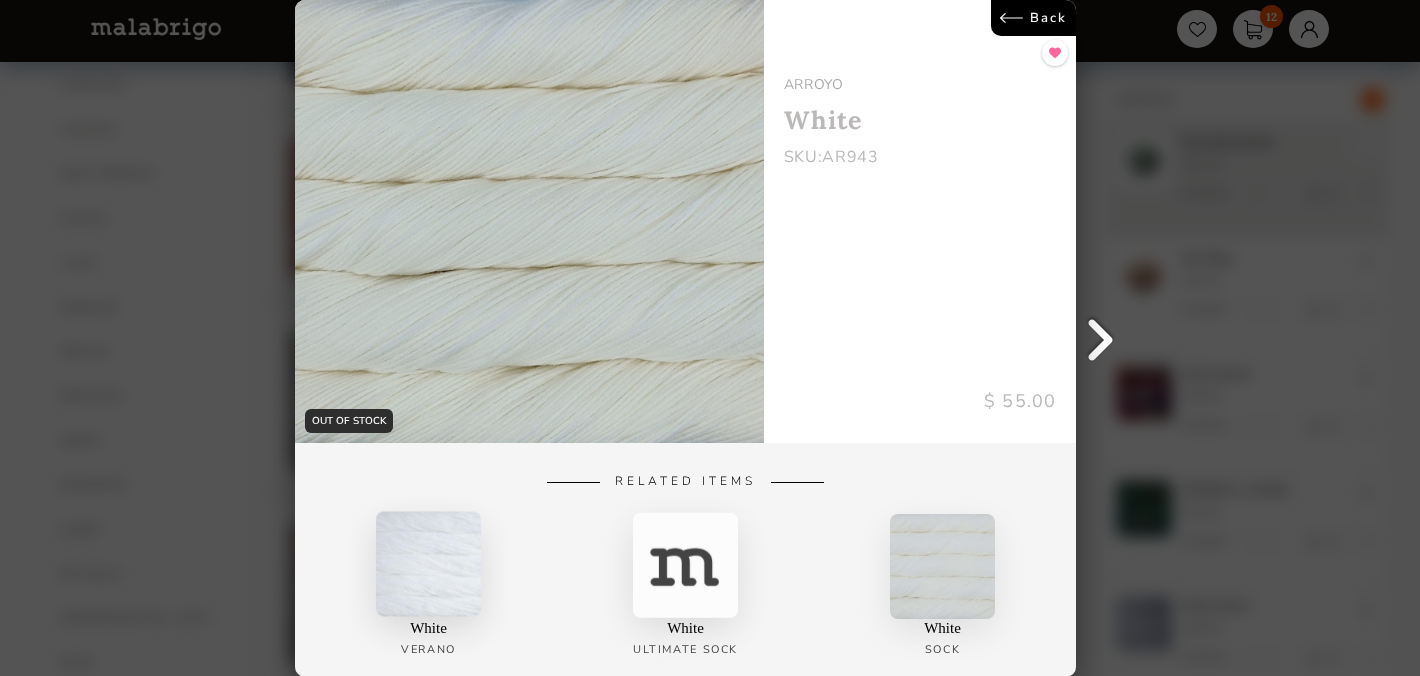click at bounding box center [428, 561] 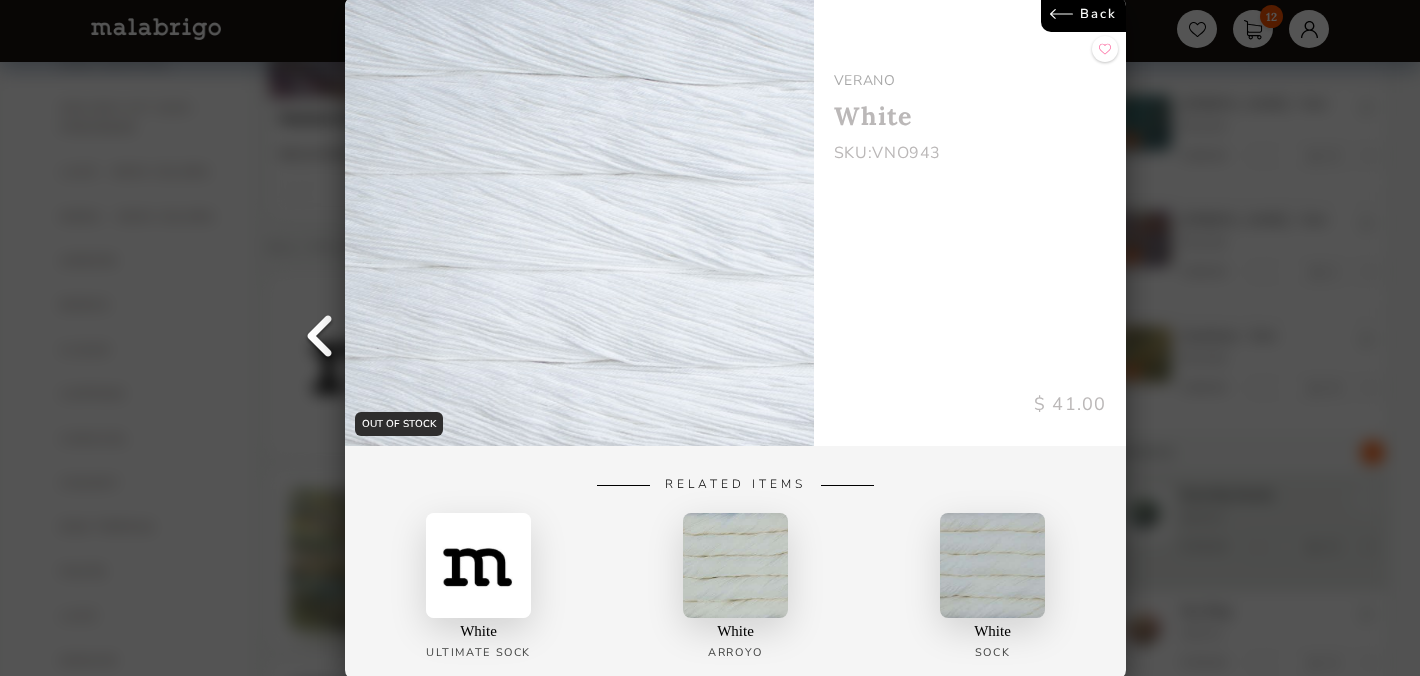 scroll, scrollTop: 377, scrollLeft: 0, axis: vertical 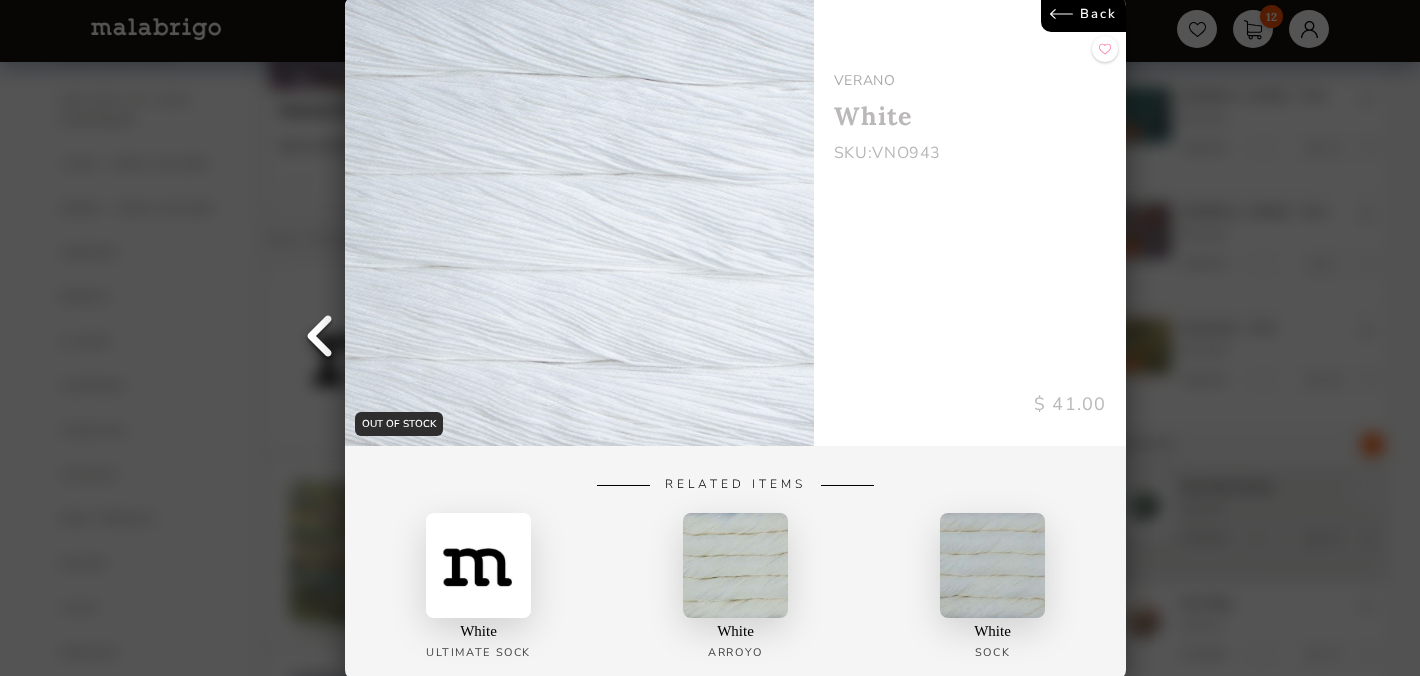 click at bounding box center (992, 565) 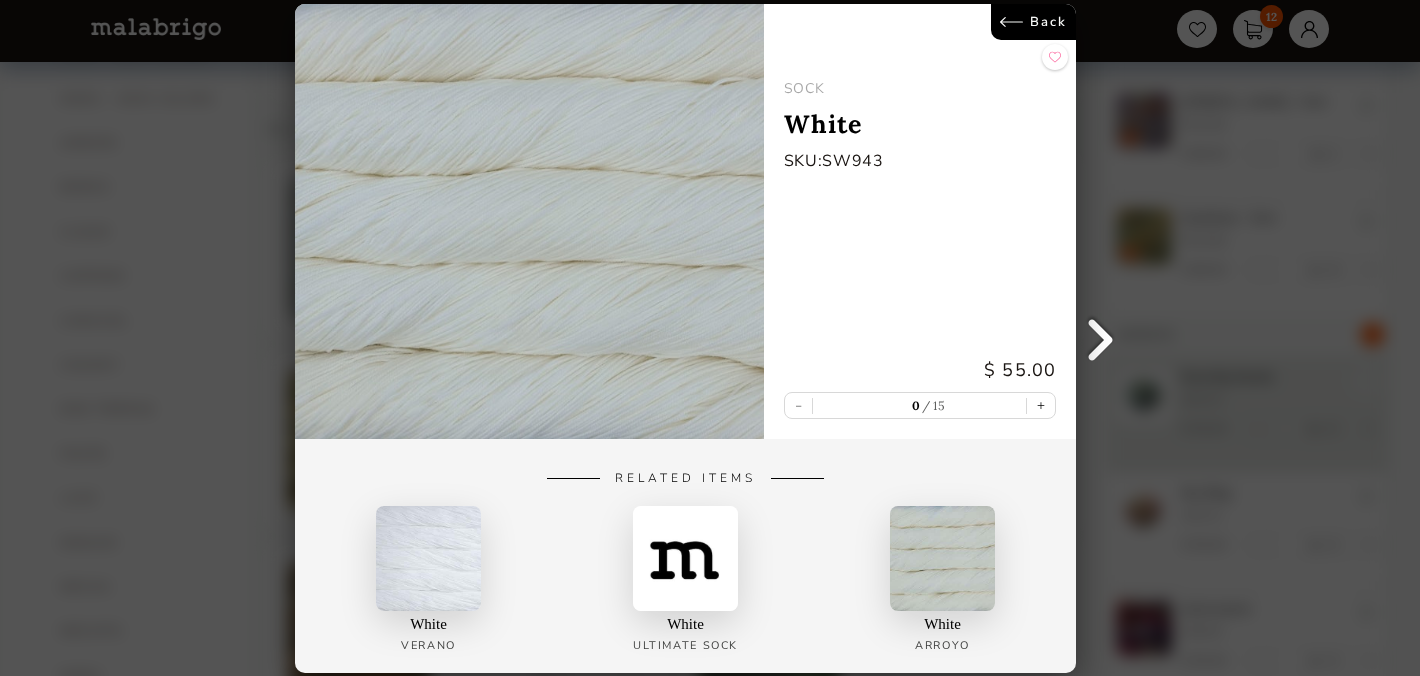 scroll, scrollTop: 488, scrollLeft: 0, axis: vertical 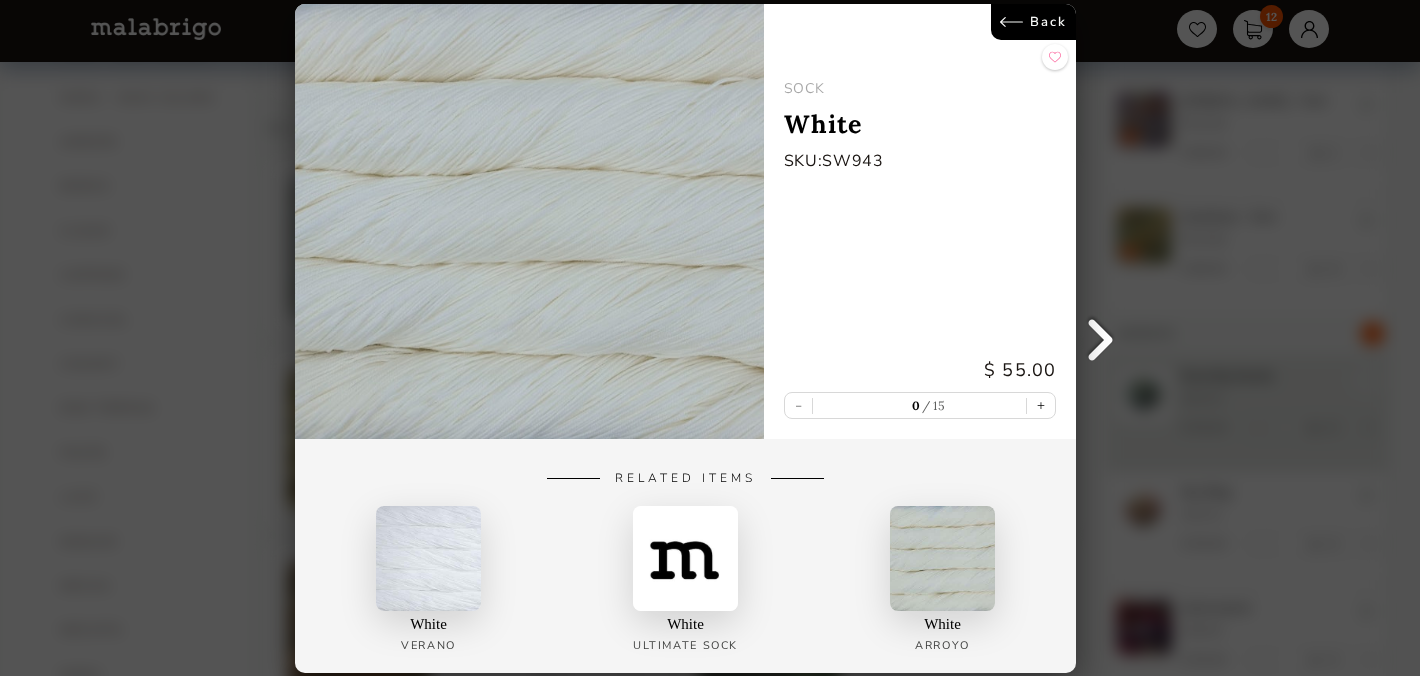 click at bounding box center (685, 557) 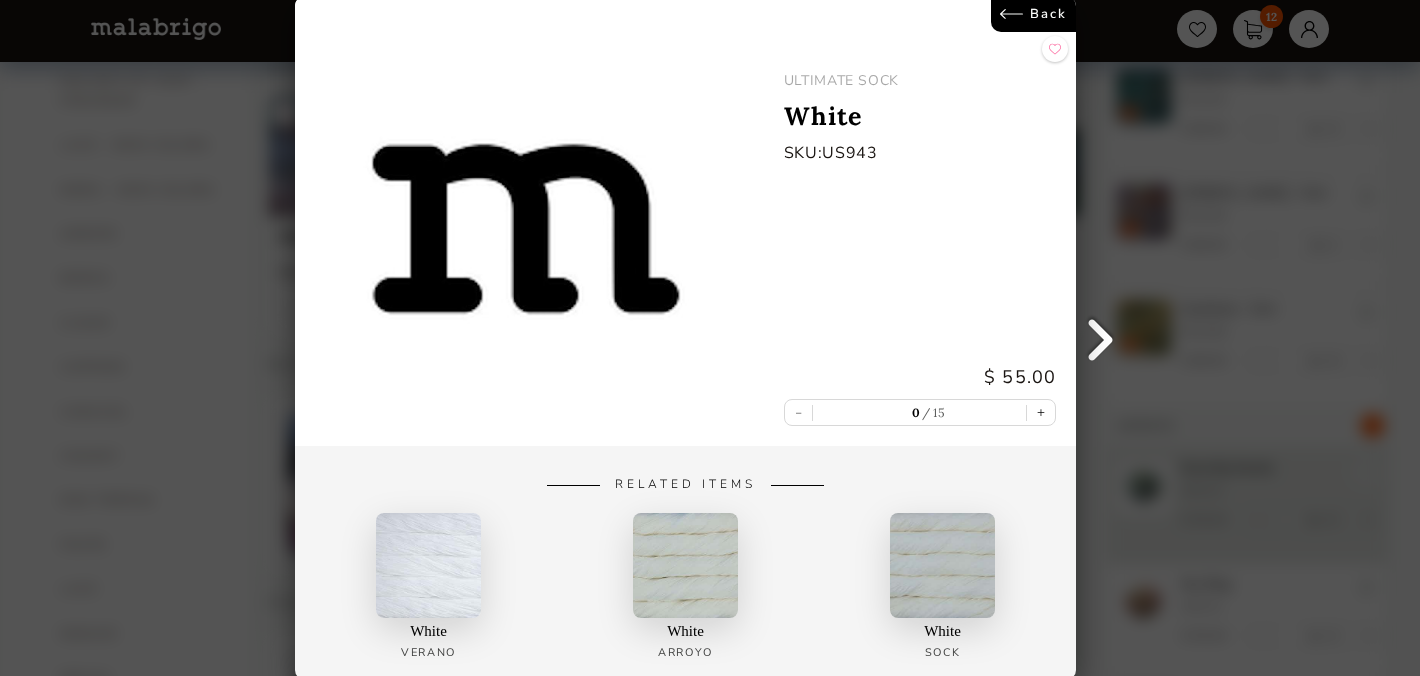 scroll, scrollTop: 301, scrollLeft: 0, axis: vertical 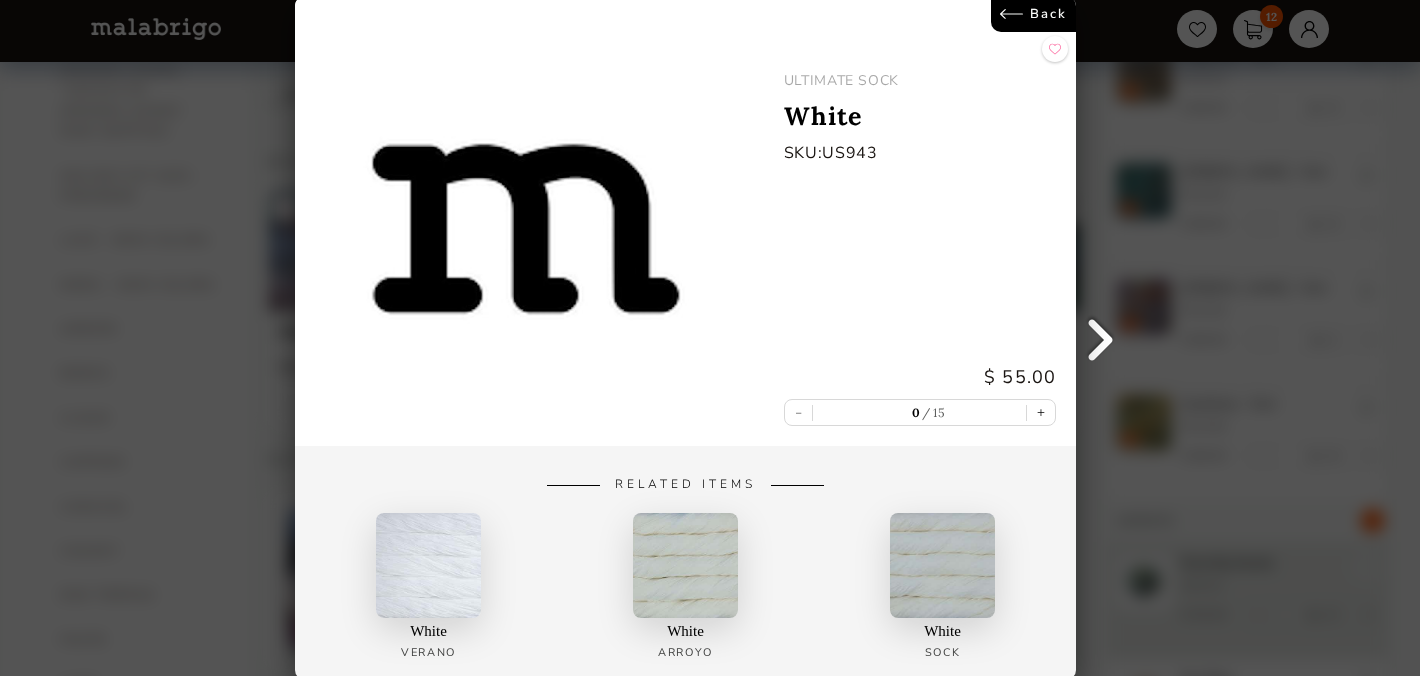 click at bounding box center (1055, 49) 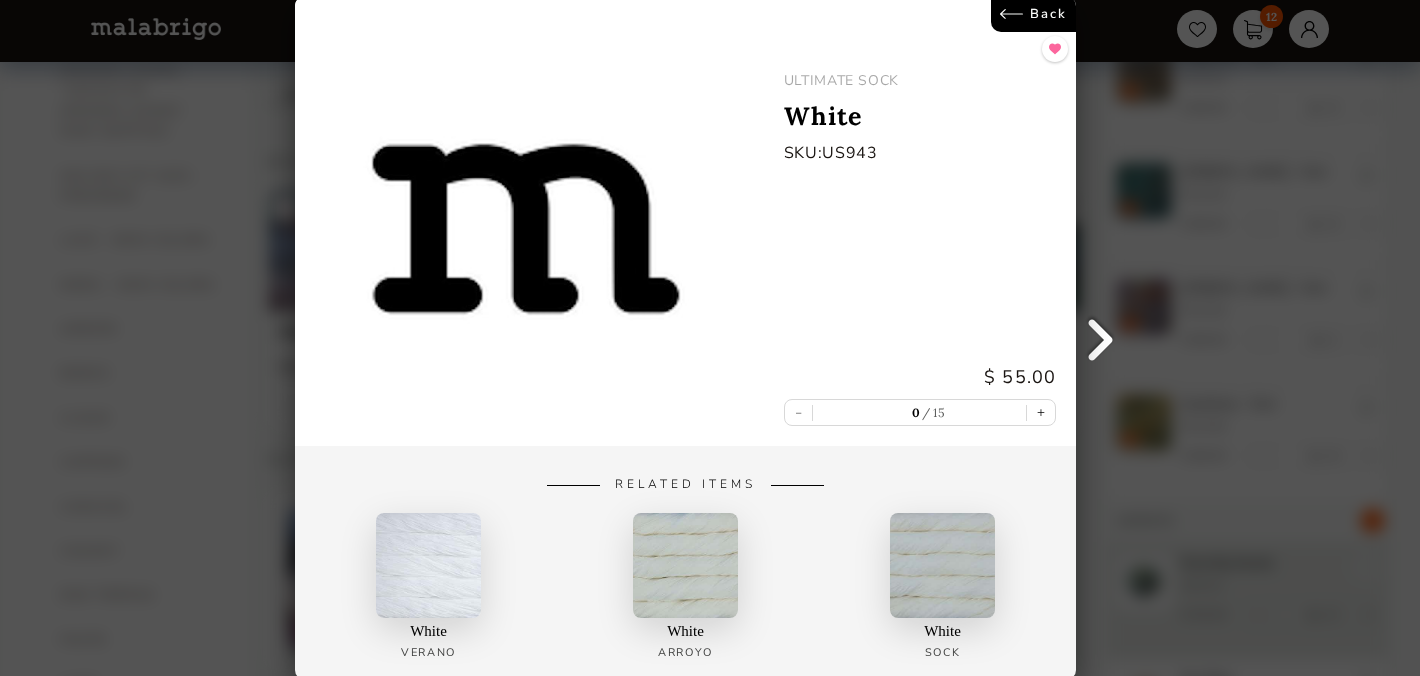 click on "Back ULTIMATE SOCK White SKU:  US943 $   55.00 - 0 15 + Related Items White Verano White [PERSON_NAME] White Sock" at bounding box center (710, 338) 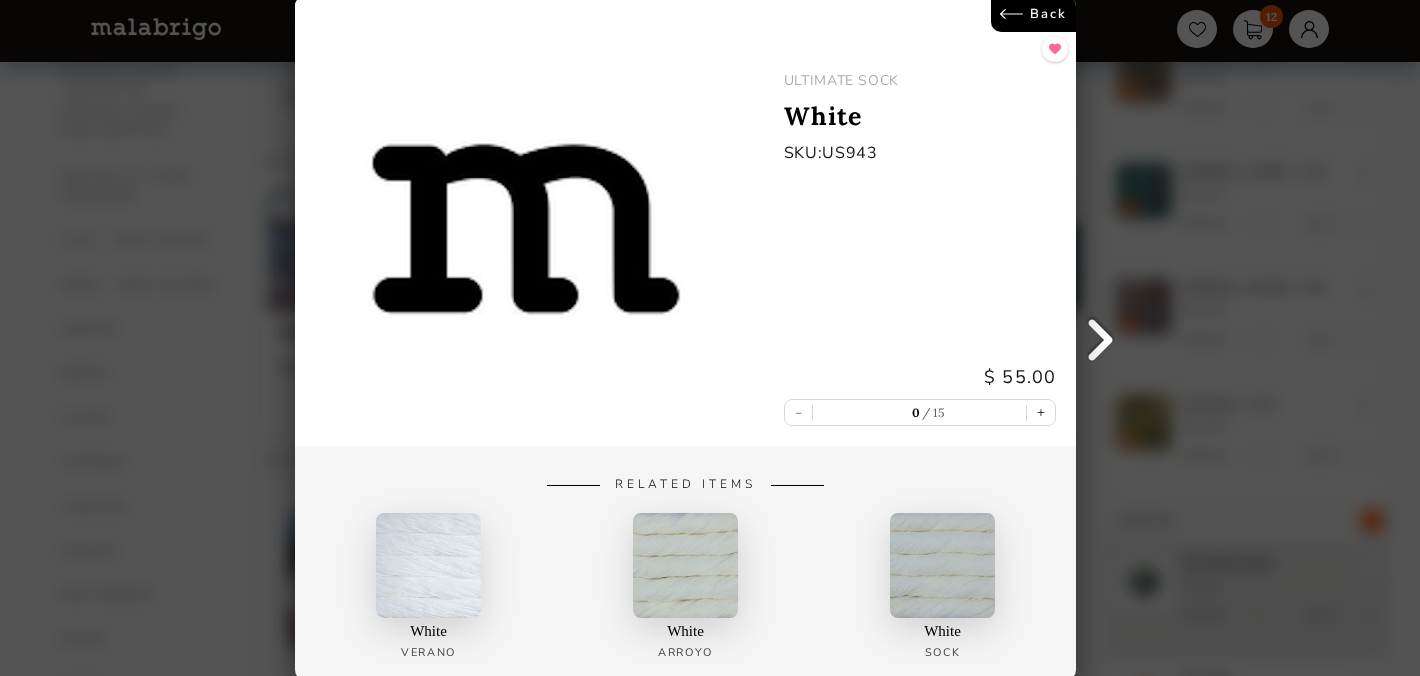 click on "Back" at bounding box center [1033, 14] 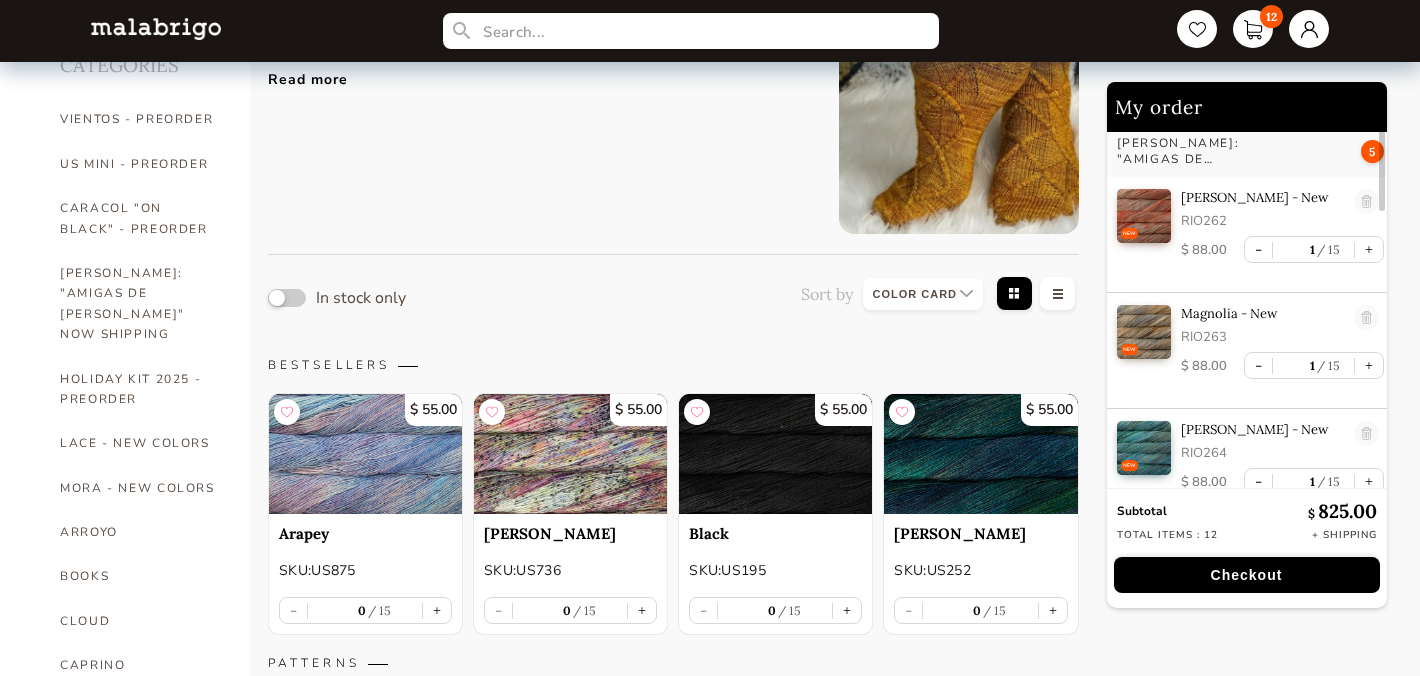 scroll, scrollTop: 0, scrollLeft: 0, axis: both 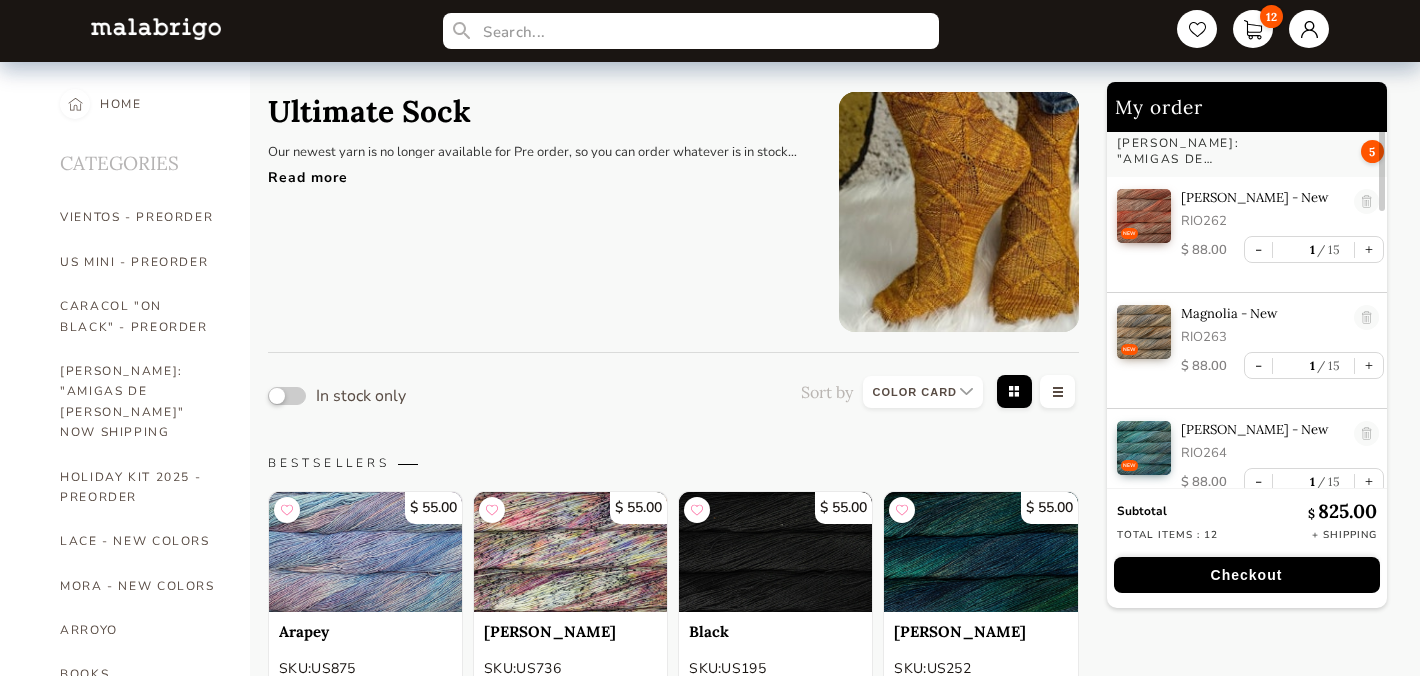 click on "Read more" at bounding box center [538, 172] 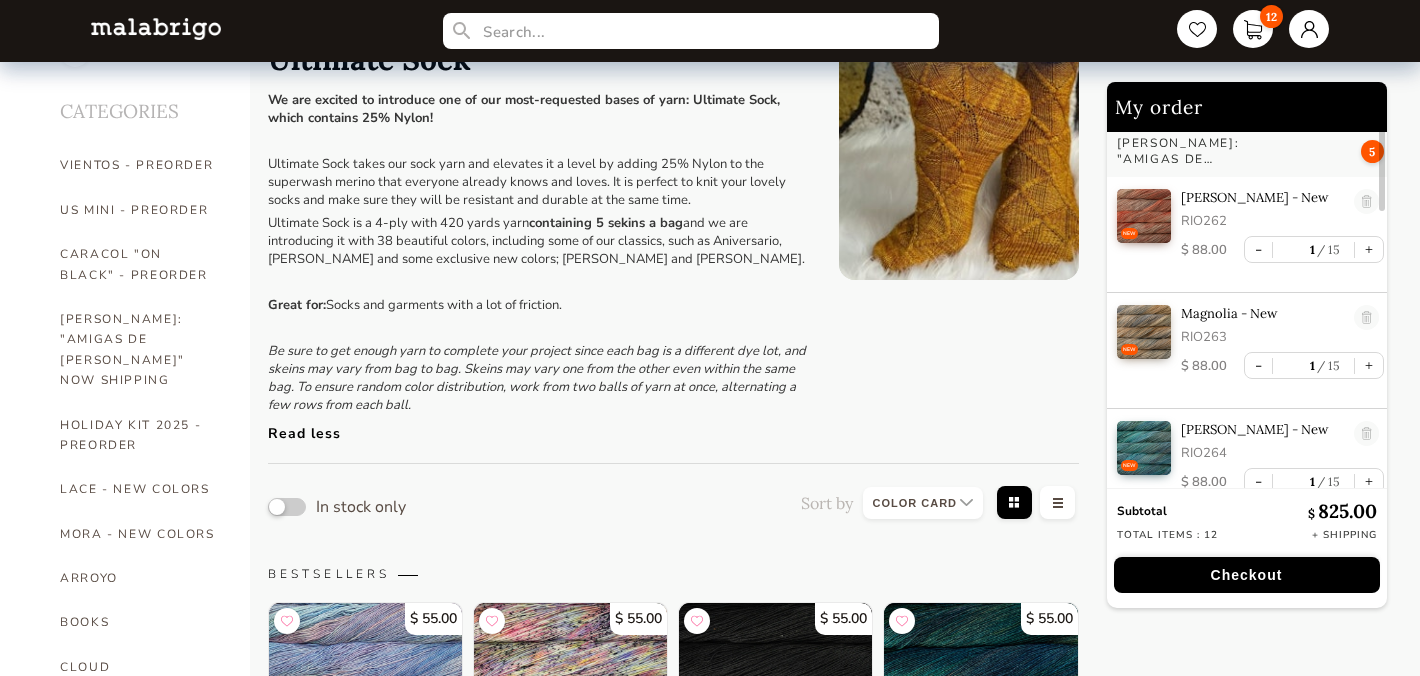 scroll, scrollTop: 55, scrollLeft: 0, axis: vertical 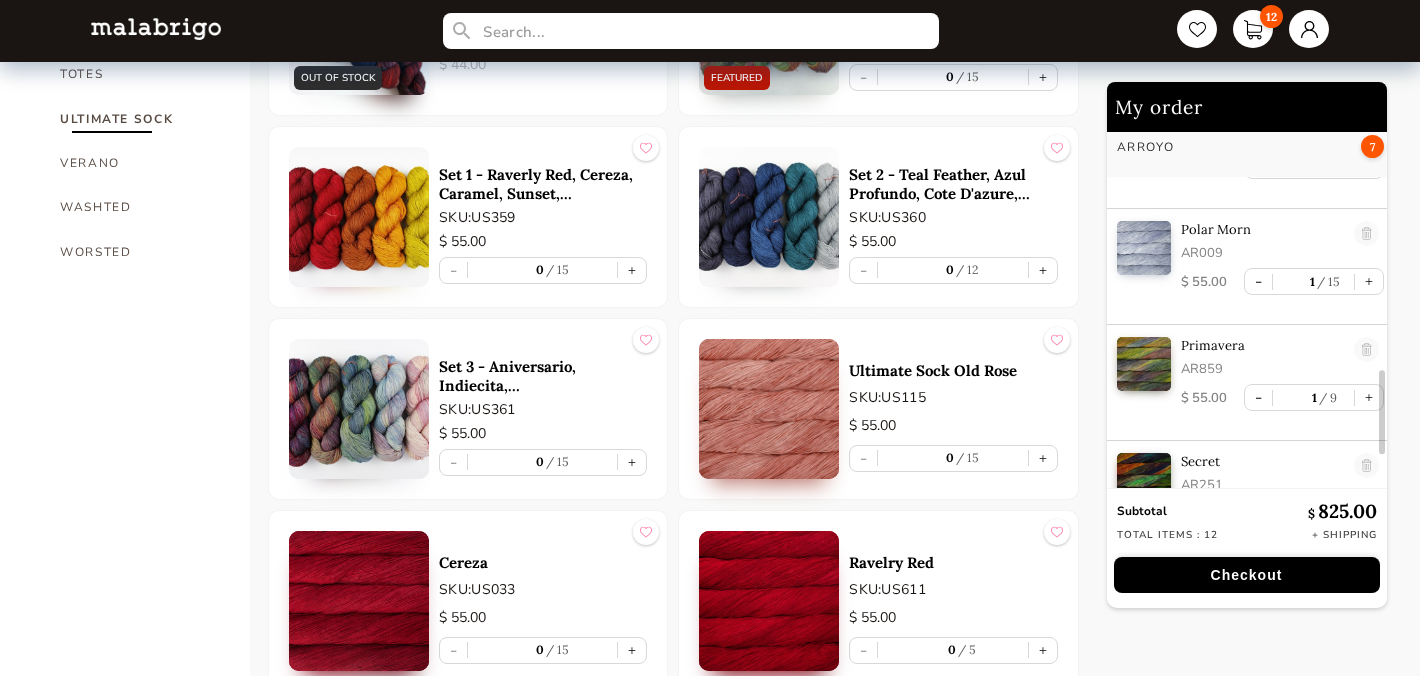 click at bounding box center (359, 409) 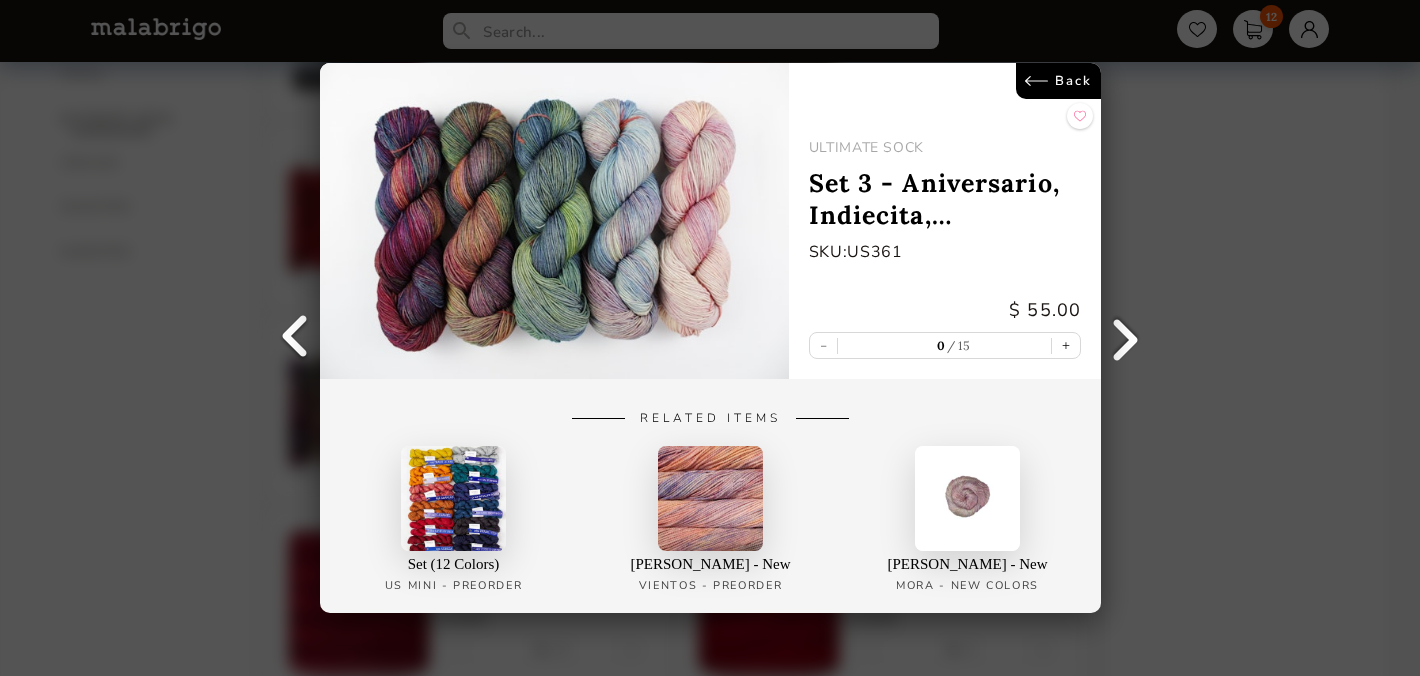 scroll, scrollTop: 0, scrollLeft: 0, axis: both 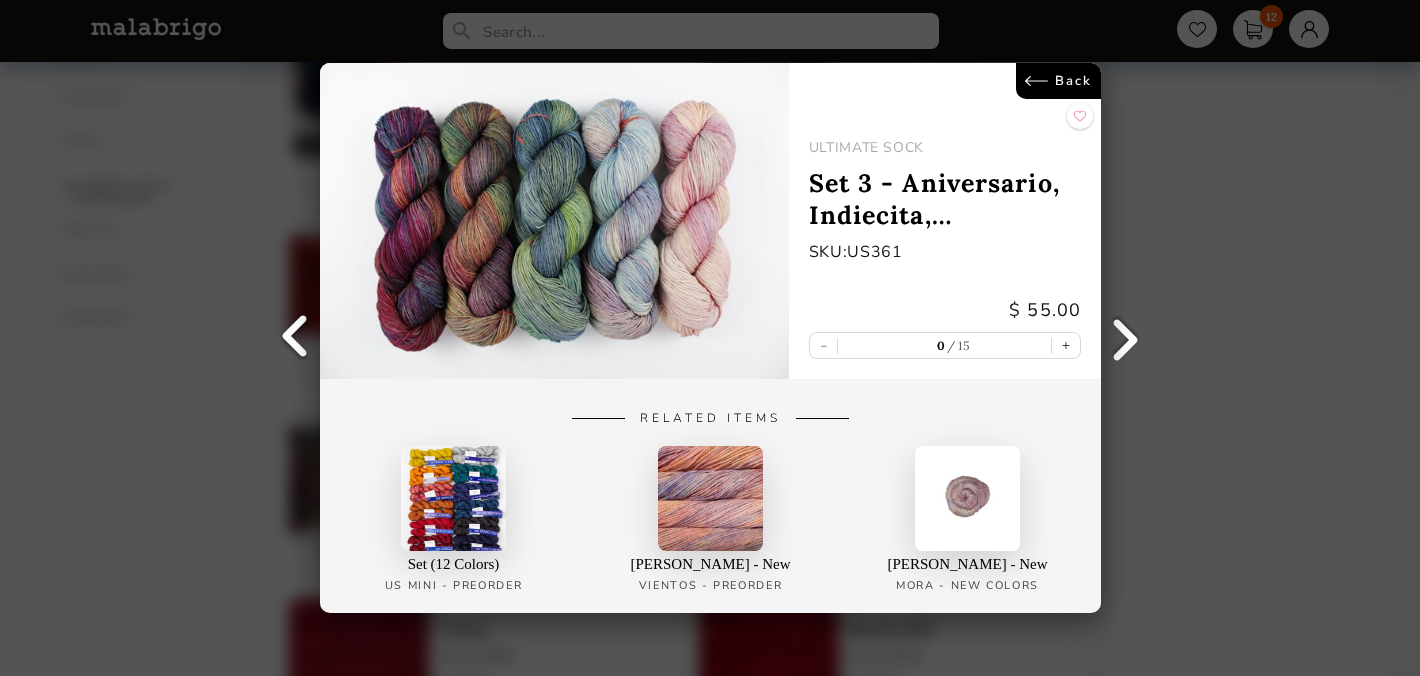 click on "Set 3 - Aniversario, Indiecita, [PERSON_NAME], [PERSON_NAME], Arco Iris" at bounding box center [944, 199] 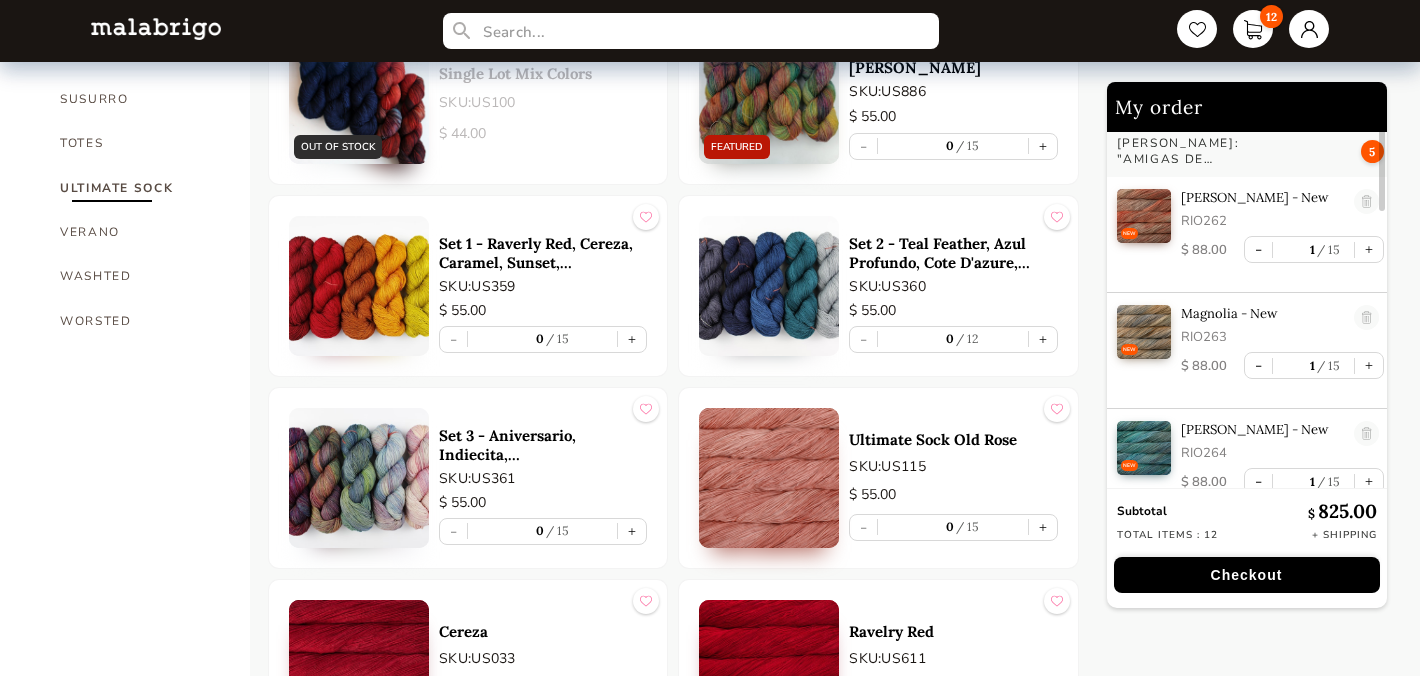 scroll, scrollTop: 1609, scrollLeft: 0, axis: vertical 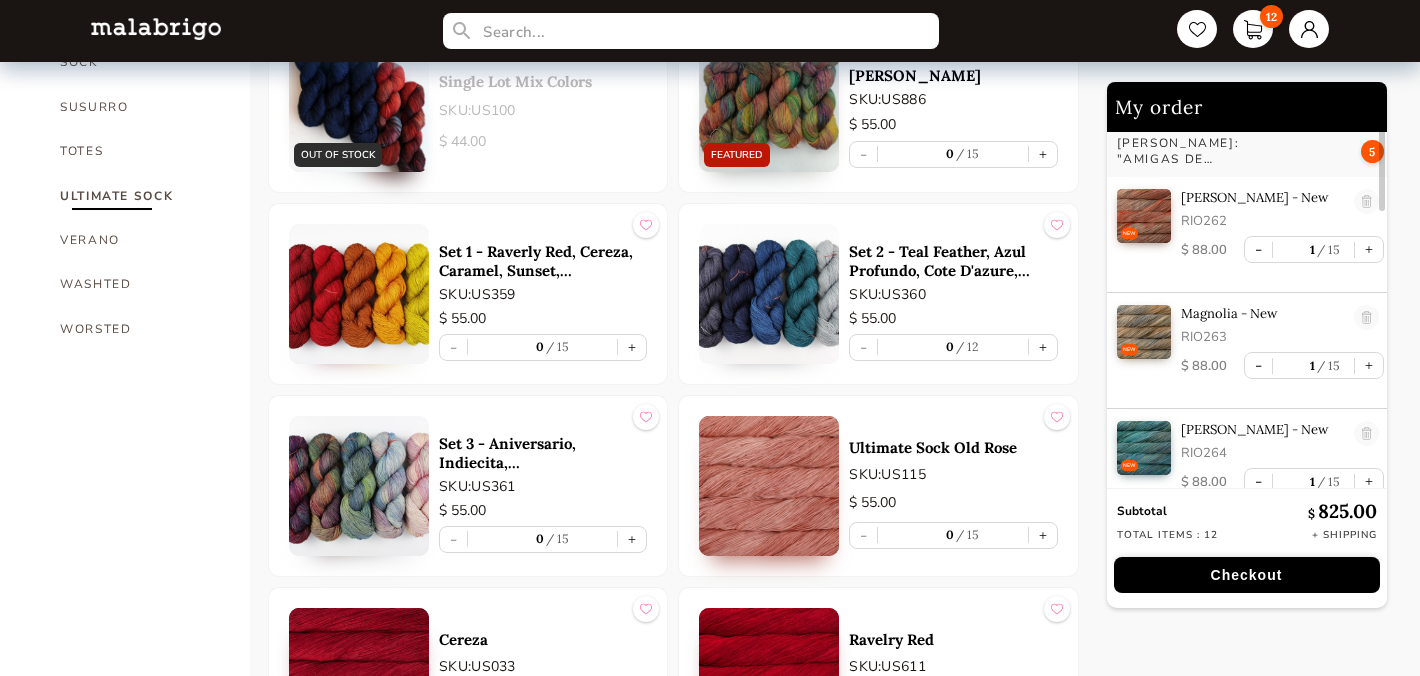 click on "Set 2 - Teal Feather, Azul Profundo, Cote D'azure, Pearl Ten, Gris" at bounding box center (953, 261) 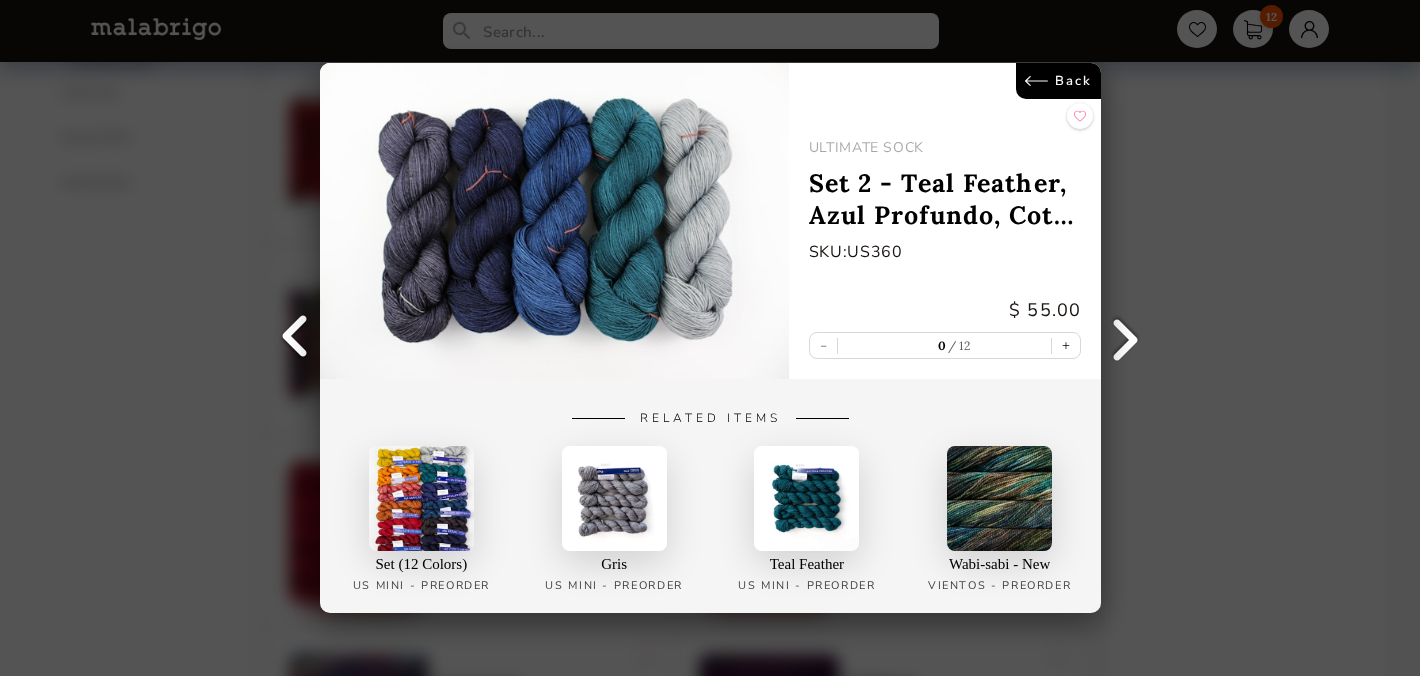scroll, scrollTop: 1729, scrollLeft: 0, axis: vertical 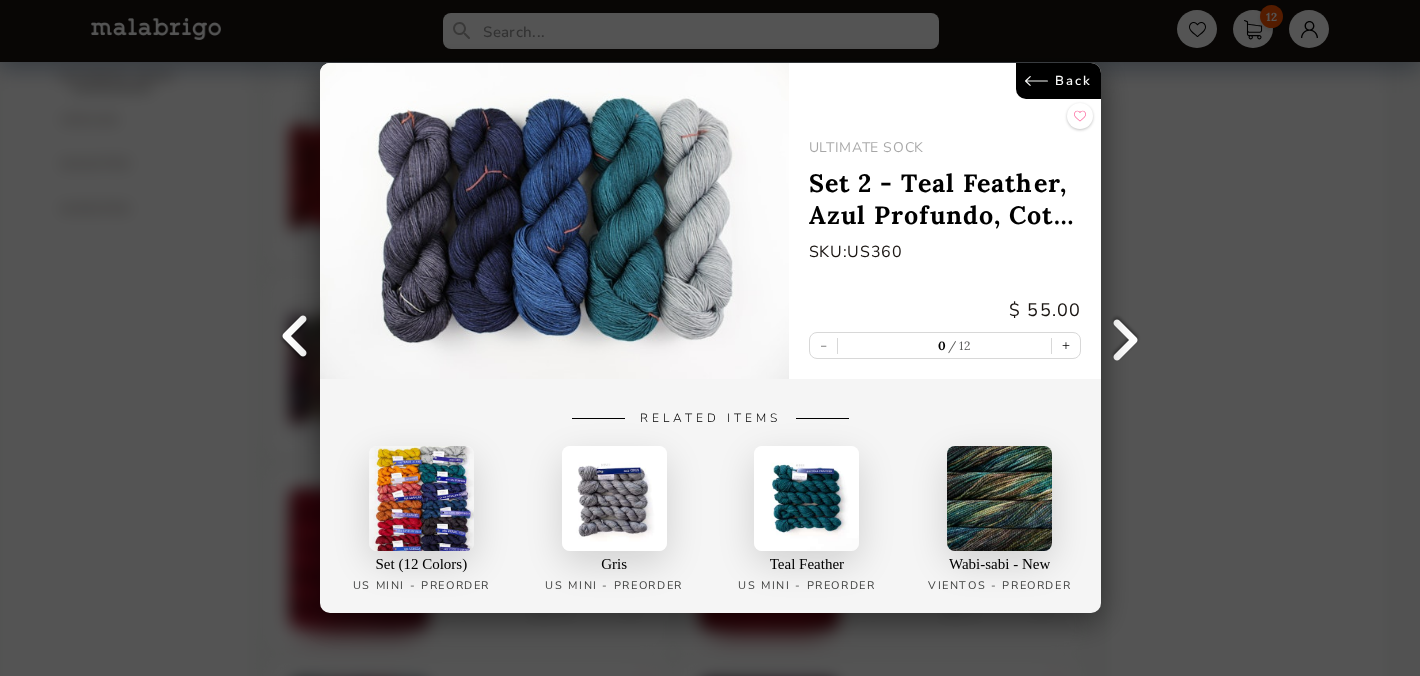 click on "Back" at bounding box center (1058, 81) 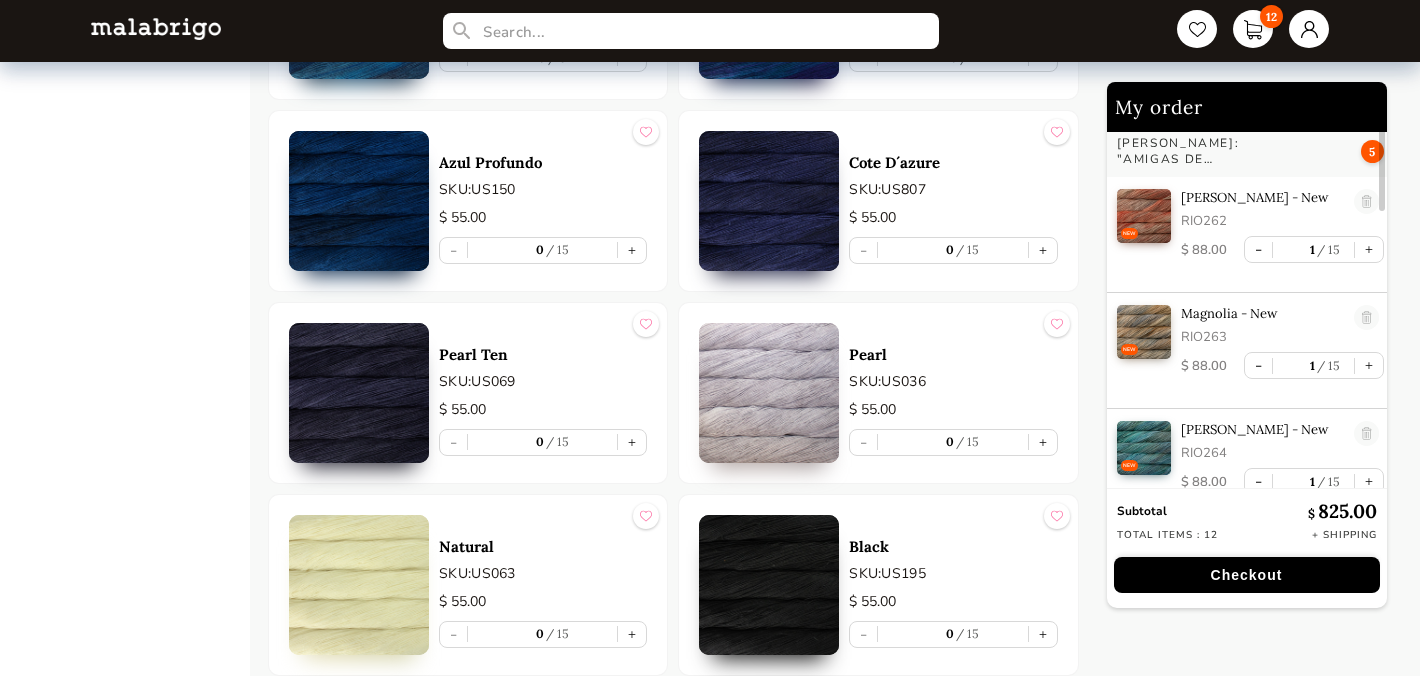 scroll, scrollTop: 5156, scrollLeft: 0, axis: vertical 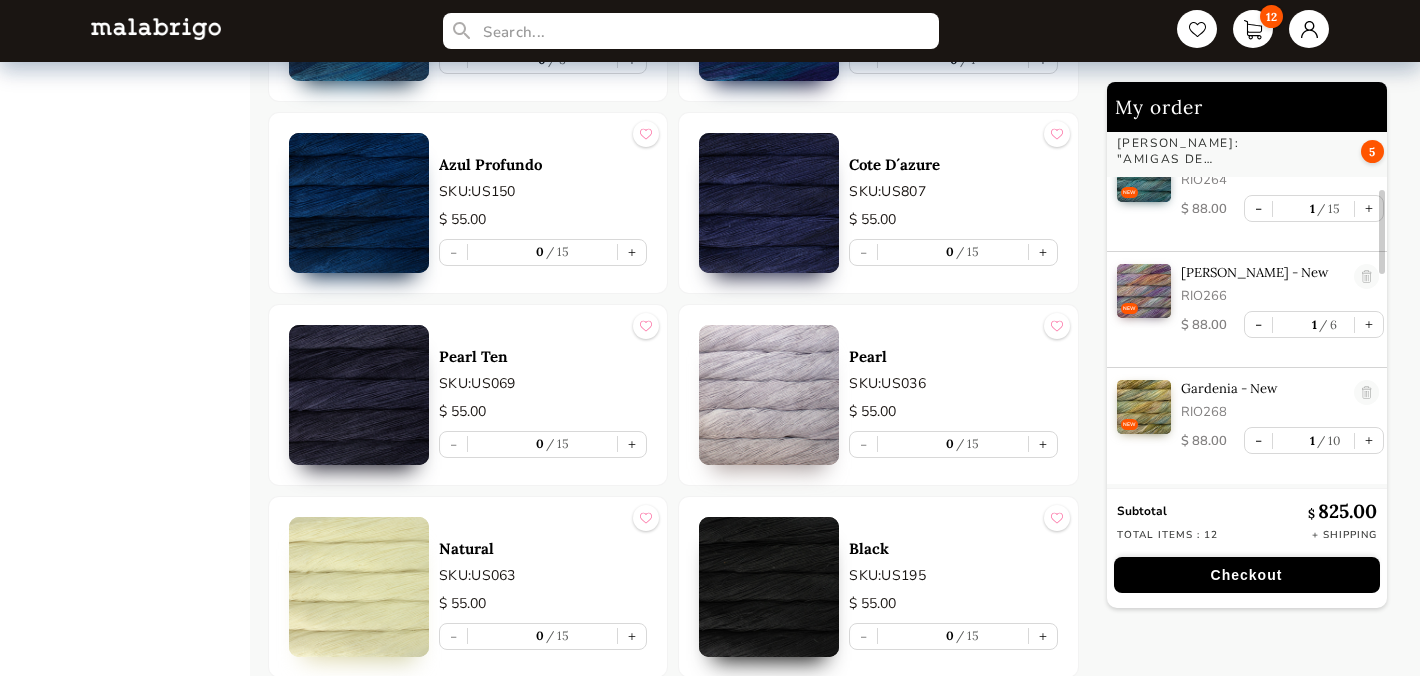 click at bounding box center (1144, 407) 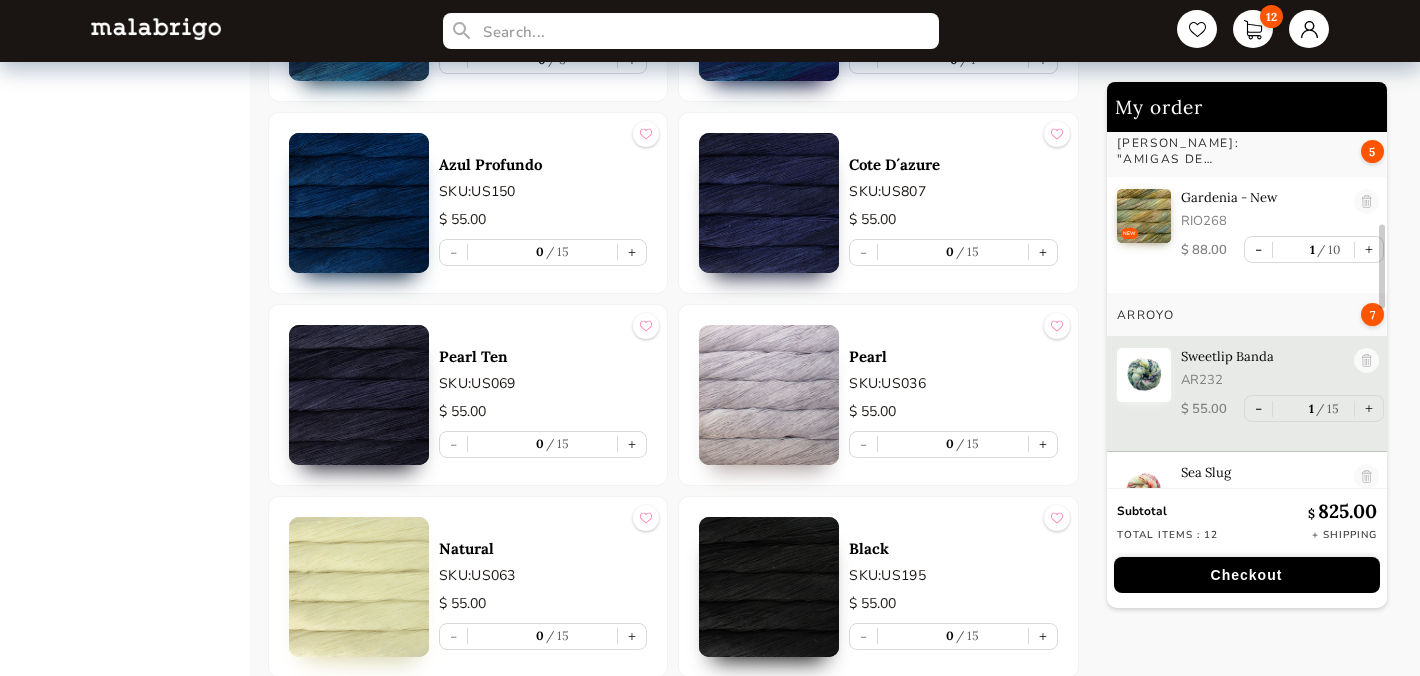 scroll, scrollTop: 422, scrollLeft: 0, axis: vertical 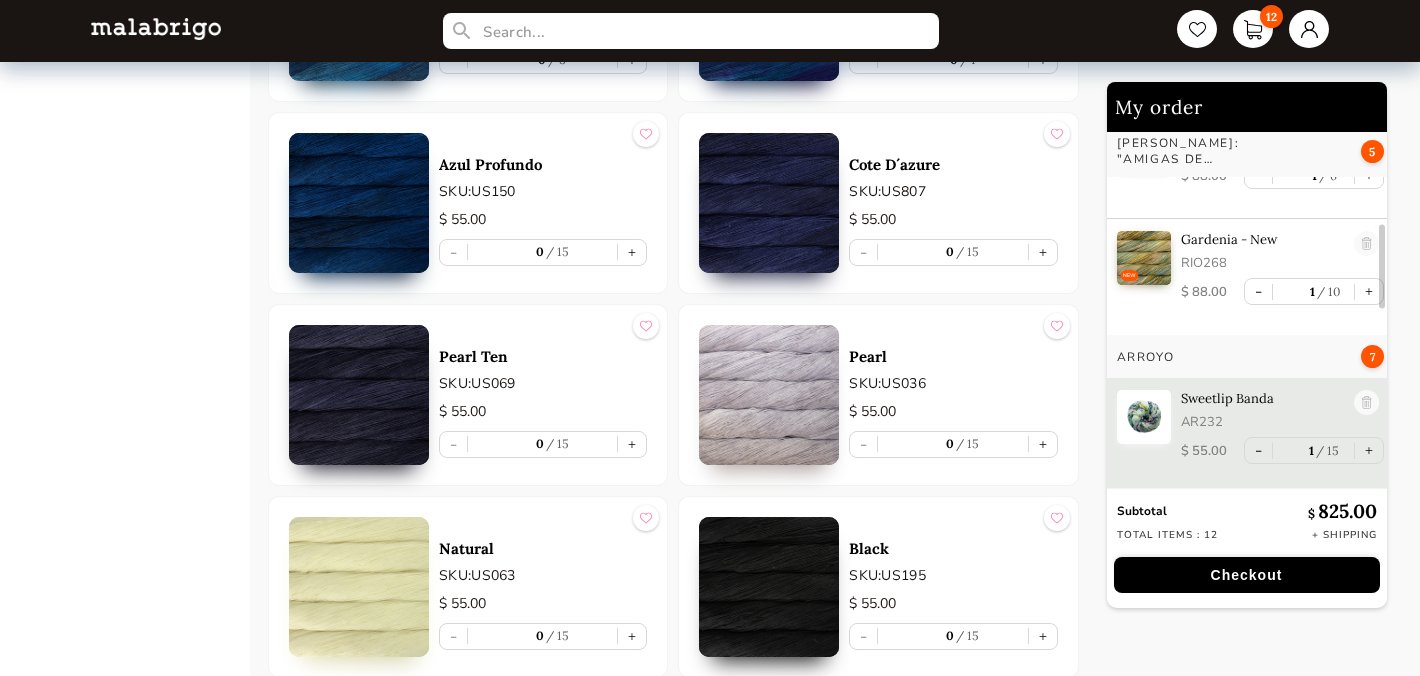 click on "Checkout" at bounding box center (1247, 575) 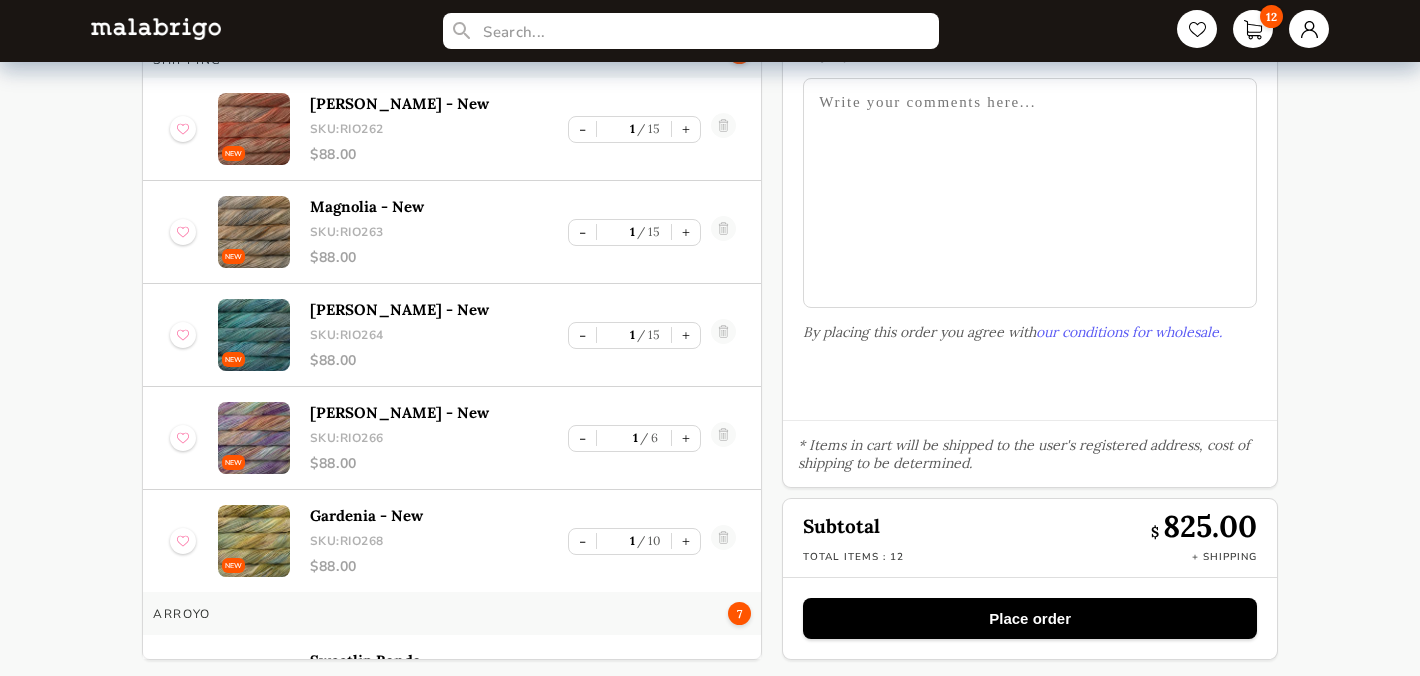 scroll, scrollTop: 143, scrollLeft: 0, axis: vertical 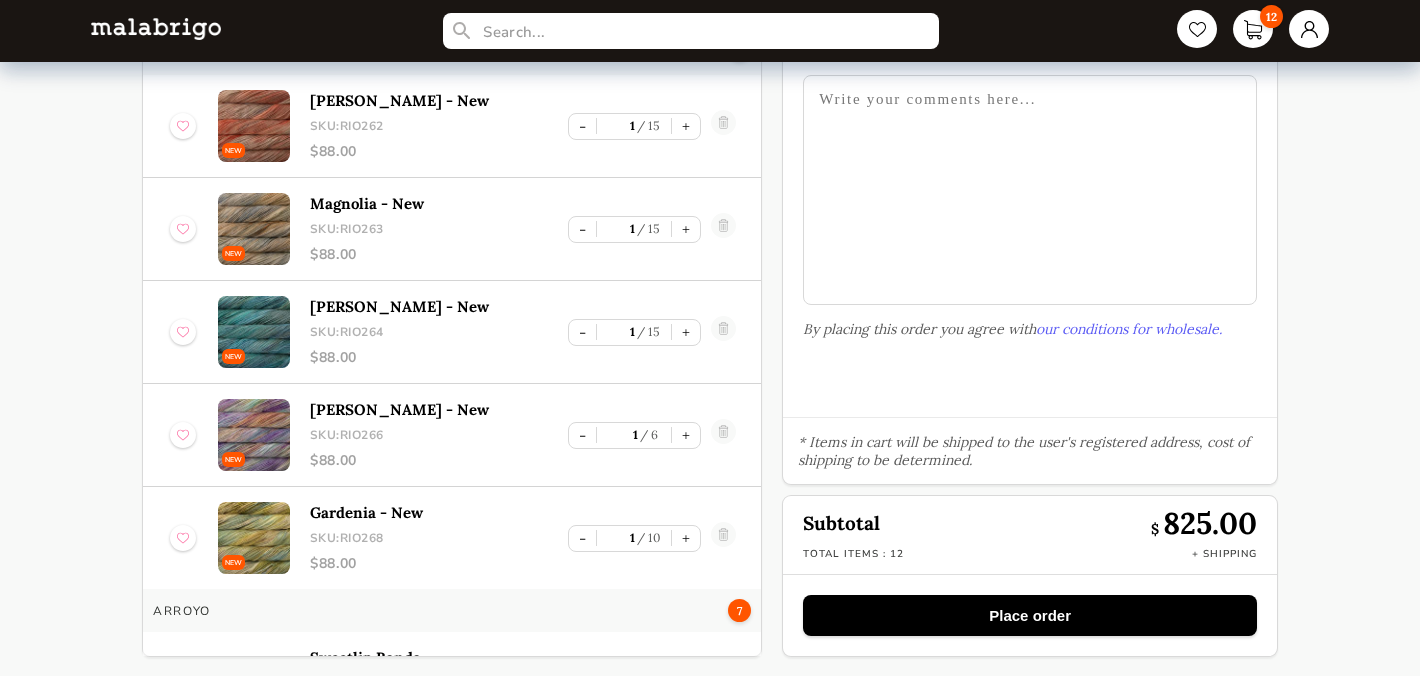 click on "Place order" at bounding box center [1030, 615] 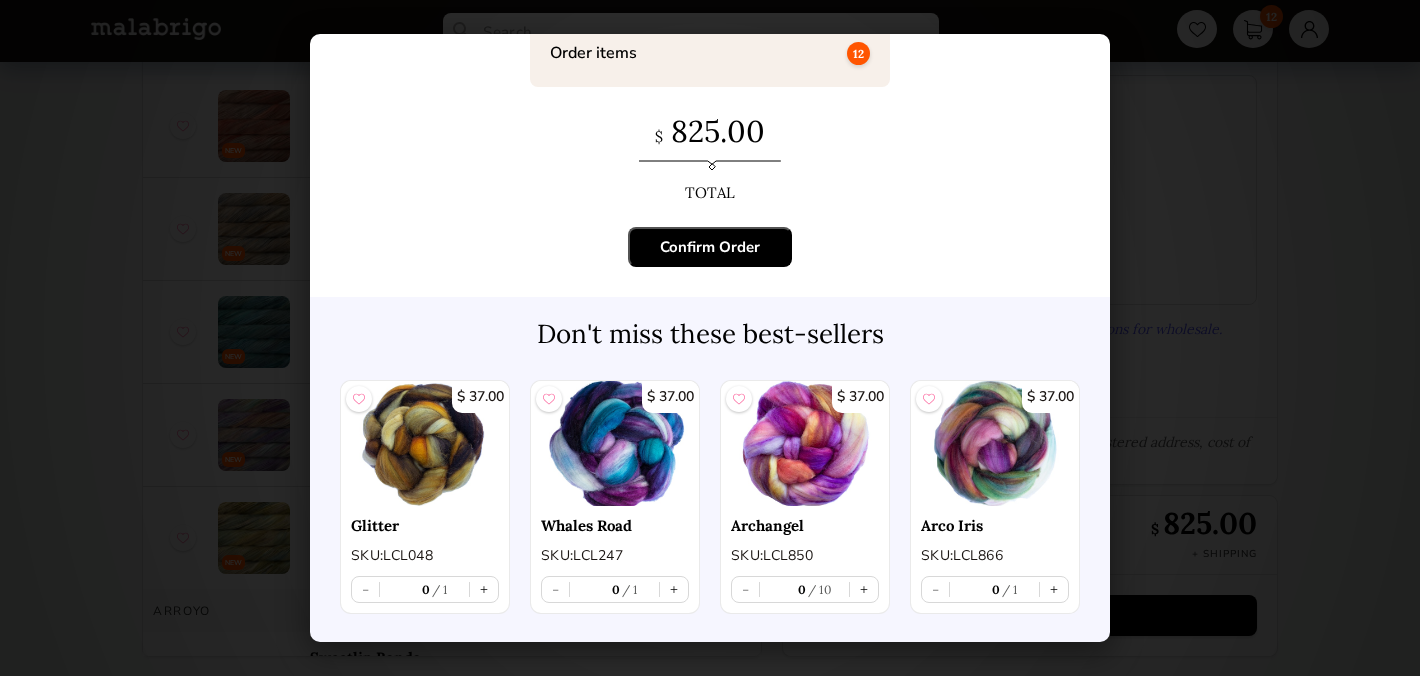 scroll, scrollTop: 0, scrollLeft: 0, axis: both 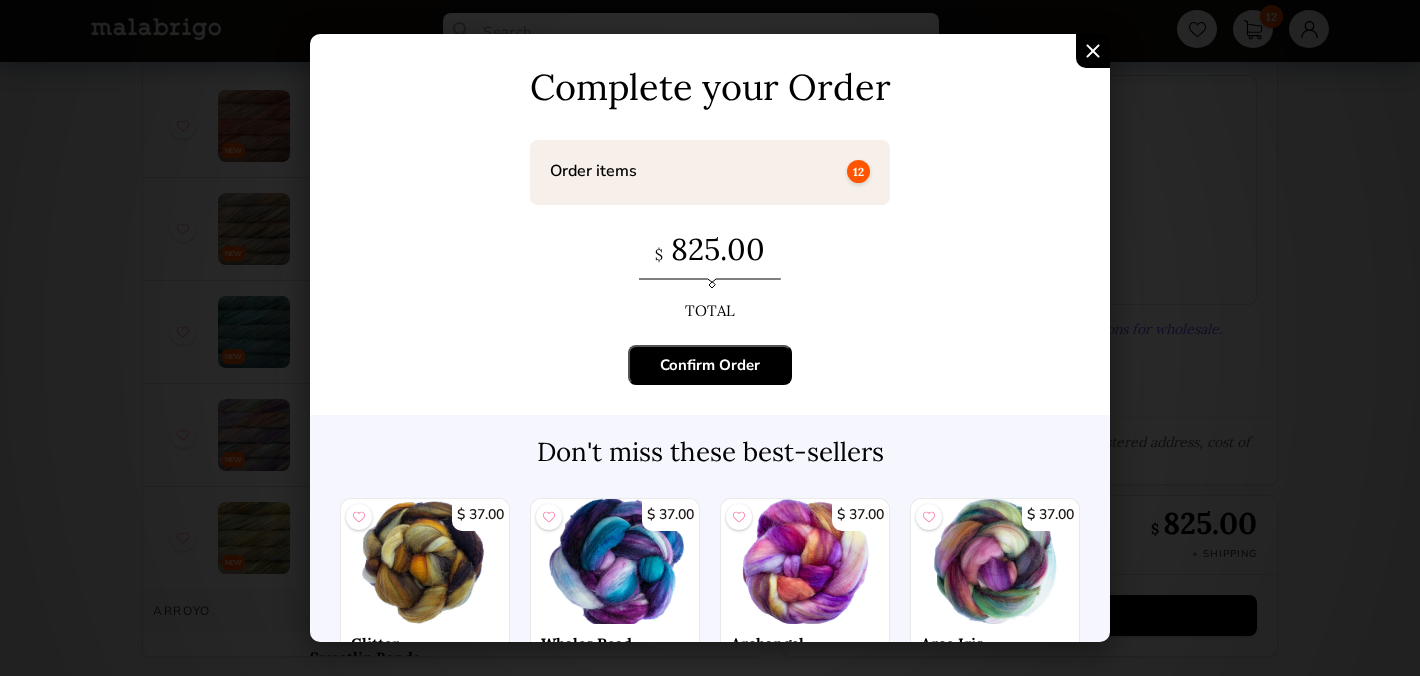 click on "Confirm Order" at bounding box center [710, 365] 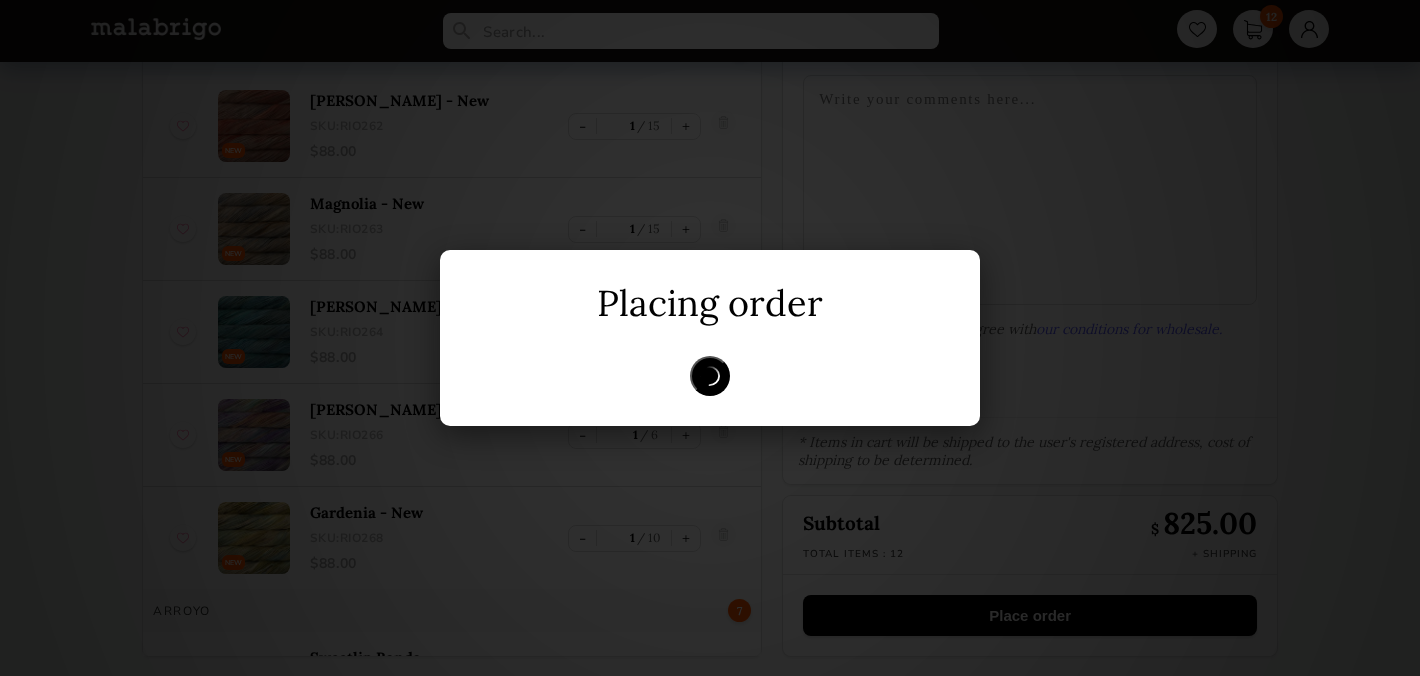 scroll, scrollTop: 0, scrollLeft: 0, axis: both 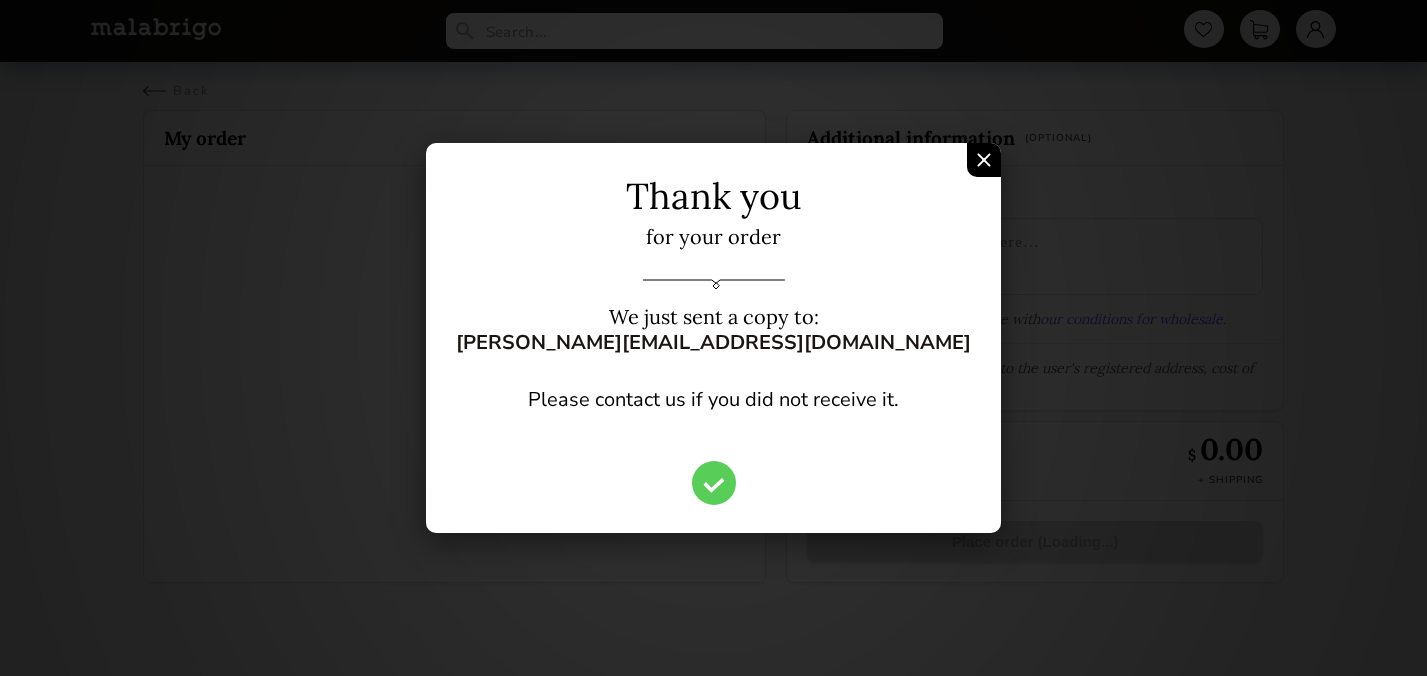 click at bounding box center (984, 160) 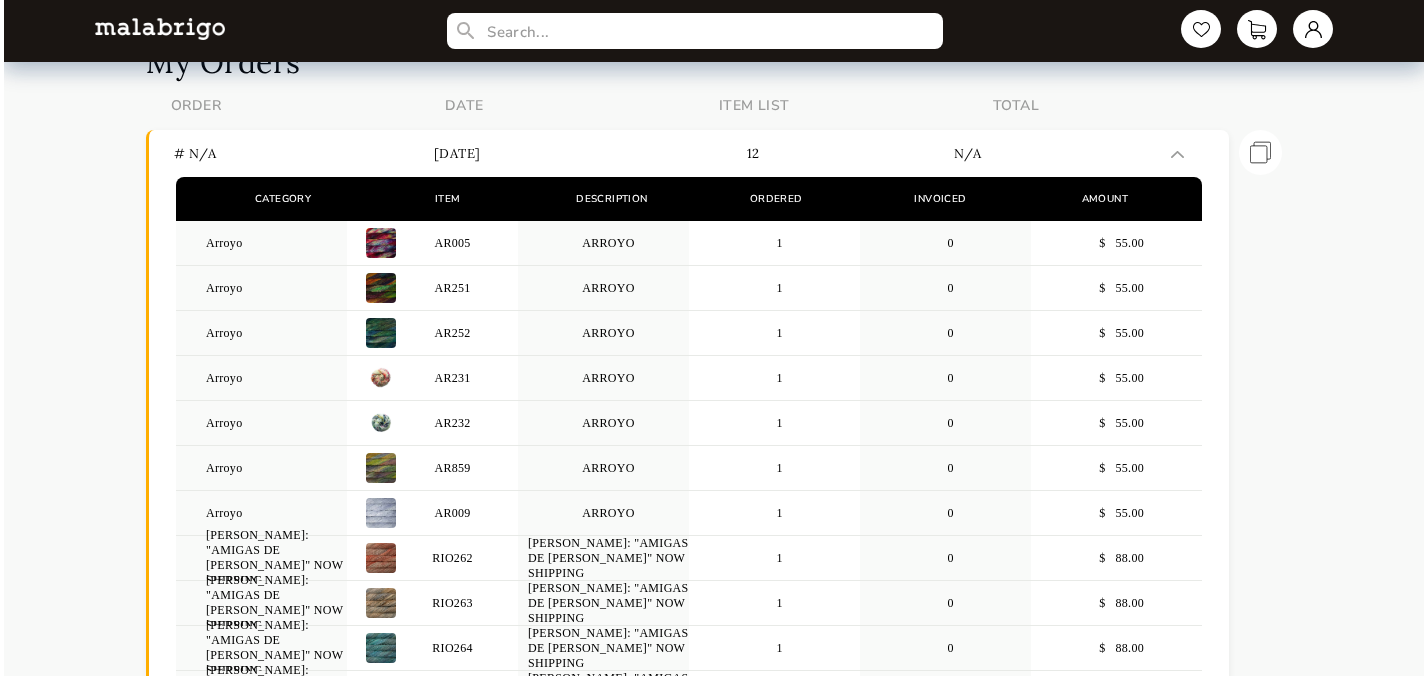 scroll, scrollTop: 0, scrollLeft: 0, axis: both 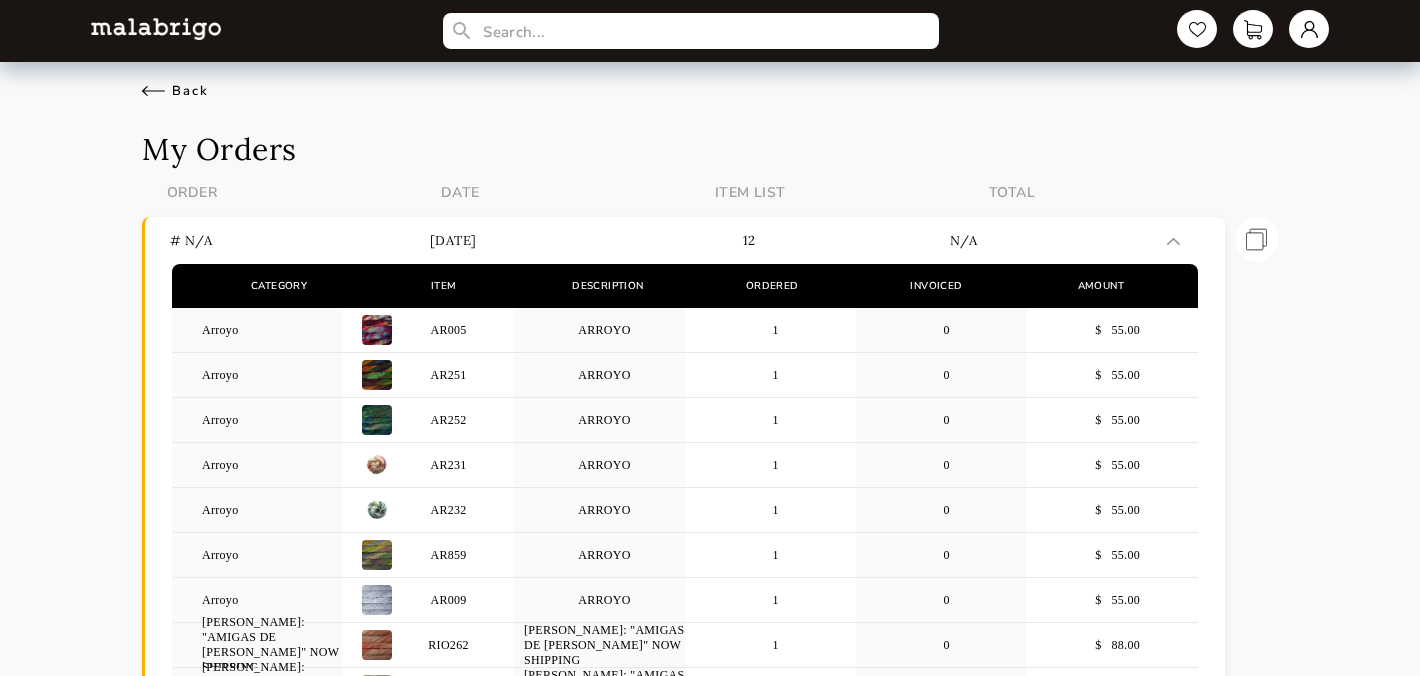 click on "Back" at bounding box center [175, 91] 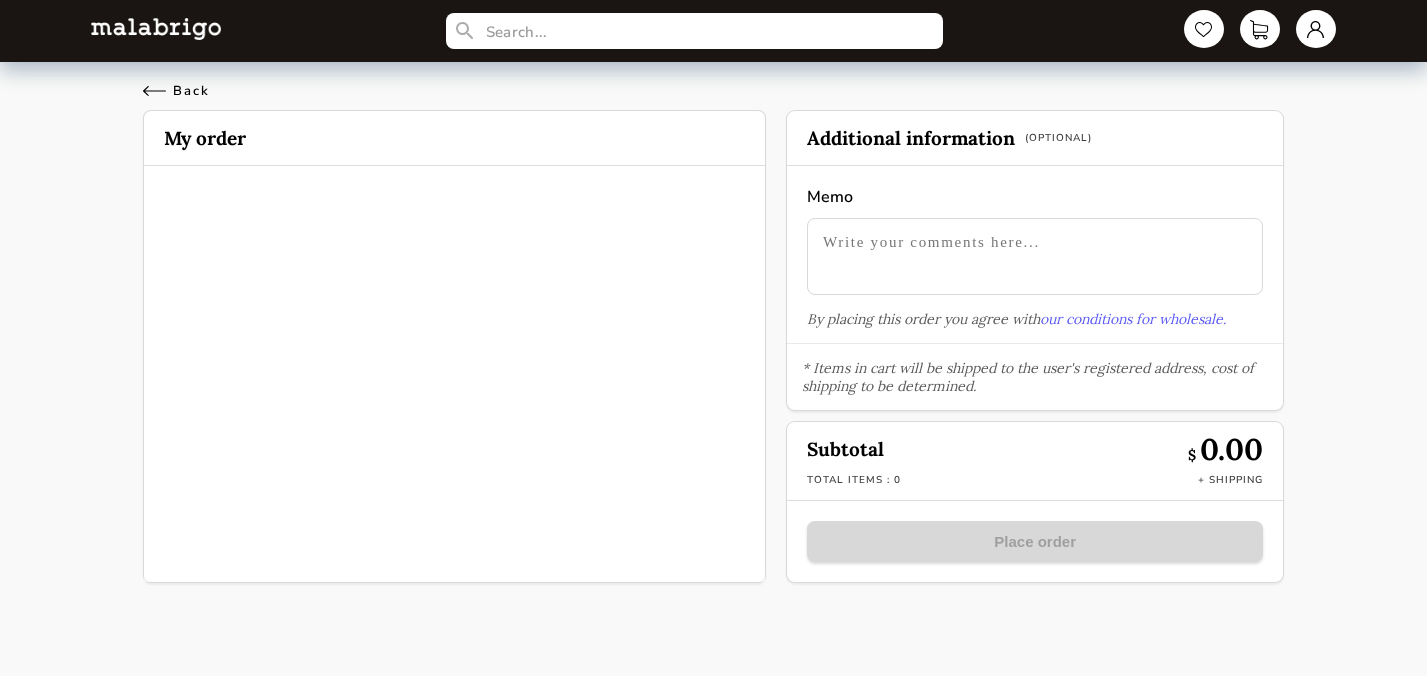 click on "Back" at bounding box center (176, 91) 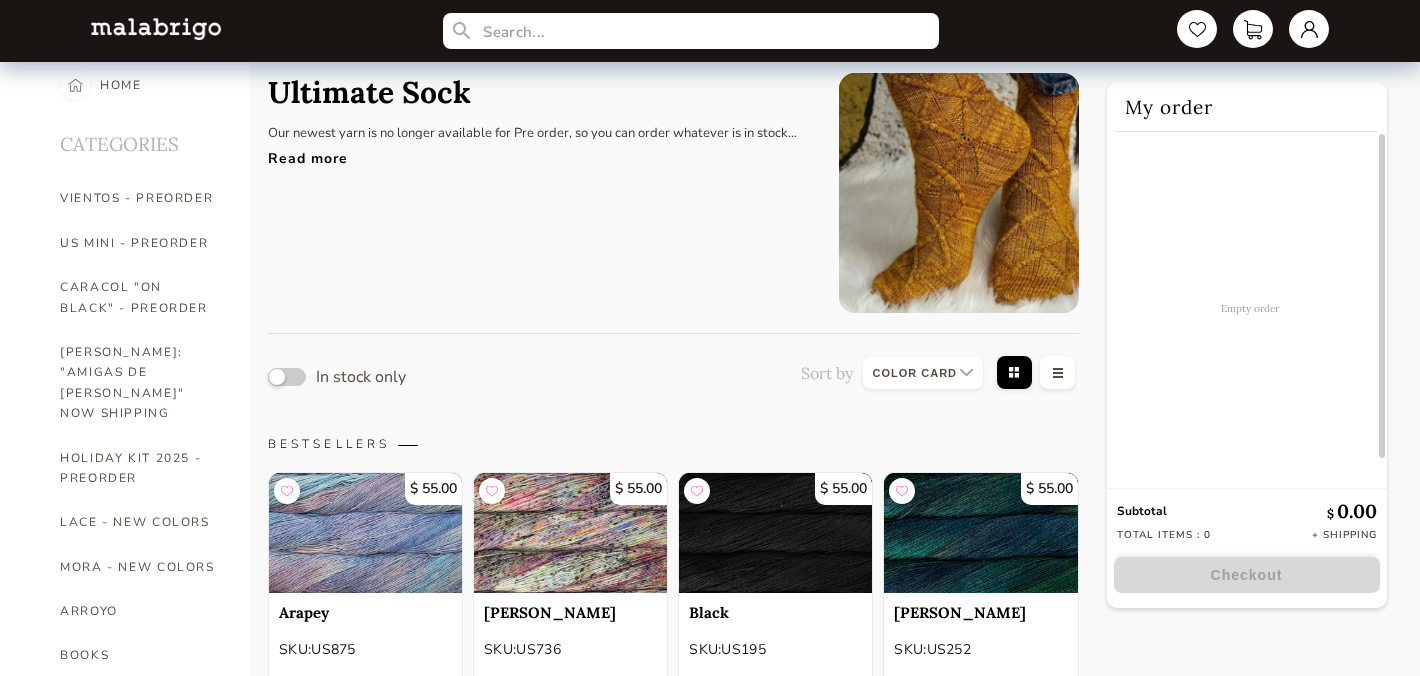 scroll, scrollTop: 0, scrollLeft: 0, axis: both 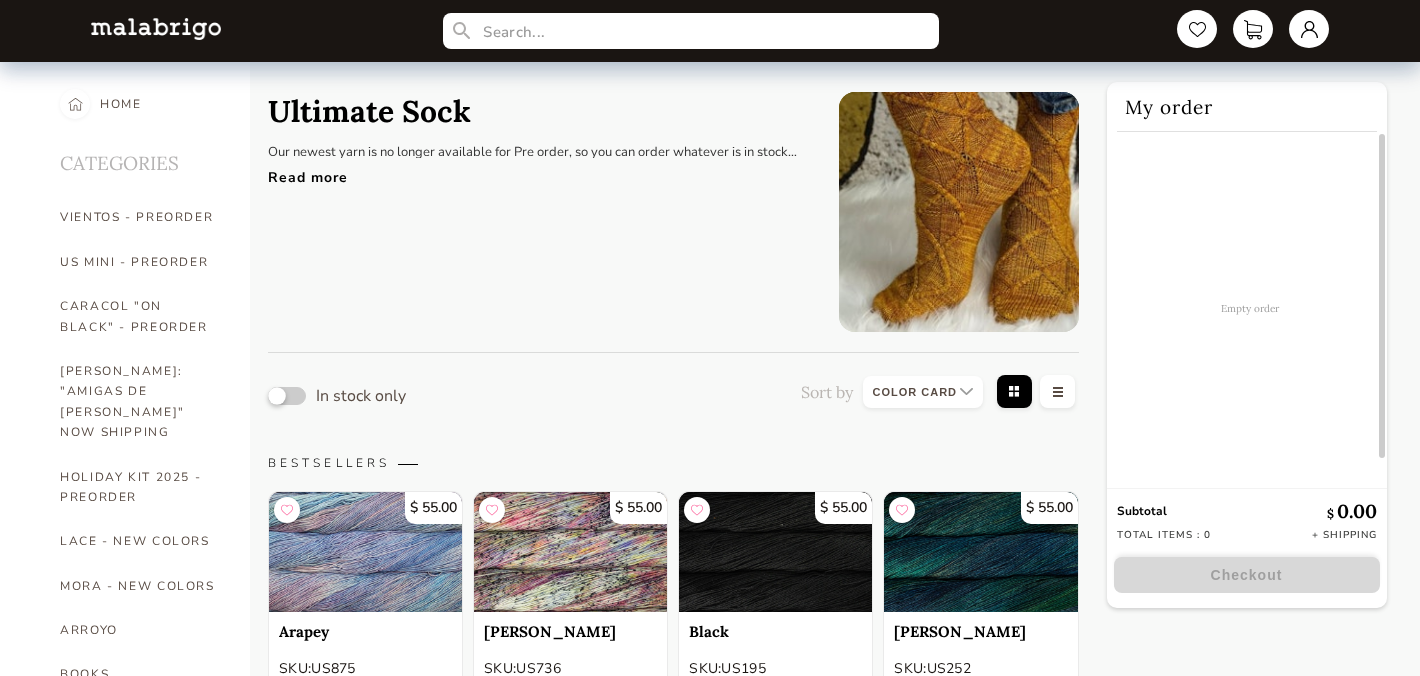 click at bounding box center (287, 396) 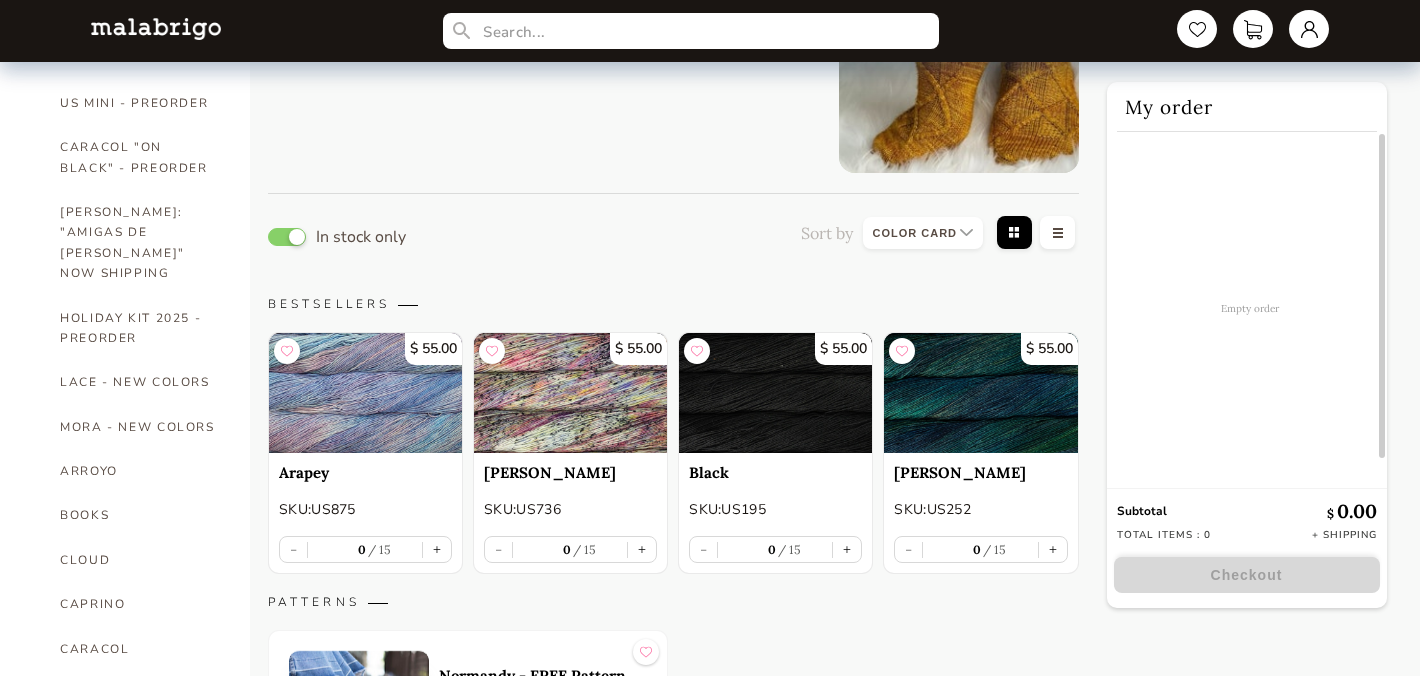 scroll, scrollTop: 162, scrollLeft: 0, axis: vertical 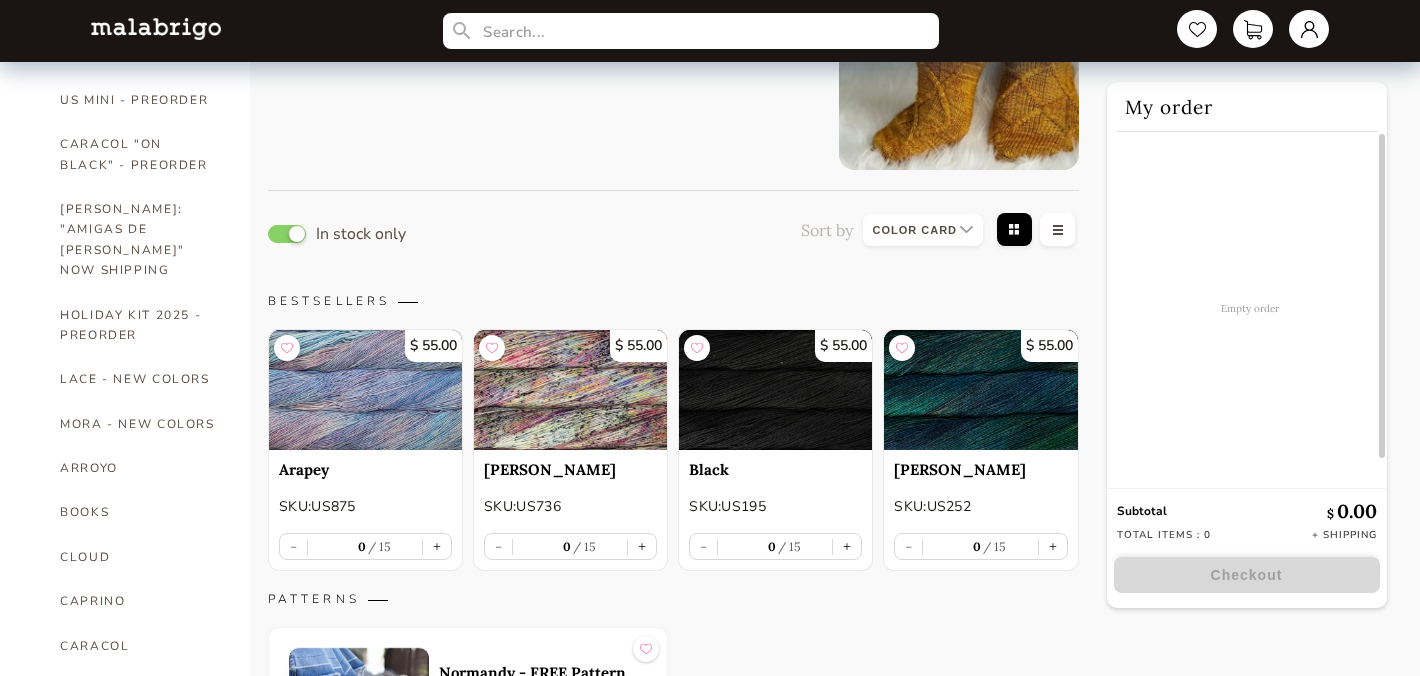 click at bounding box center (923, 230) 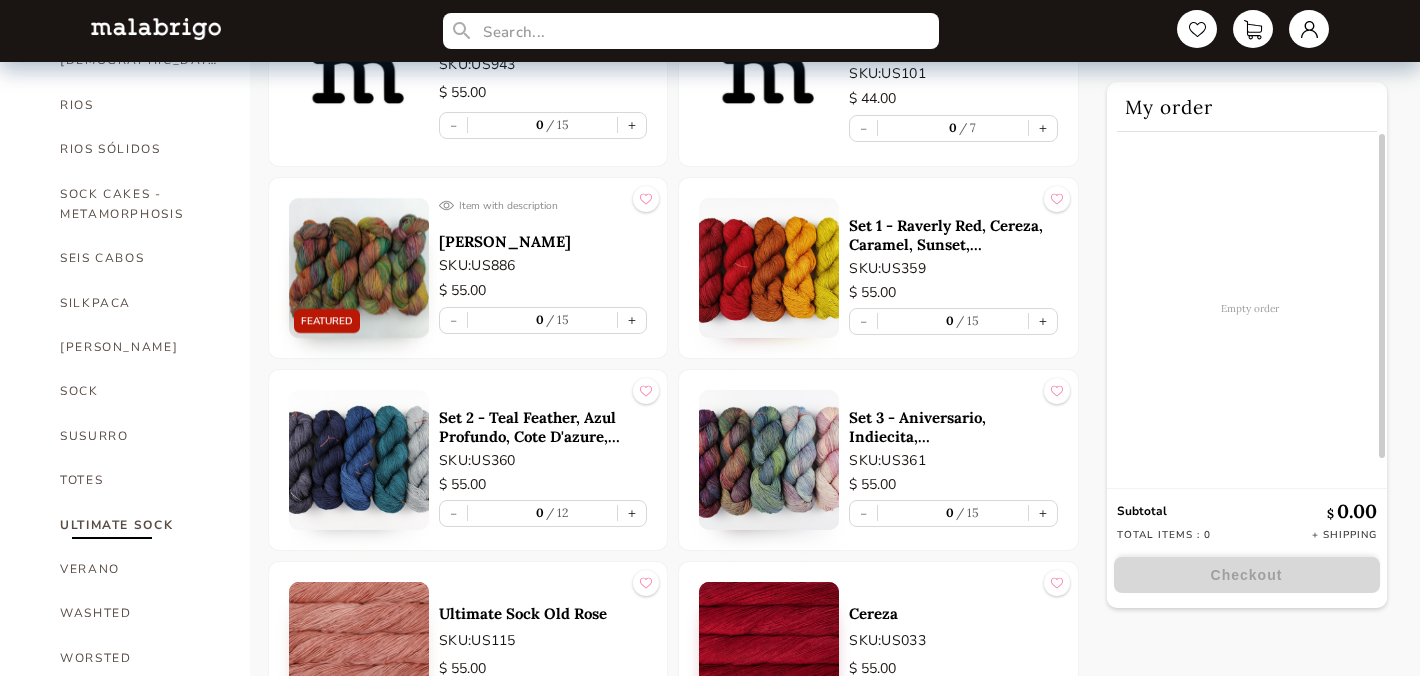 scroll, scrollTop: 1301, scrollLeft: 0, axis: vertical 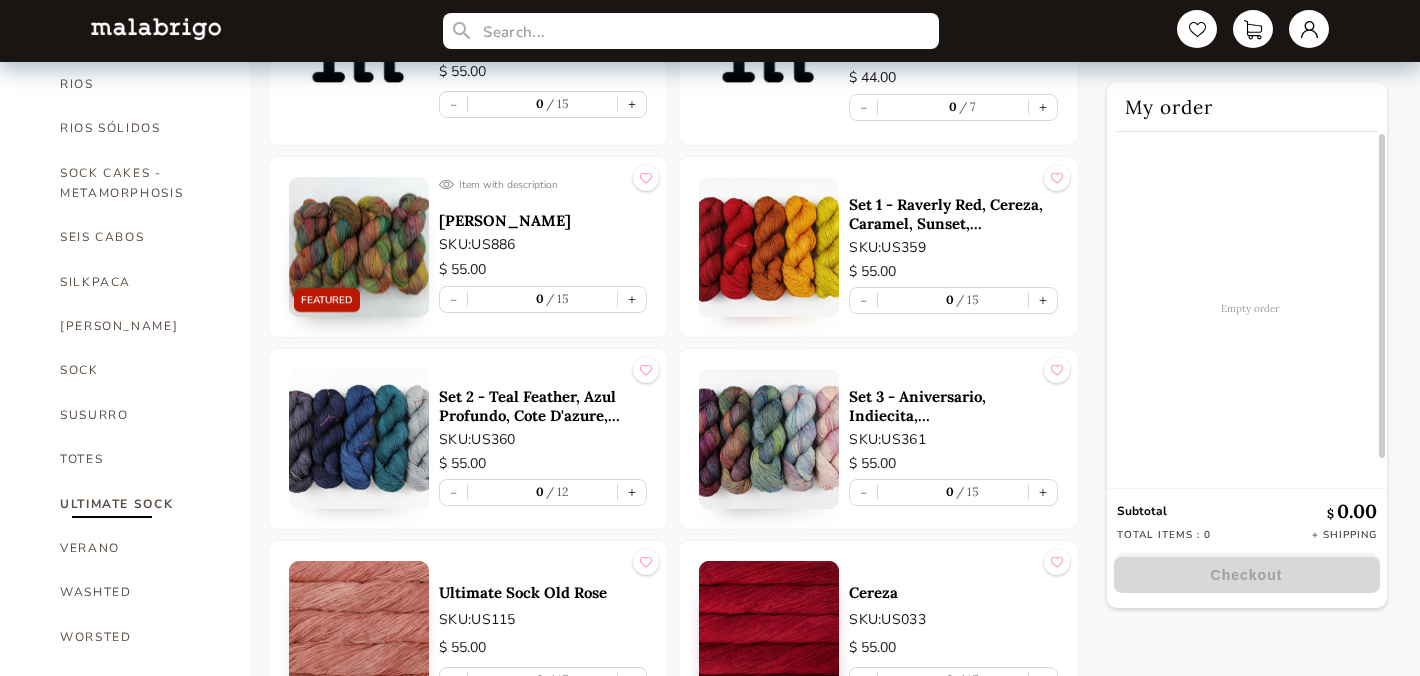 click on "Set 1 - Raverly Red, Cereza, Caramel, Sunset, [PERSON_NAME]" at bounding box center [953, 214] 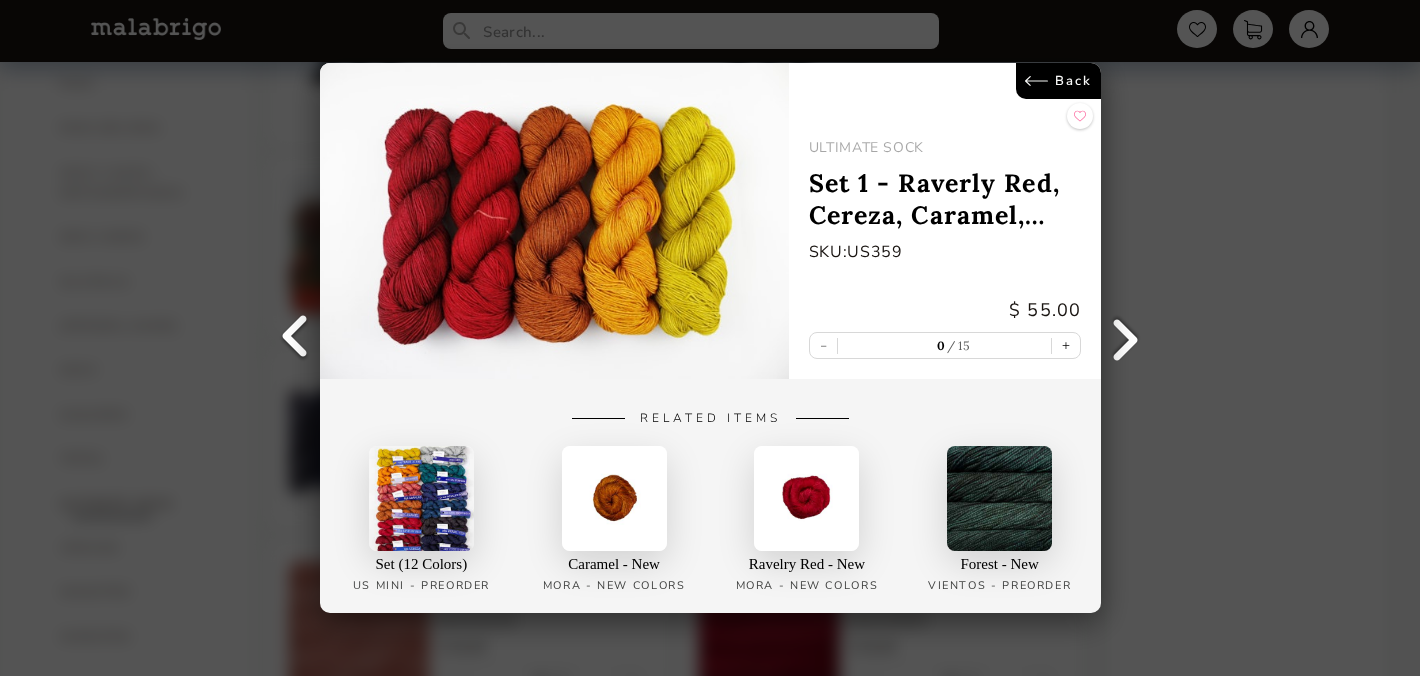 click on "SKU:  US359" at bounding box center [944, 252] 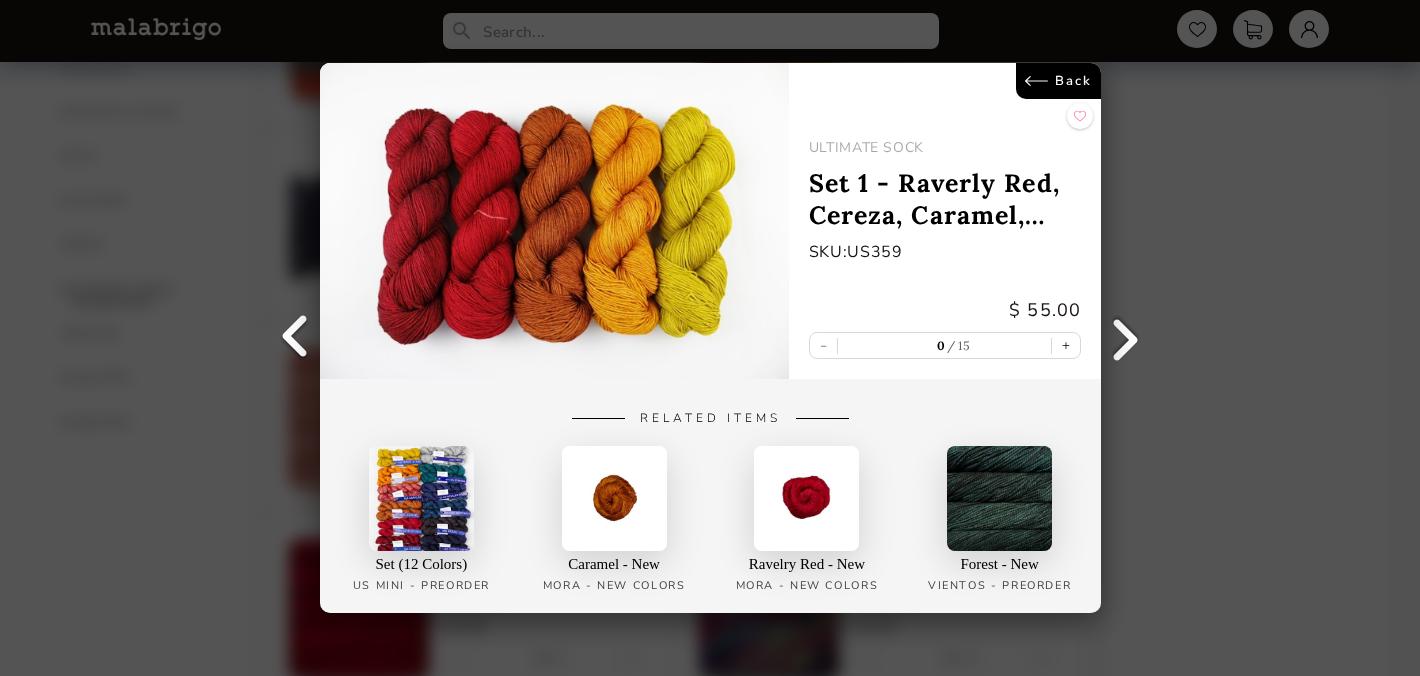 scroll, scrollTop: 1518, scrollLeft: 0, axis: vertical 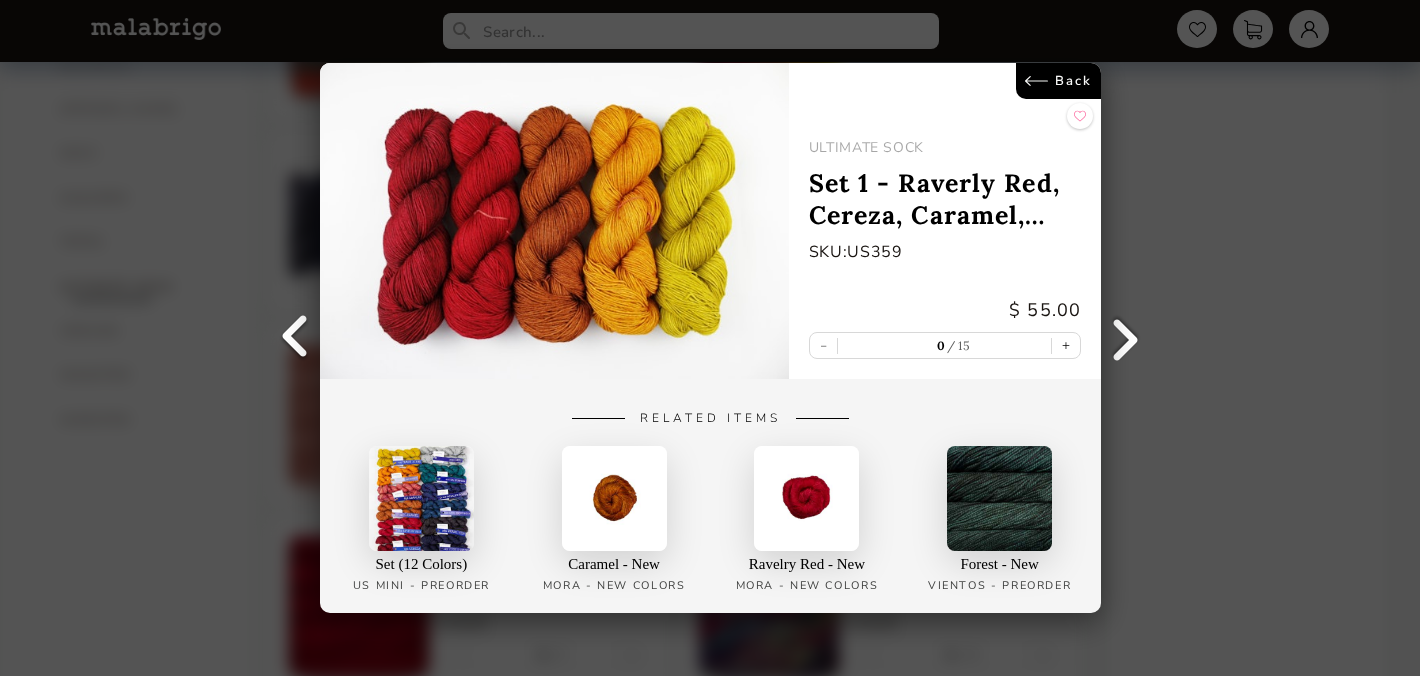 click at bounding box center (420, 498) 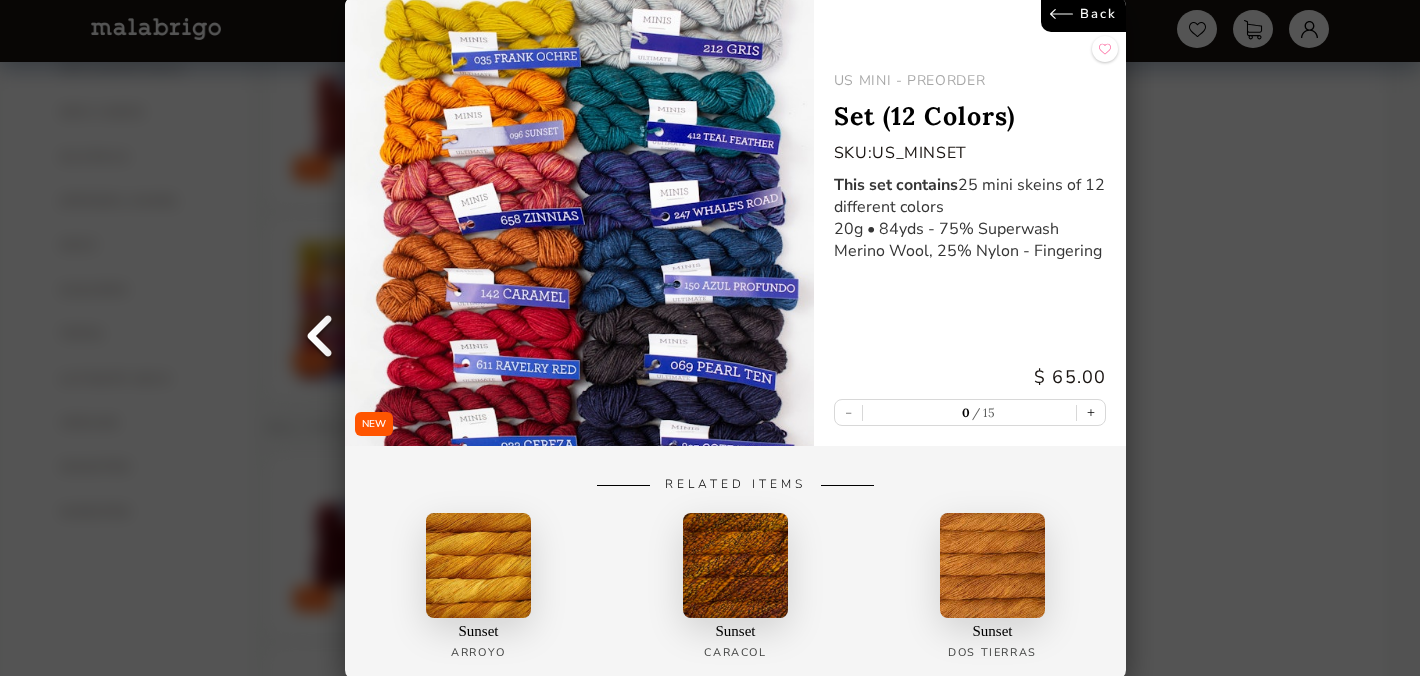 scroll, scrollTop: 1425, scrollLeft: 0, axis: vertical 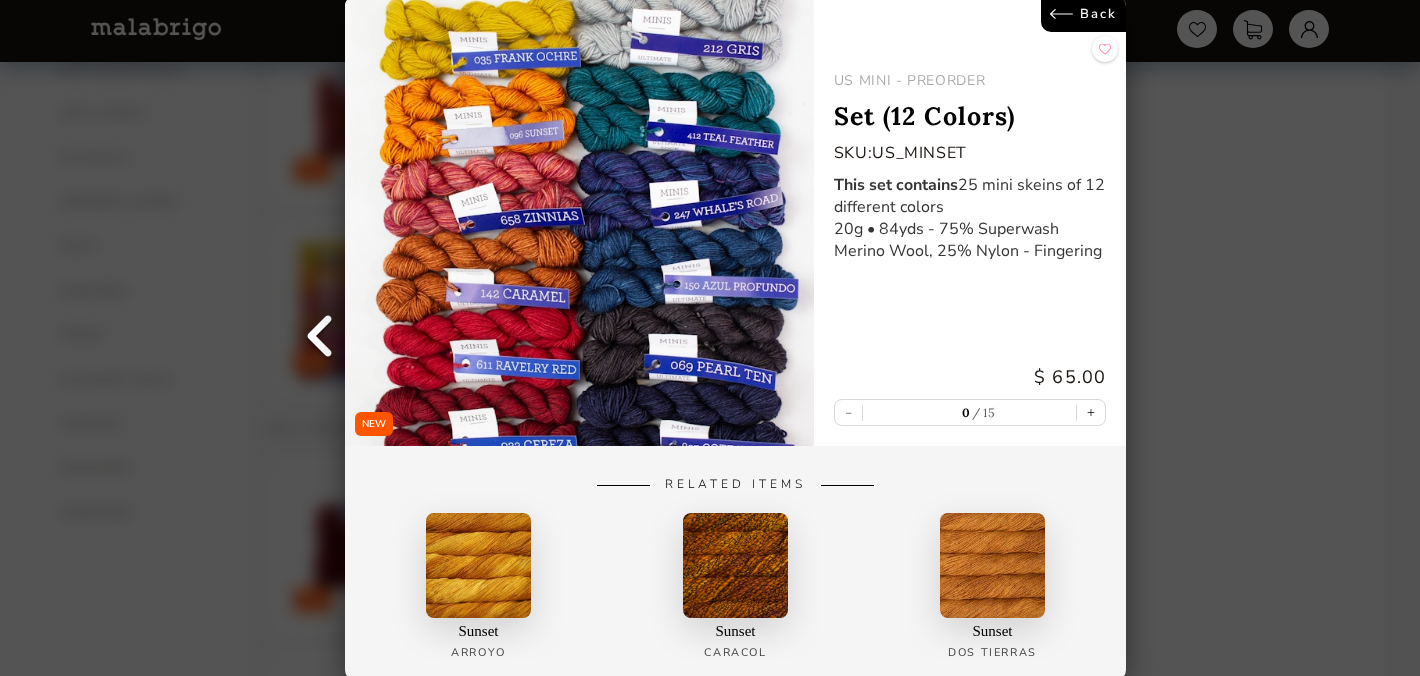 click at bounding box center [1105, 49] 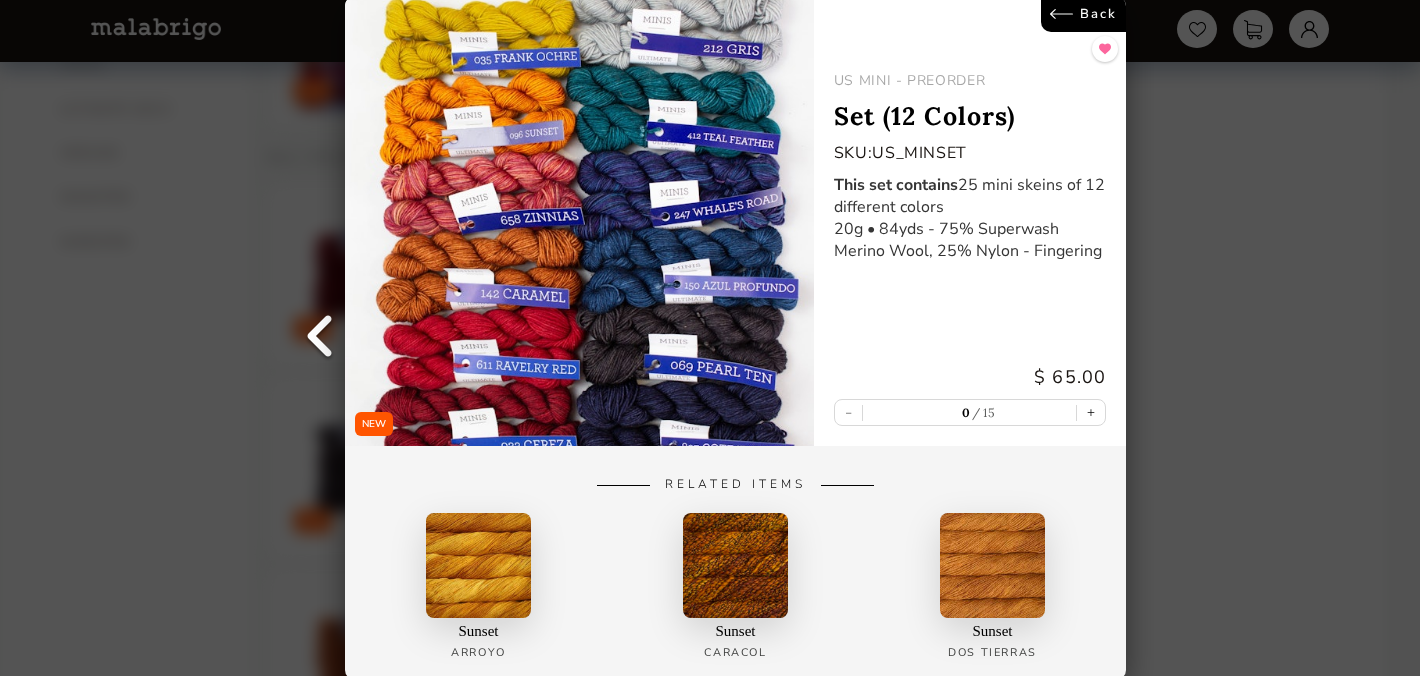scroll, scrollTop: 1717, scrollLeft: 0, axis: vertical 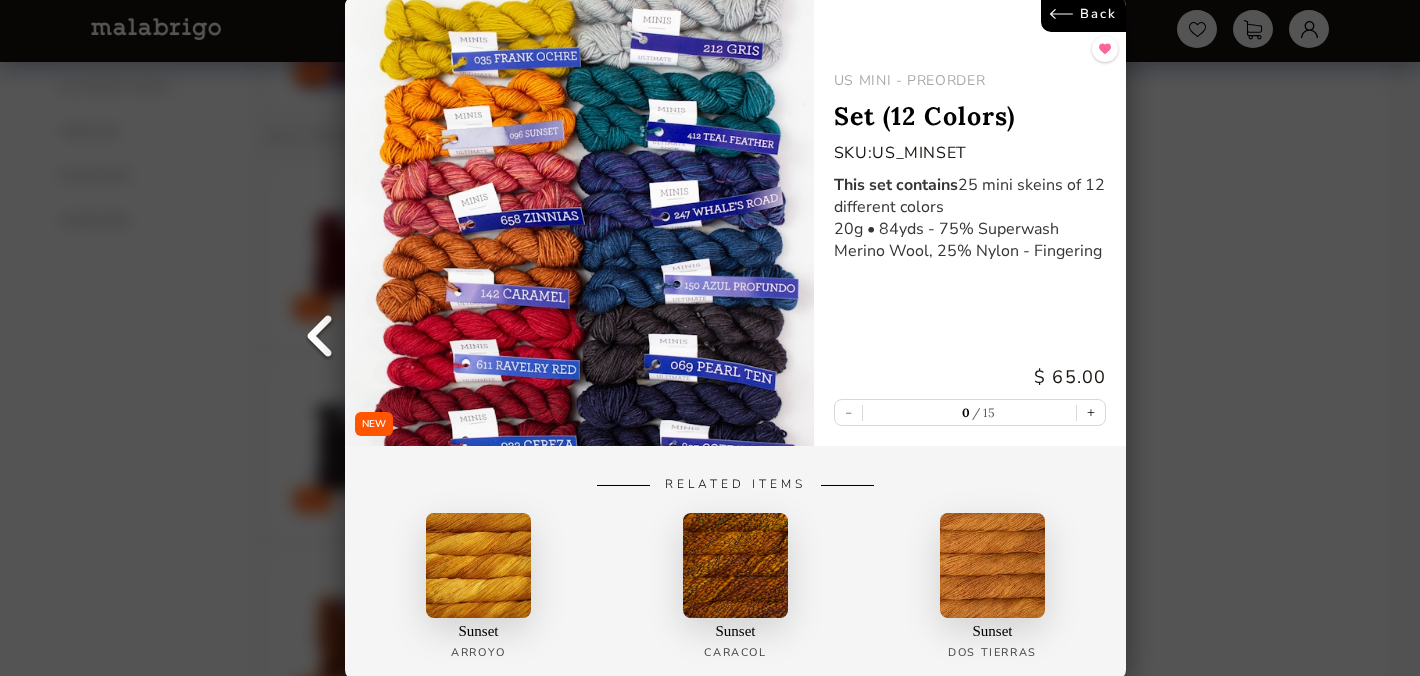 click on "NEW Back US MINI - PREORDER Set (12 Colors) SKU:  US_MINSET This set contains  25 mini skeins of 12 different colors
20g • 84yds - 75% Superwash Merino Wool, 25% Nylon - Fingering
$   65.00 - 0 15 + Related Items Sunset [PERSON_NAME] Sunset Caracol Sunset Dos Tierras" at bounding box center [710, 338] 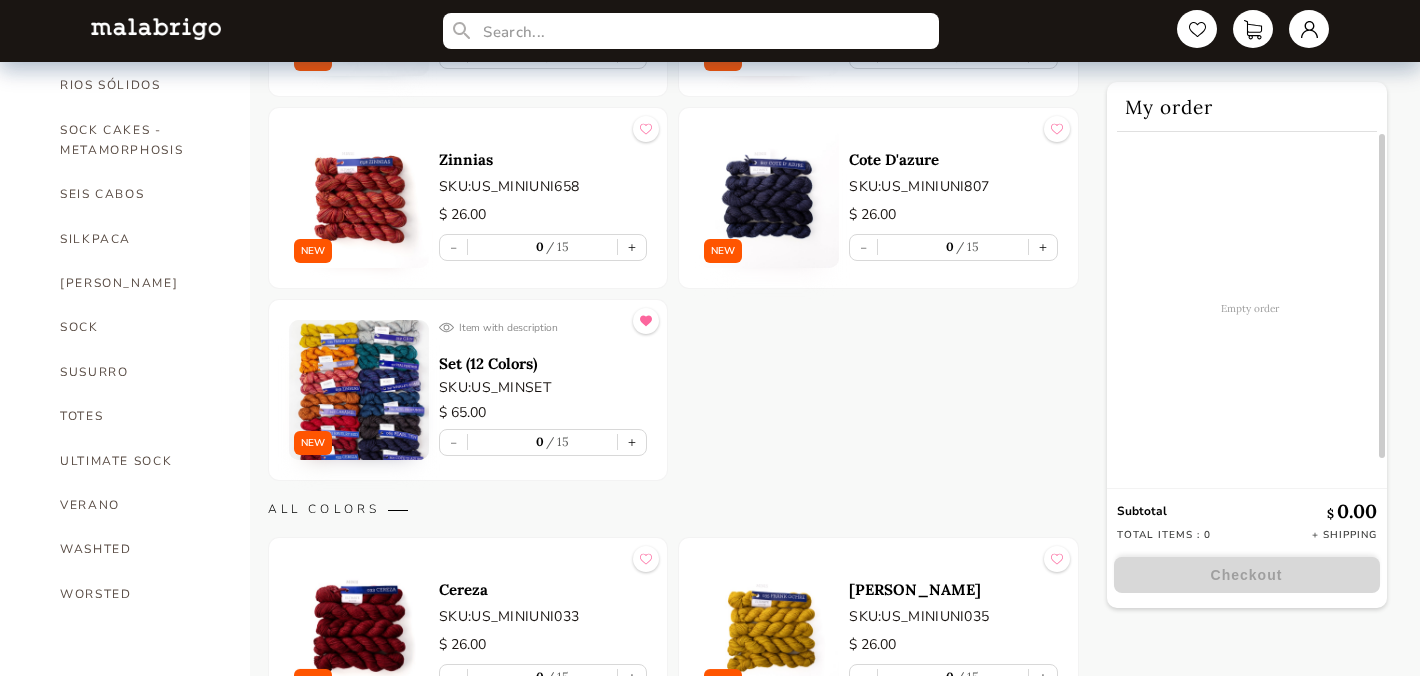 scroll, scrollTop: 1337, scrollLeft: 0, axis: vertical 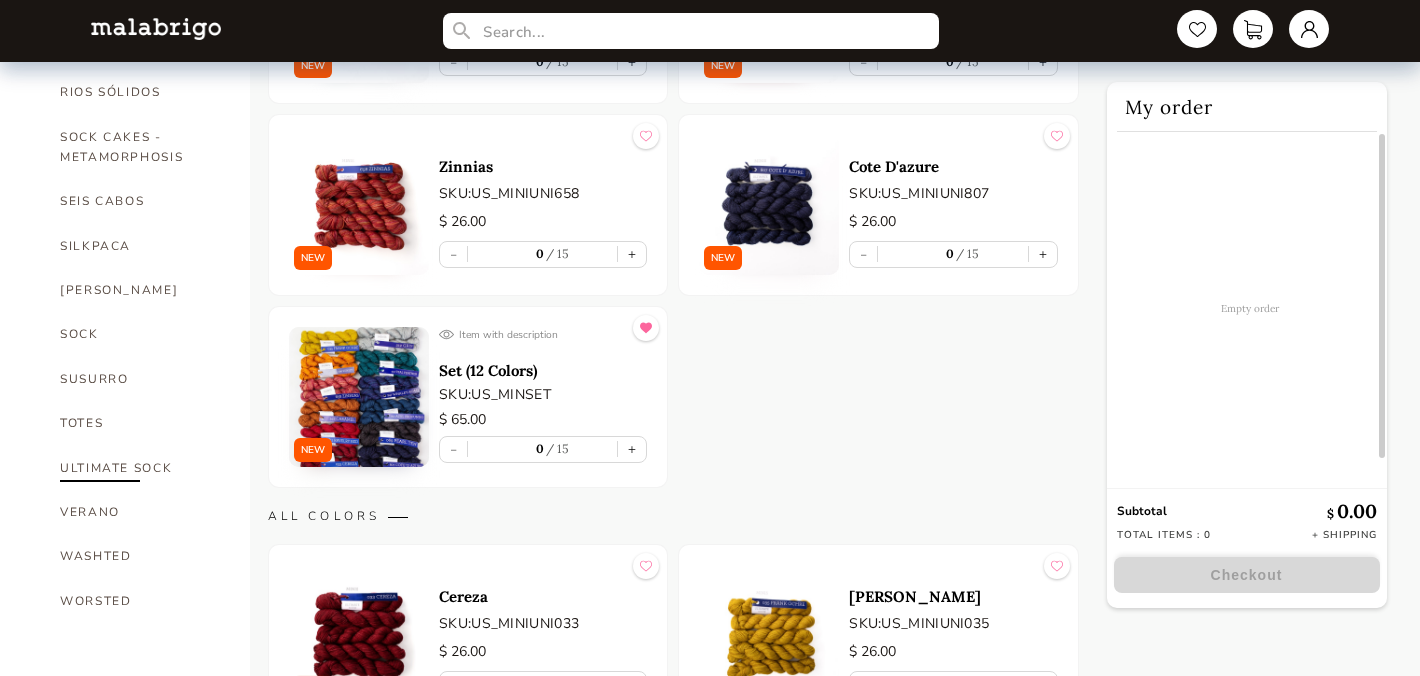 click on "ULTIMATE SOCK" at bounding box center [140, 468] 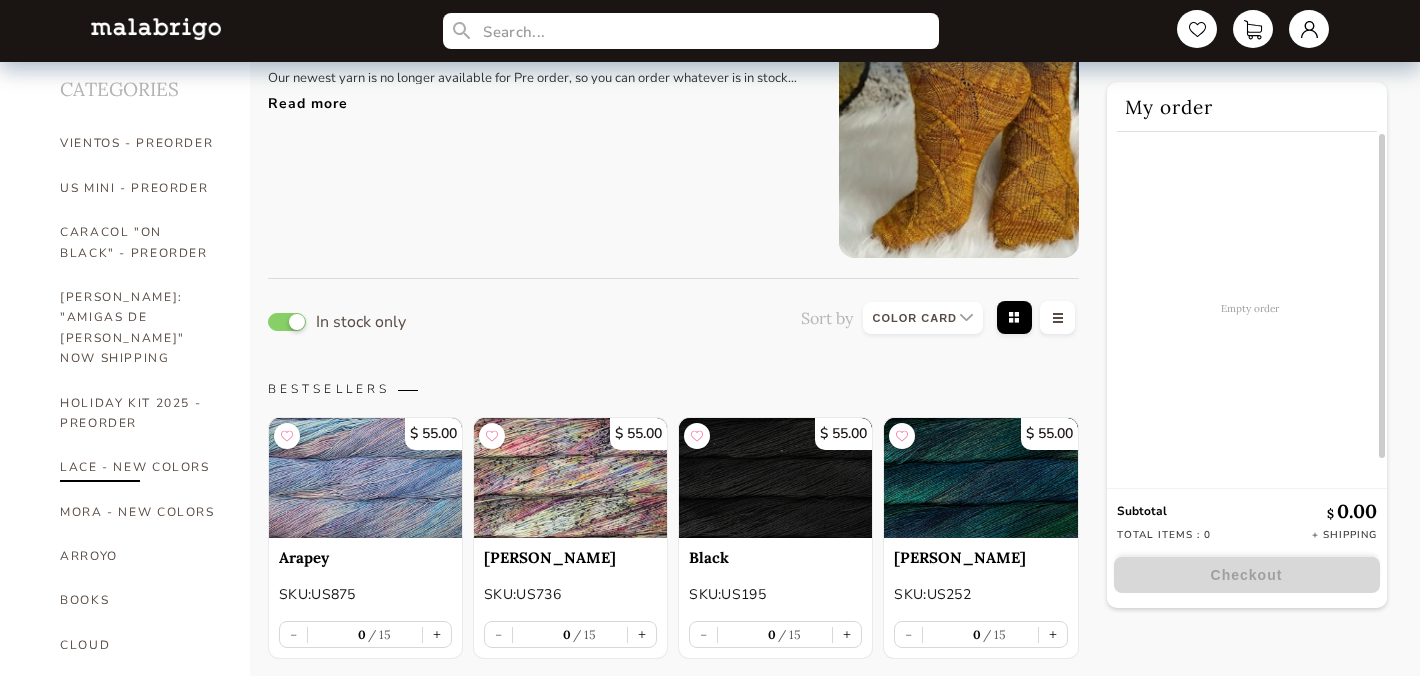 scroll, scrollTop: 0, scrollLeft: 0, axis: both 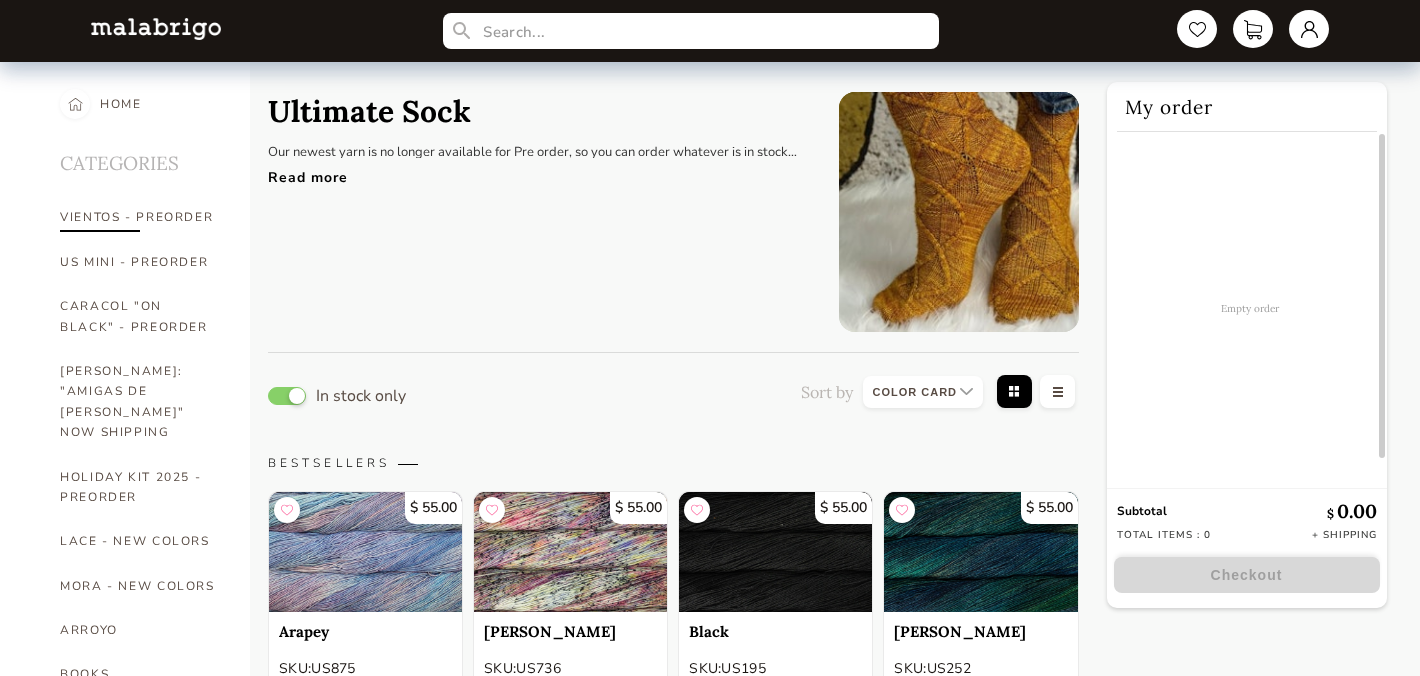 click on "VIENTOS - PREORDER" at bounding box center [140, 217] 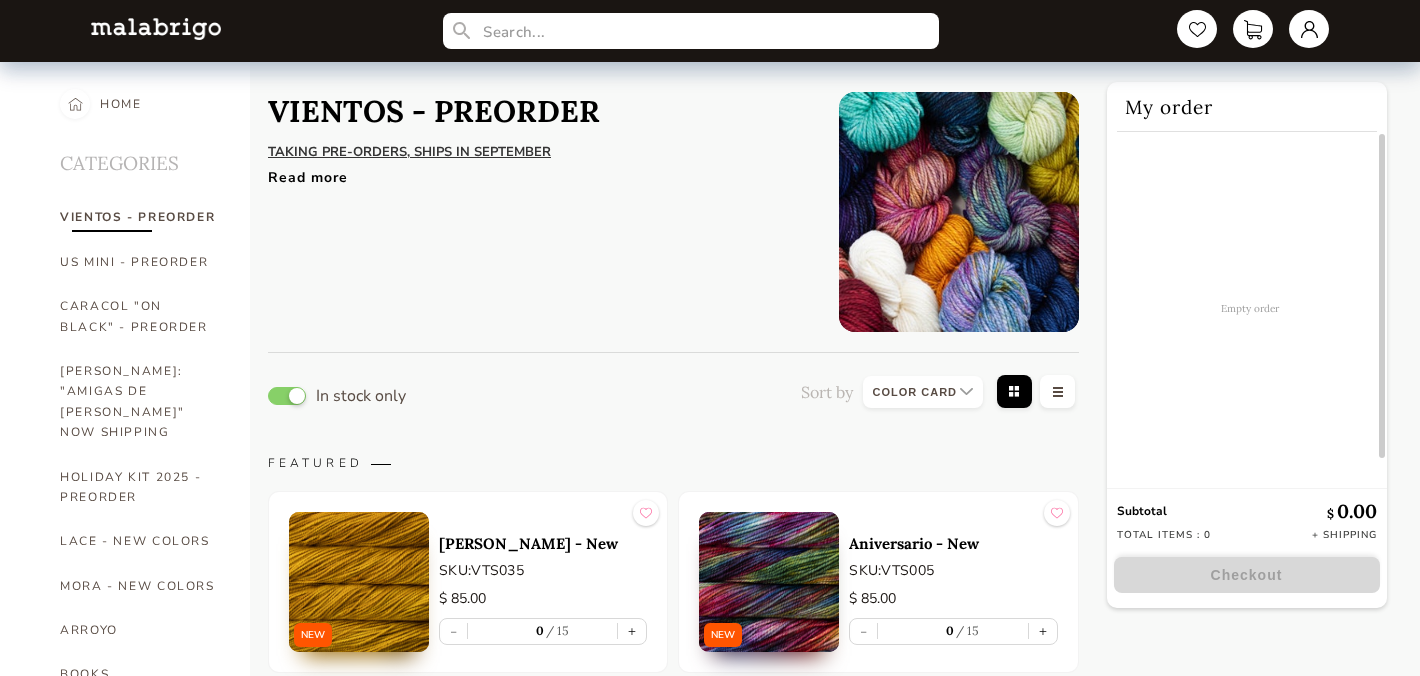 click on "Read more" at bounding box center [538, 172] 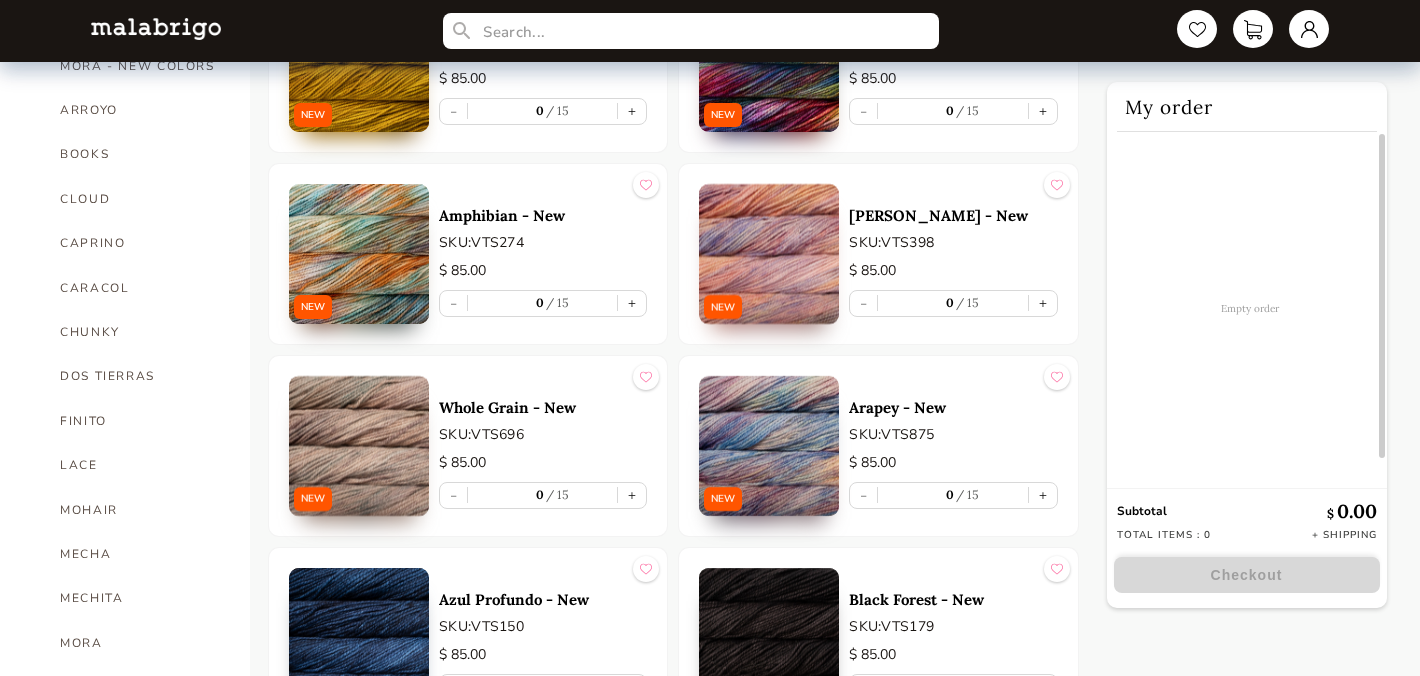 scroll, scrollTop: 0, scrollLeft: 0, axis: both 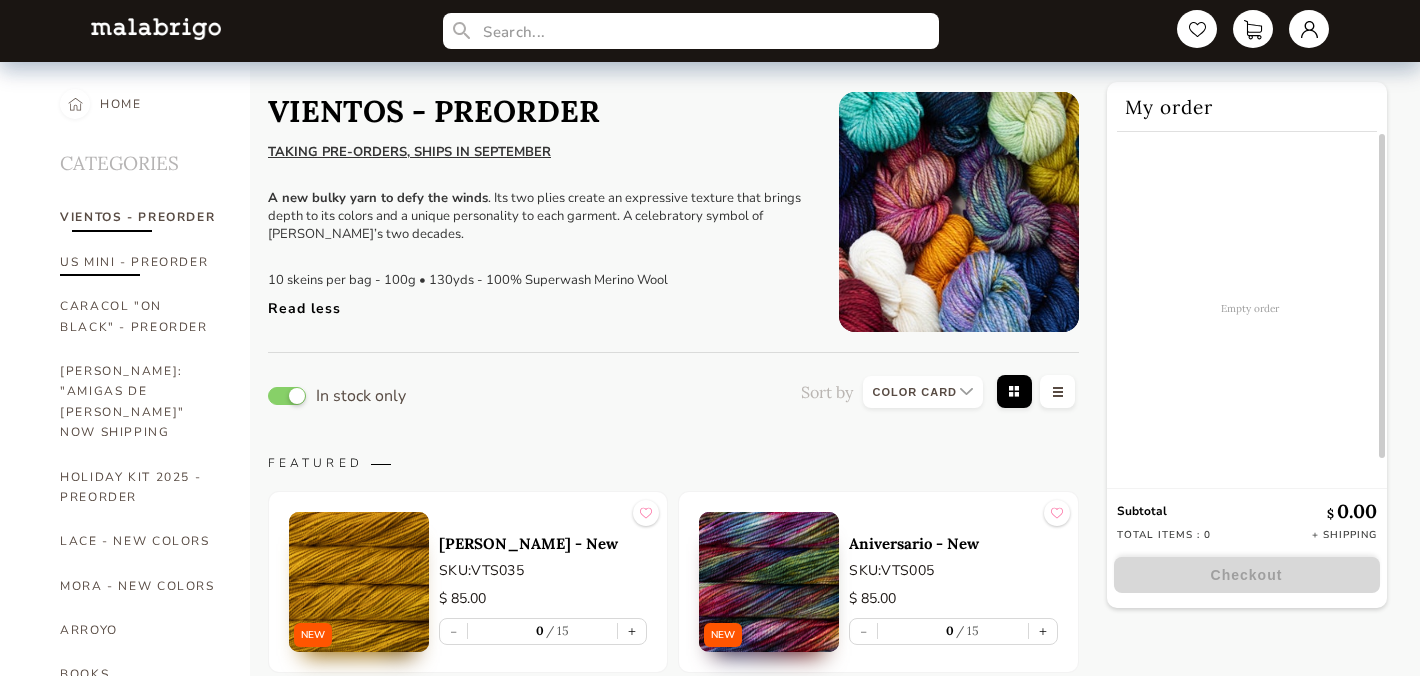 click on "US MINI - PREORDER" at bounding box center [140, 262] 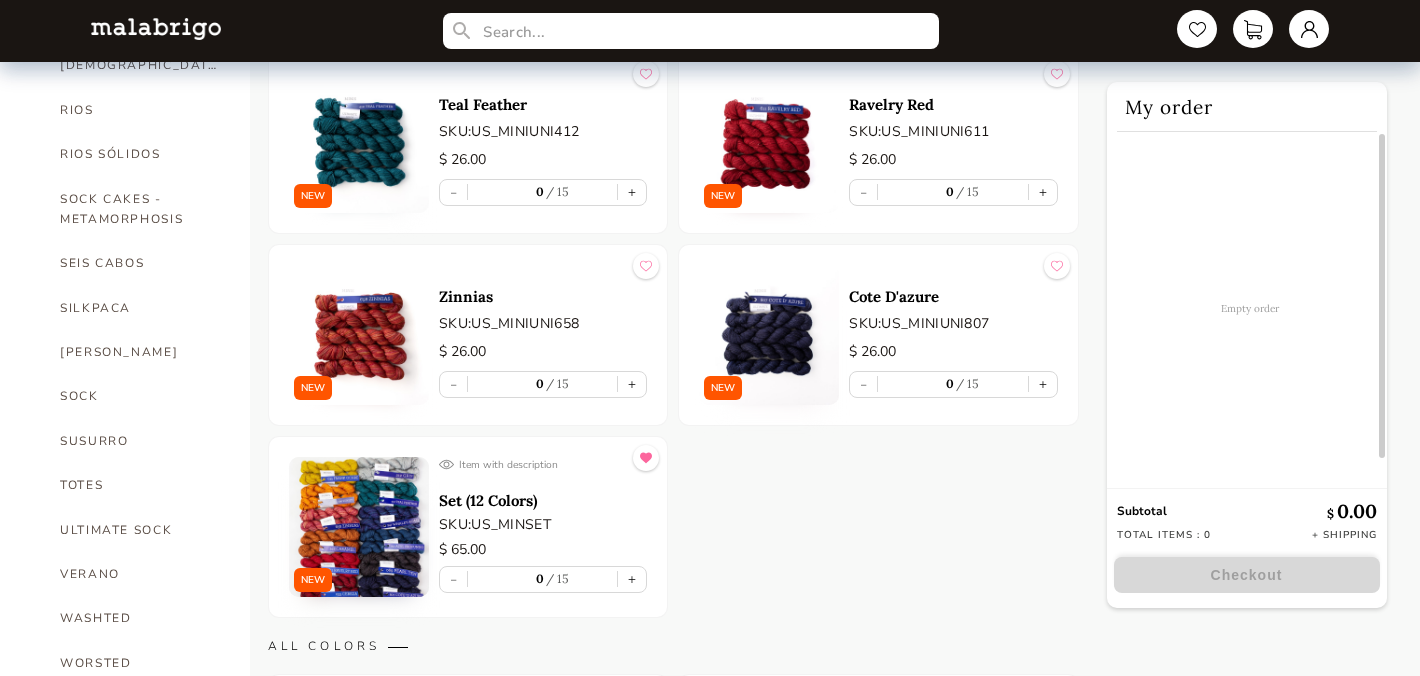 scroll, scrollTop: 1281, scrollLeft: 0, axis: vertical 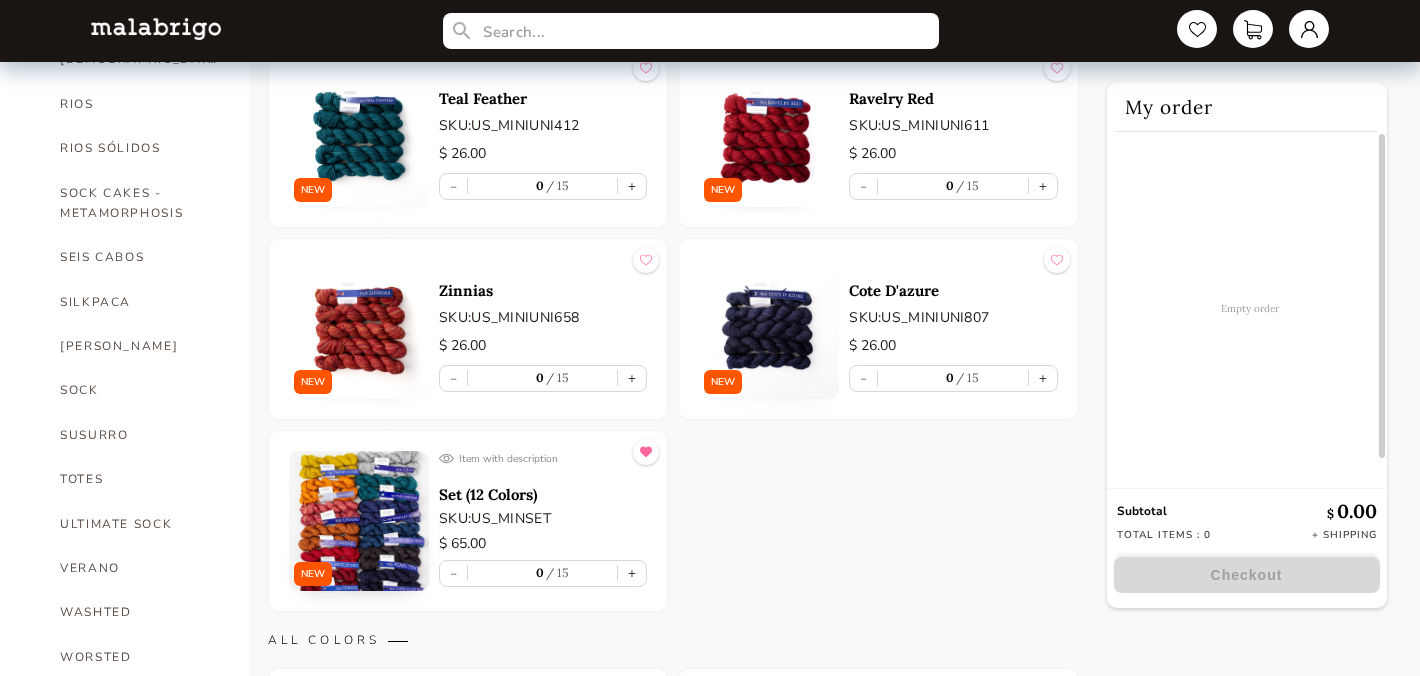 click at bounding box center (359, 521) 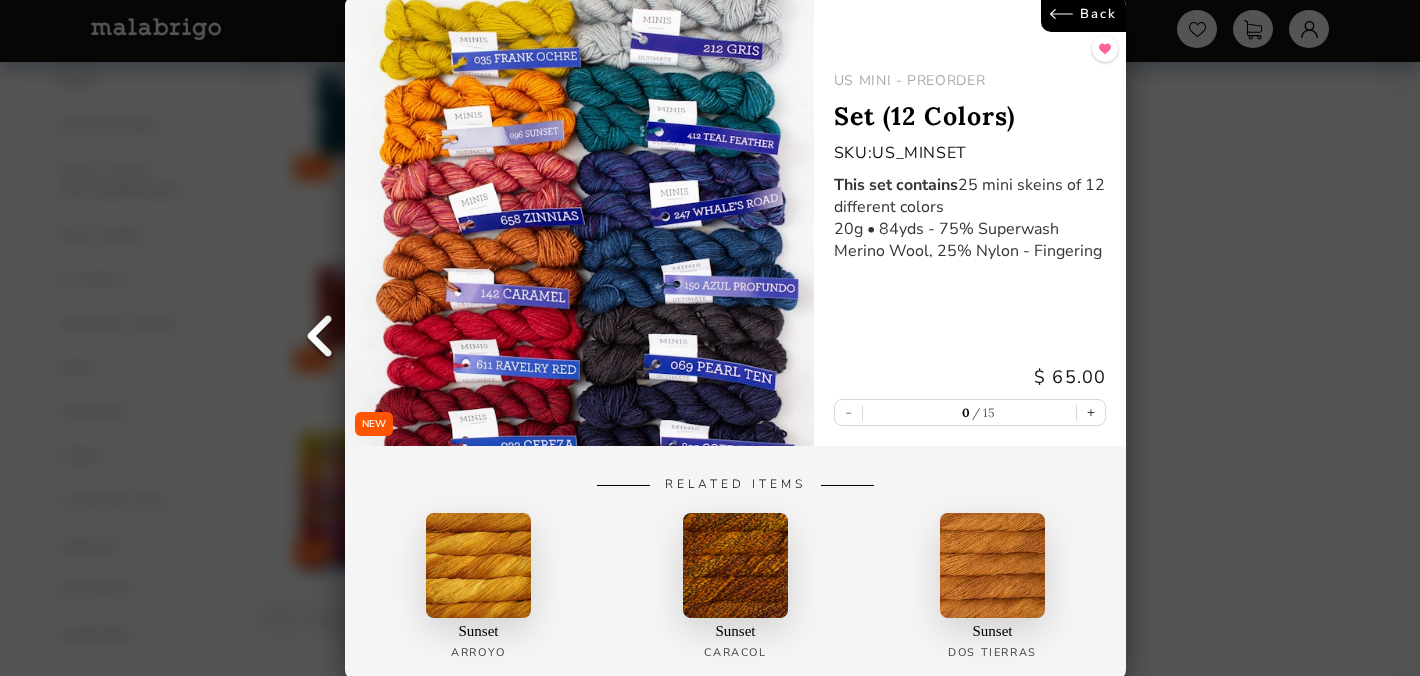 scroll, scrollTop: 1302, scrollLeft: 0, axis: vertical 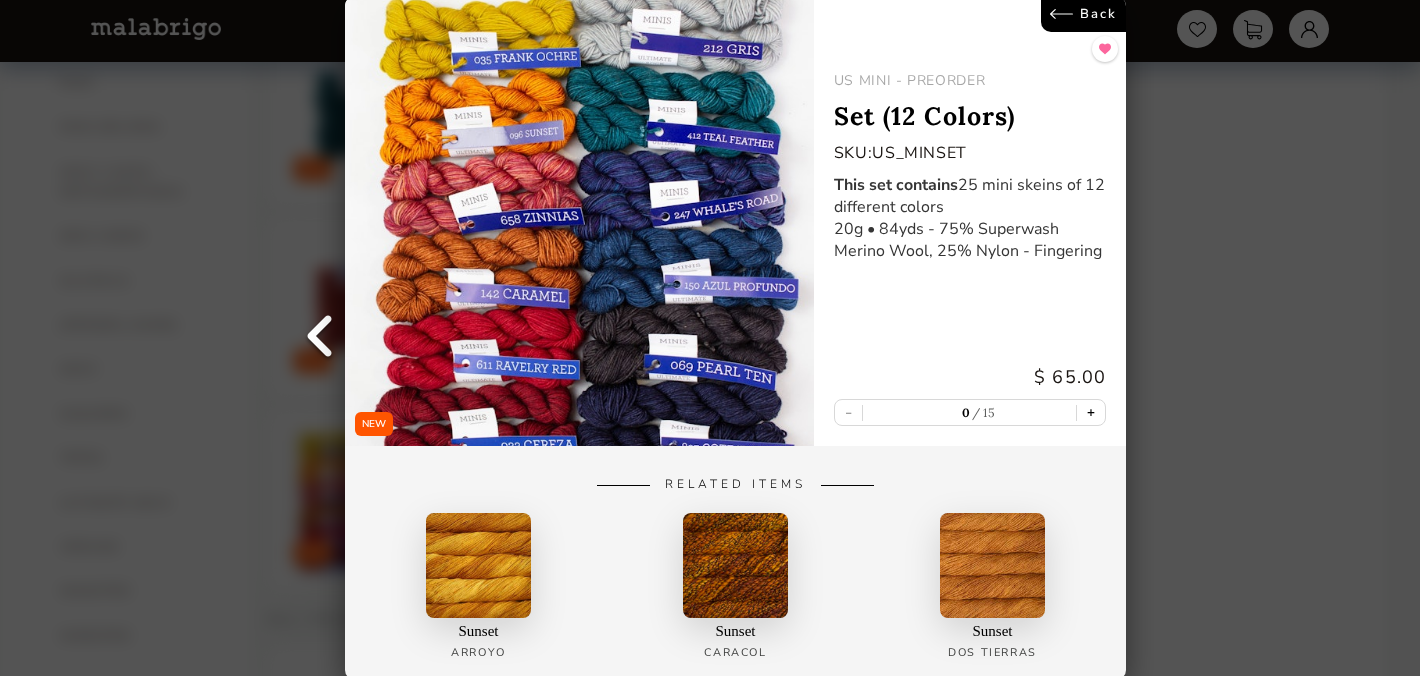 click on "+" at bounding box center [1091, 412] 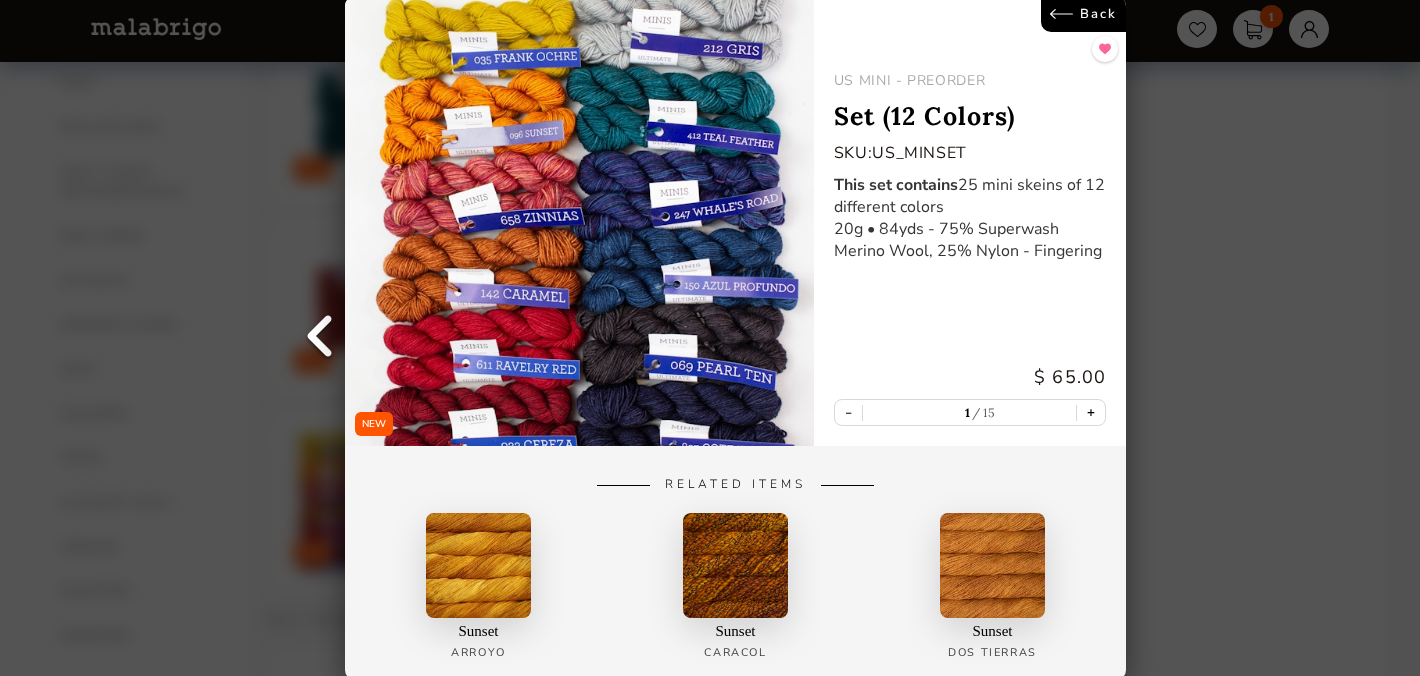 click on "+" at bounding box center (1091, 412) 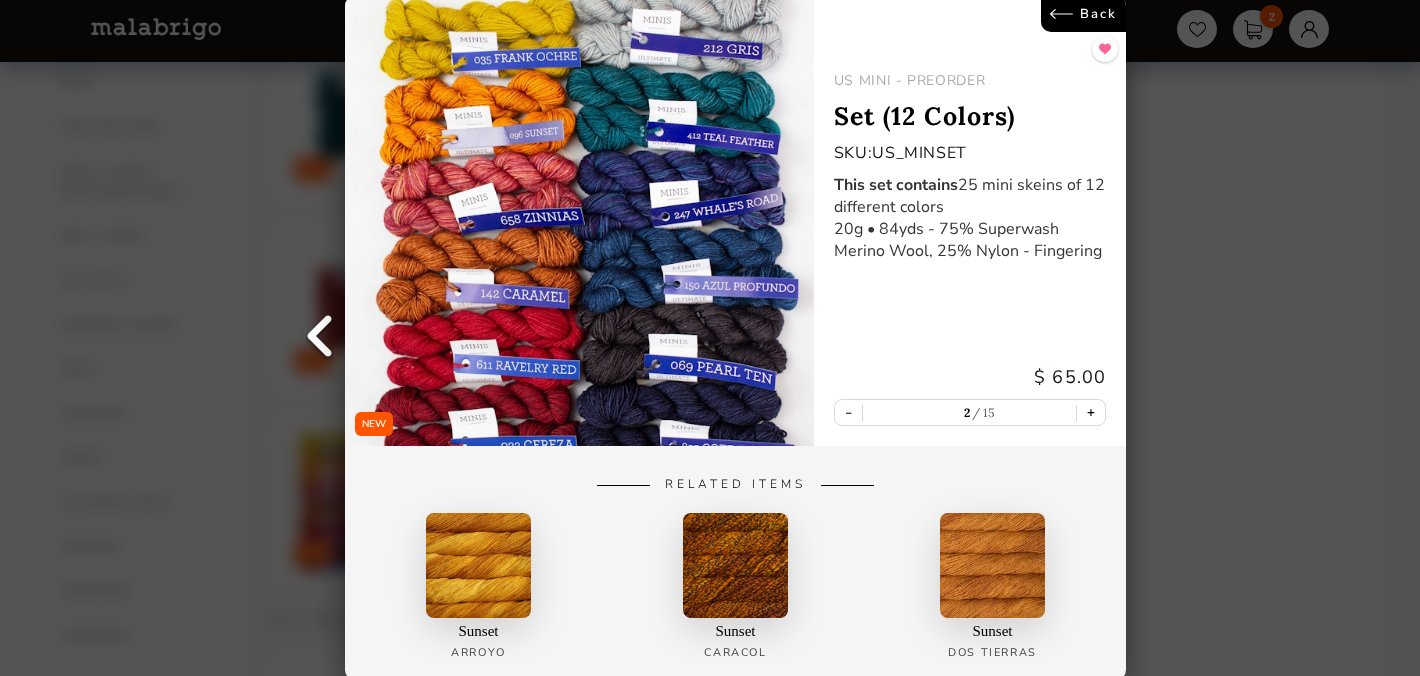 click on "+" at bounding box center (1091, 412) 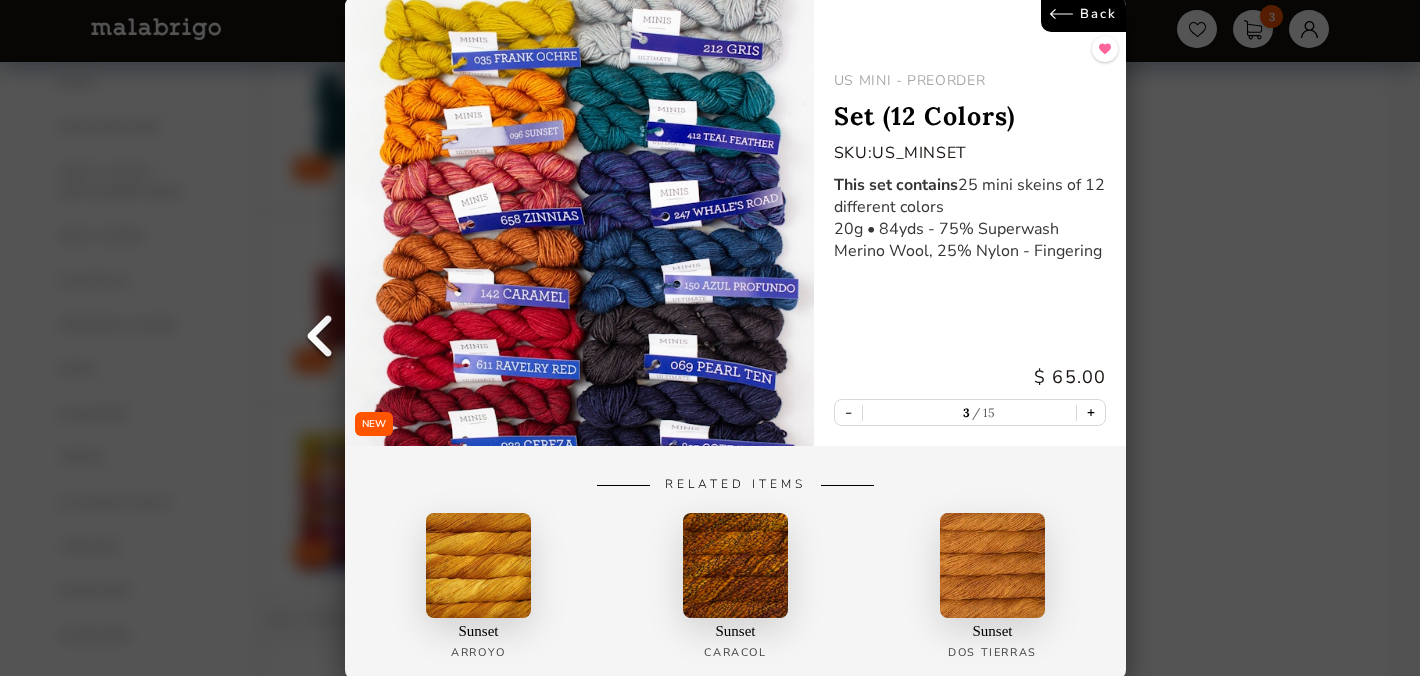 click on "+" at bounding box center [1091, 412] 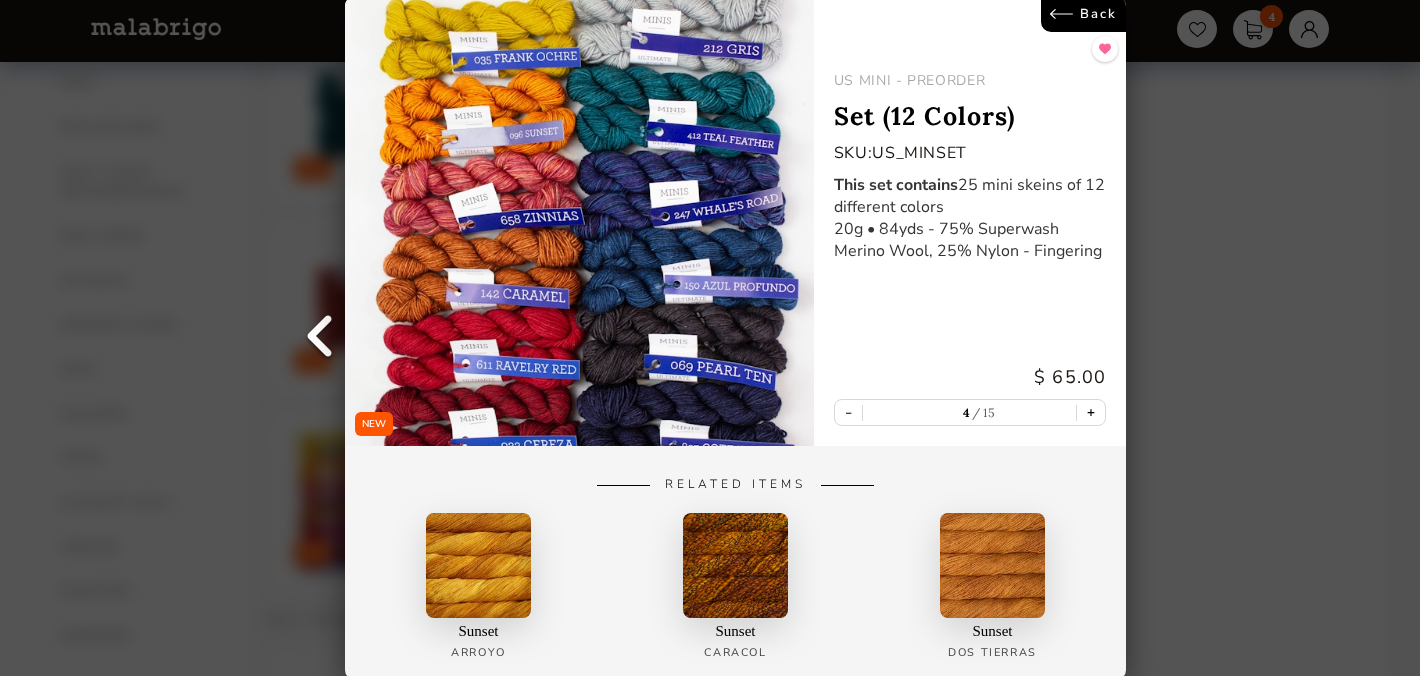 click on "+" at bounding box center (1091, 412) 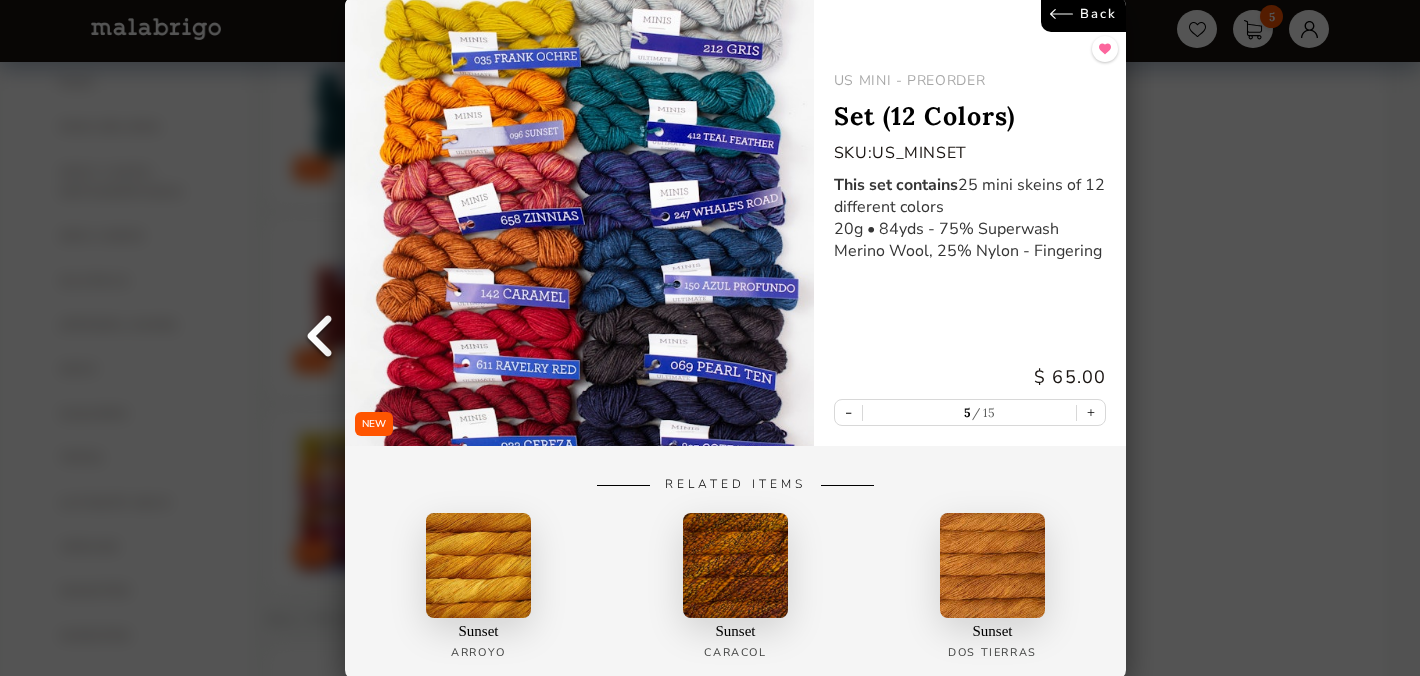 click on "NEW Back US MINI - PREORDER Set (12 Colors) SKU:  US_MINSET This set contains  25 mini skeins of 12 different colors
20g • 84yds - 75% Superwash Merino Wool, 25% Nylon - Fingering
$   65.00 - 5 15 + Related Items Sunset [PERSON_NAME] Sunset Caracol Sunset Dos Tierras" at bounding box center [710, 338] 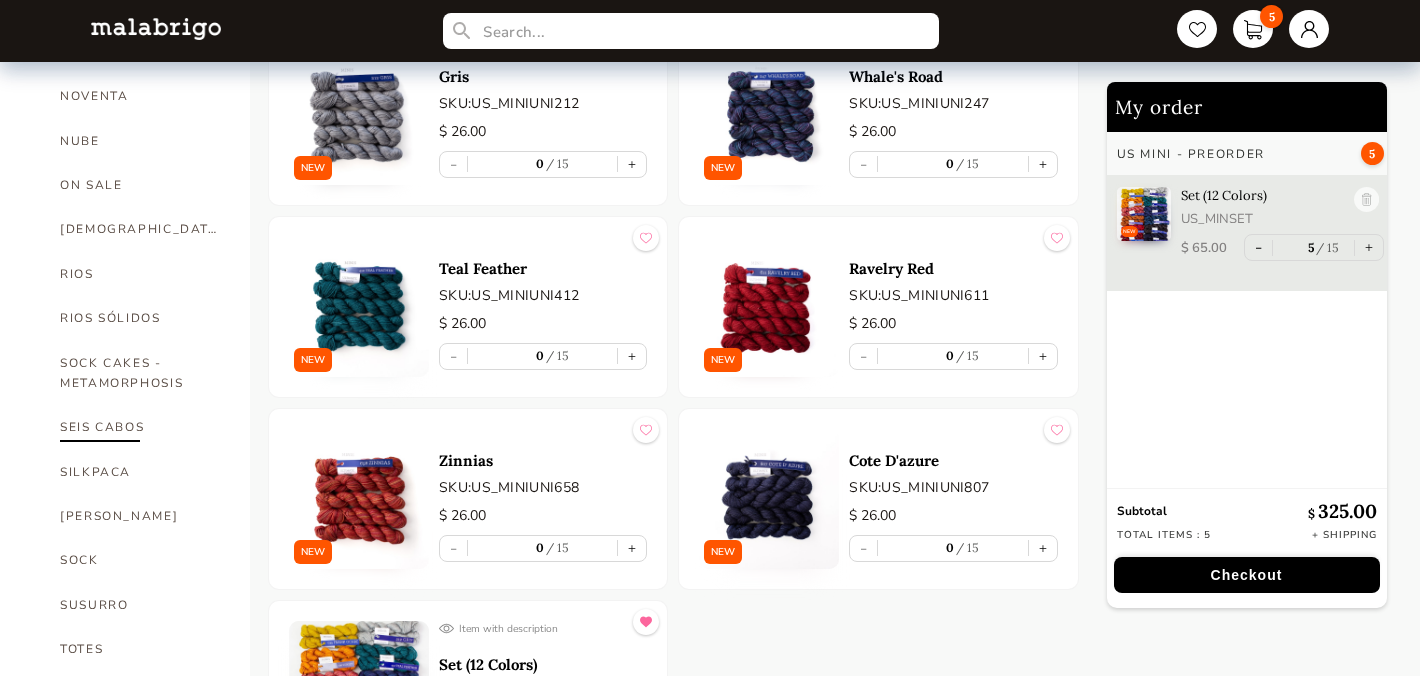 scroll, scrollTop: 1109, scrollLeft: 0, axis: vertical 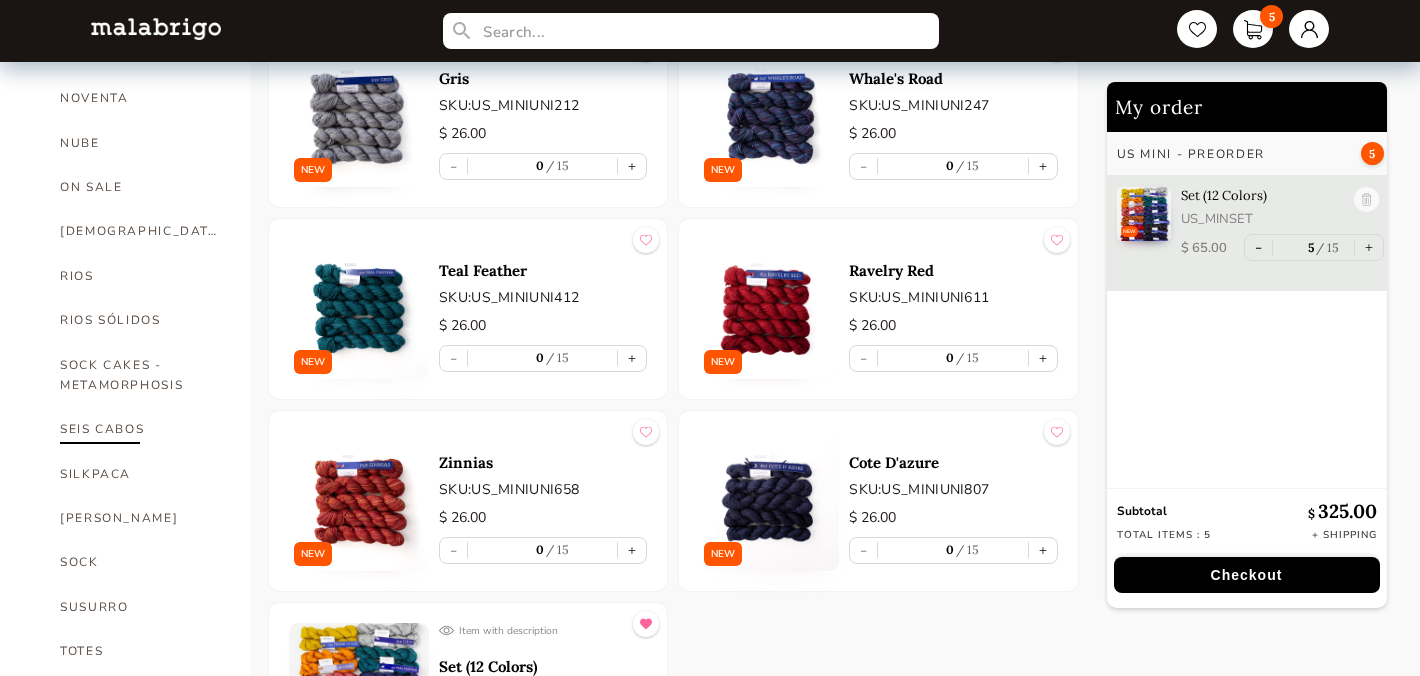 click on "SEIS CABOS" at bounding box center (140, 429) 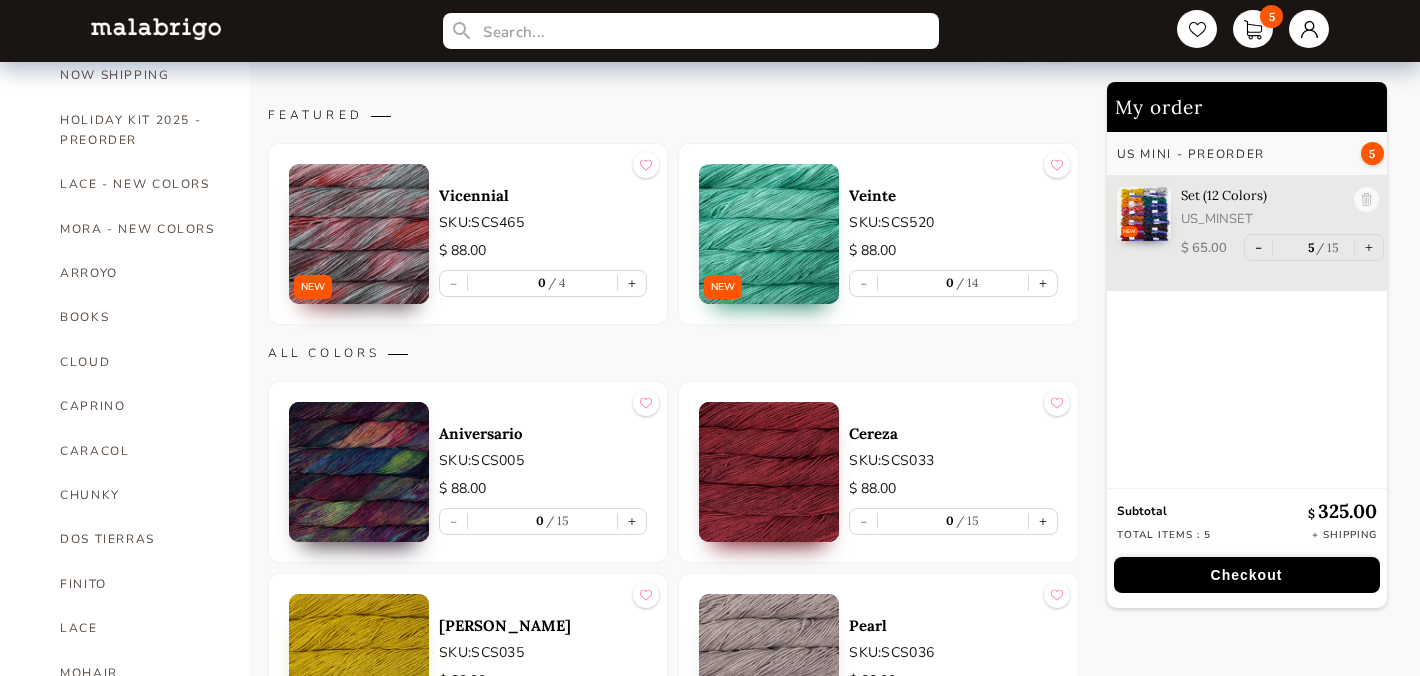 scroll, scrollTop: 361, scrollLeft: 0, axis: vertical 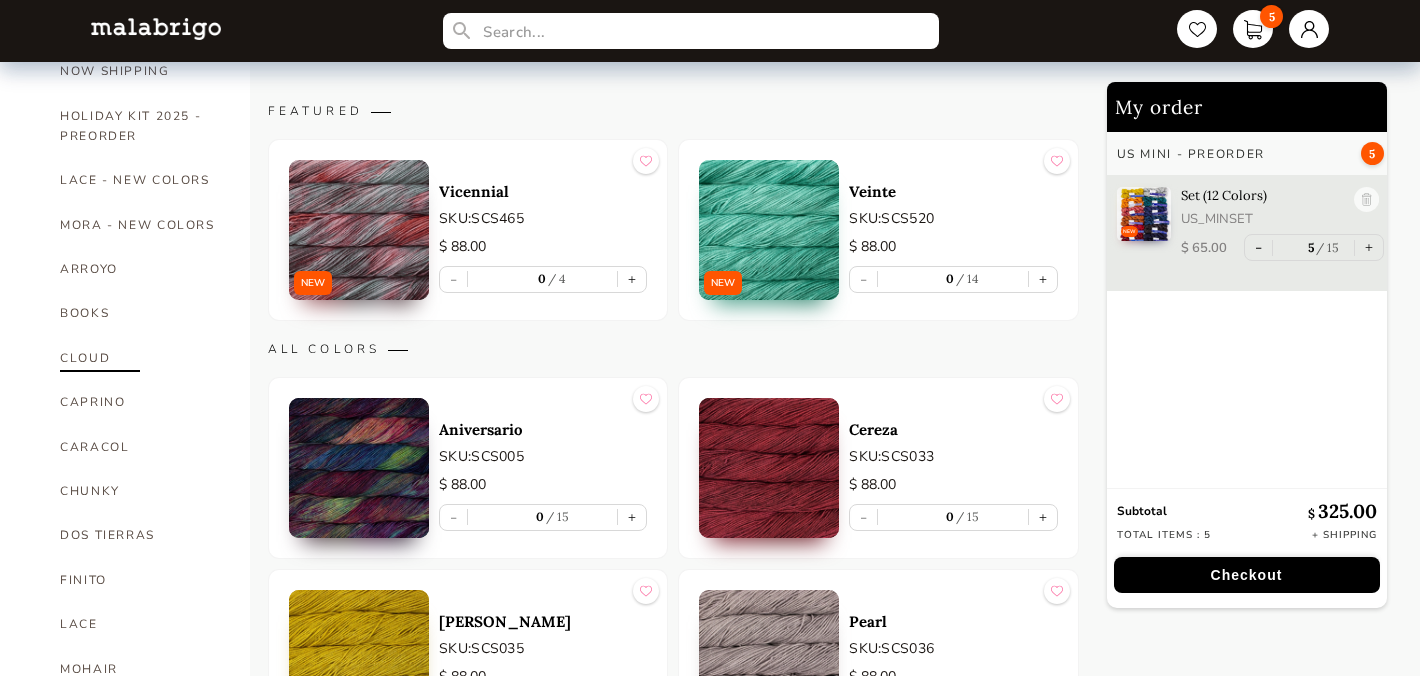 click on "CLOUD" at bounding box center [140, 358] 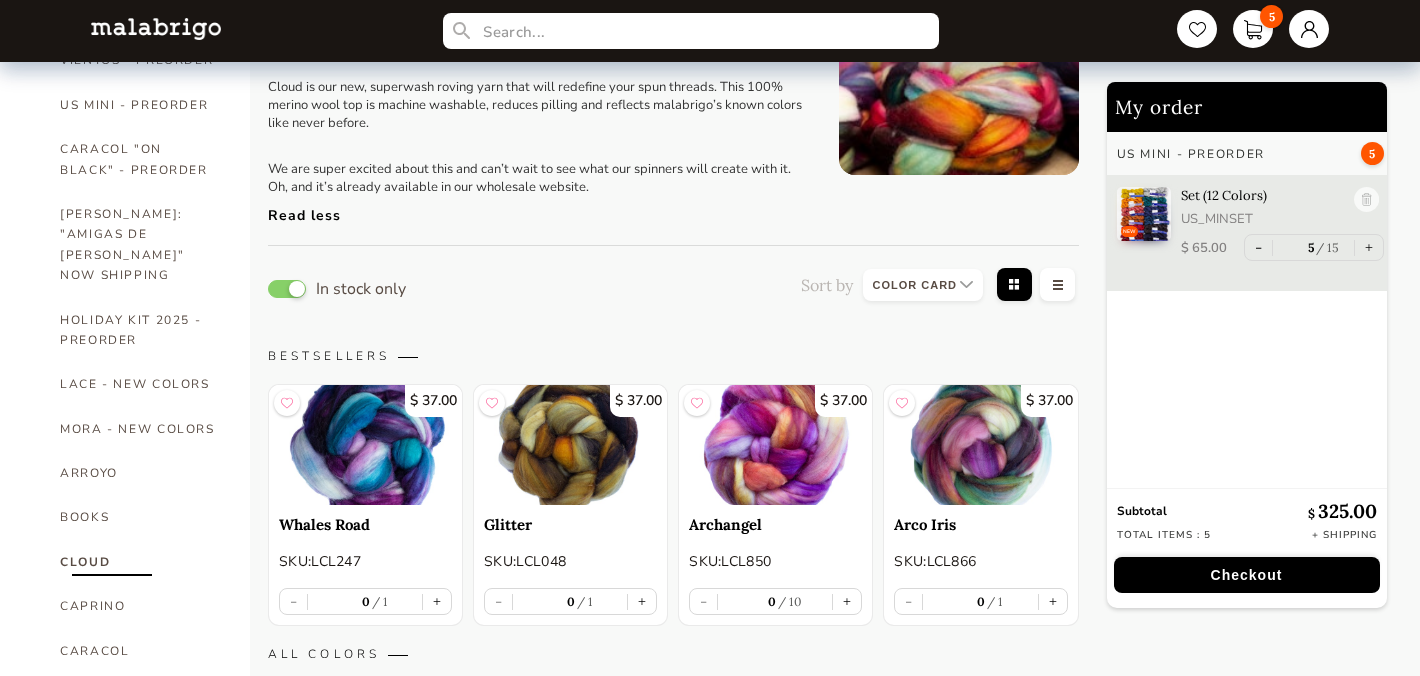 scroll, scrollTop: 153, scrollLeft: 0, axis: vertical 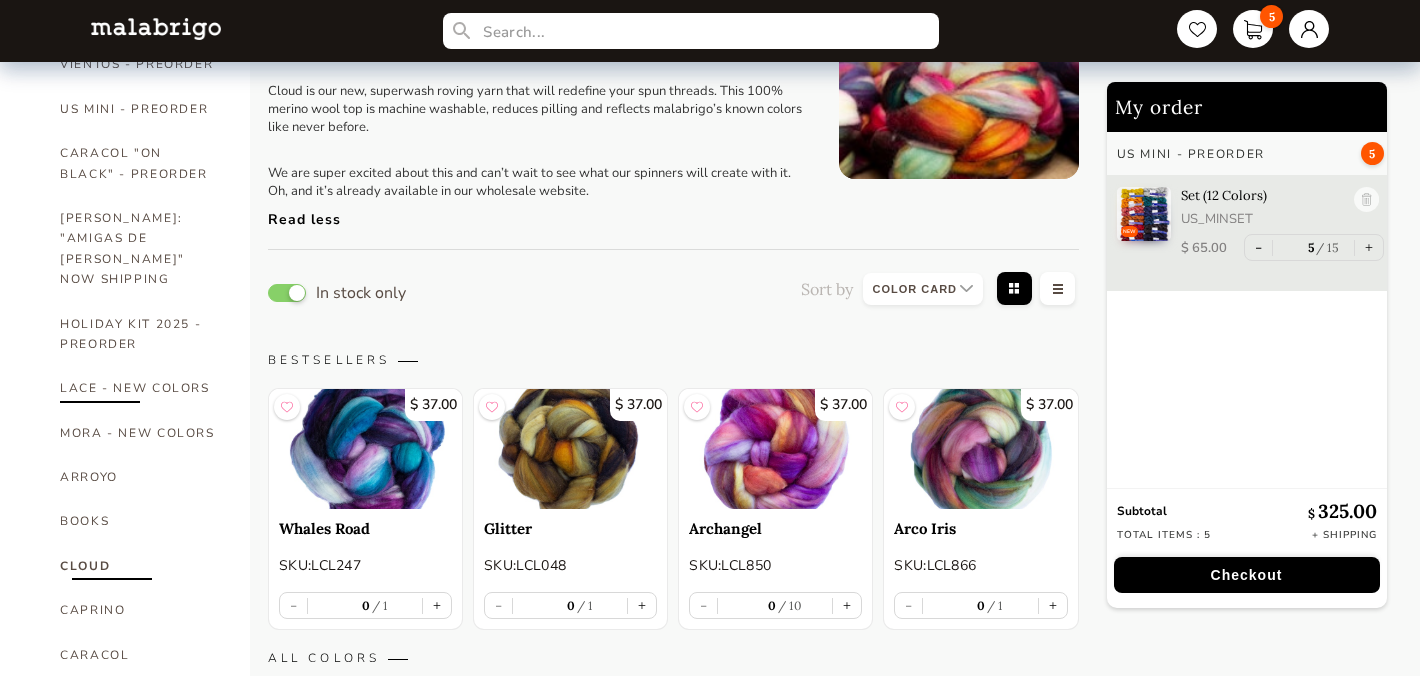click on "LACE - NEW COLORS" at bounding box center (140, 388) 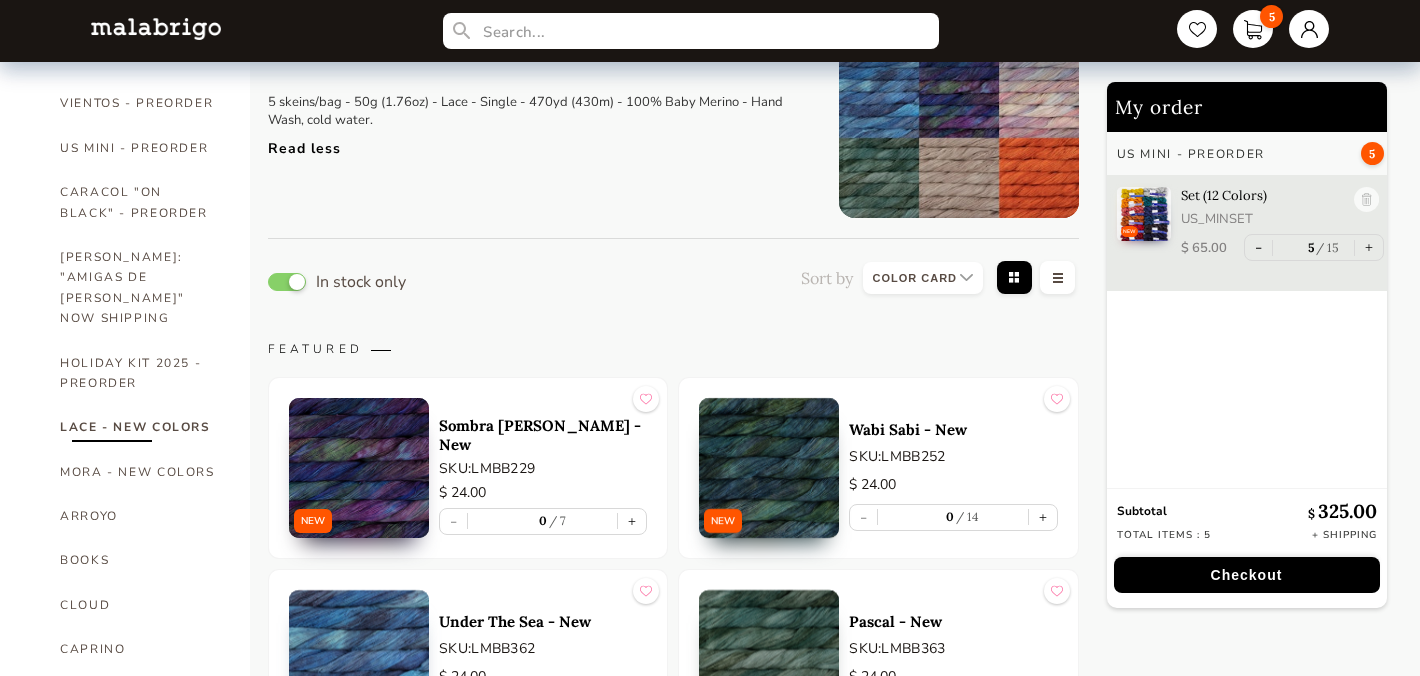 scroll, scrollTop: 138, scrollLeft: 0, axis: vertical 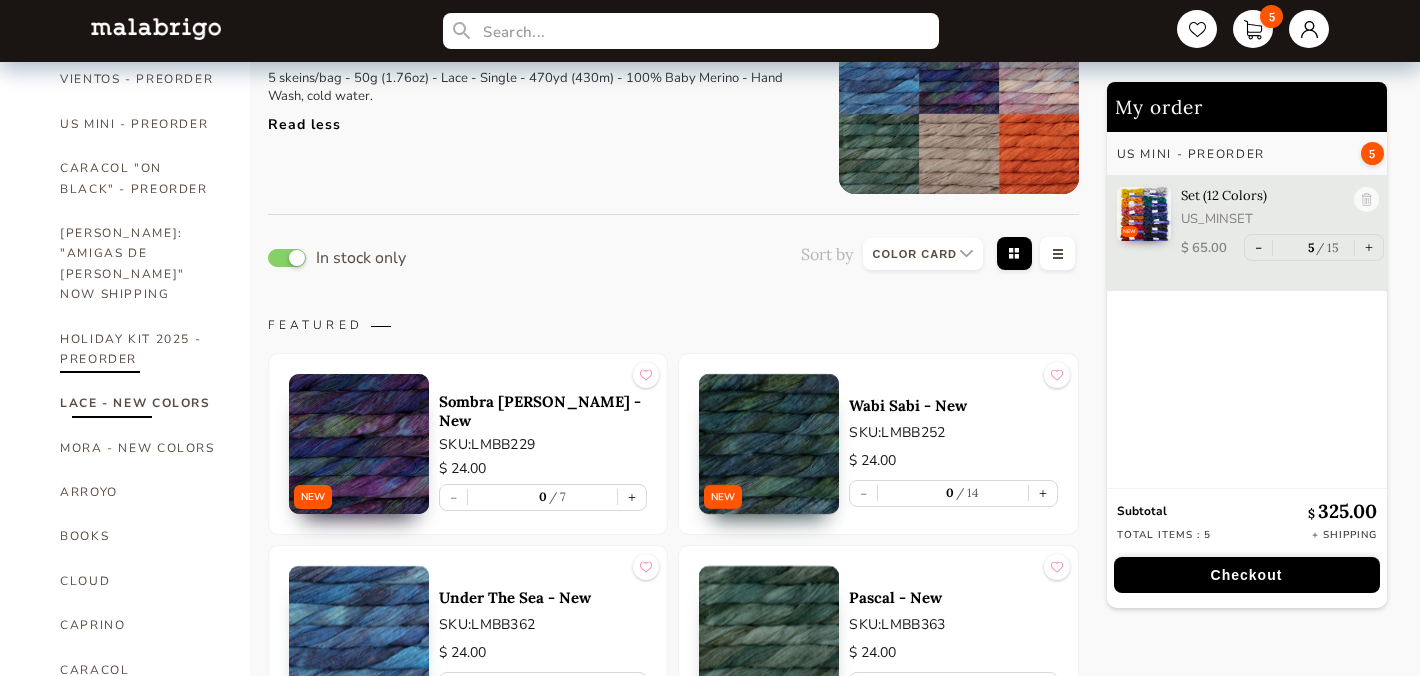 click on "HOLIDAY KIT 2025 - PREORDER" at bounding box center [140, 349] 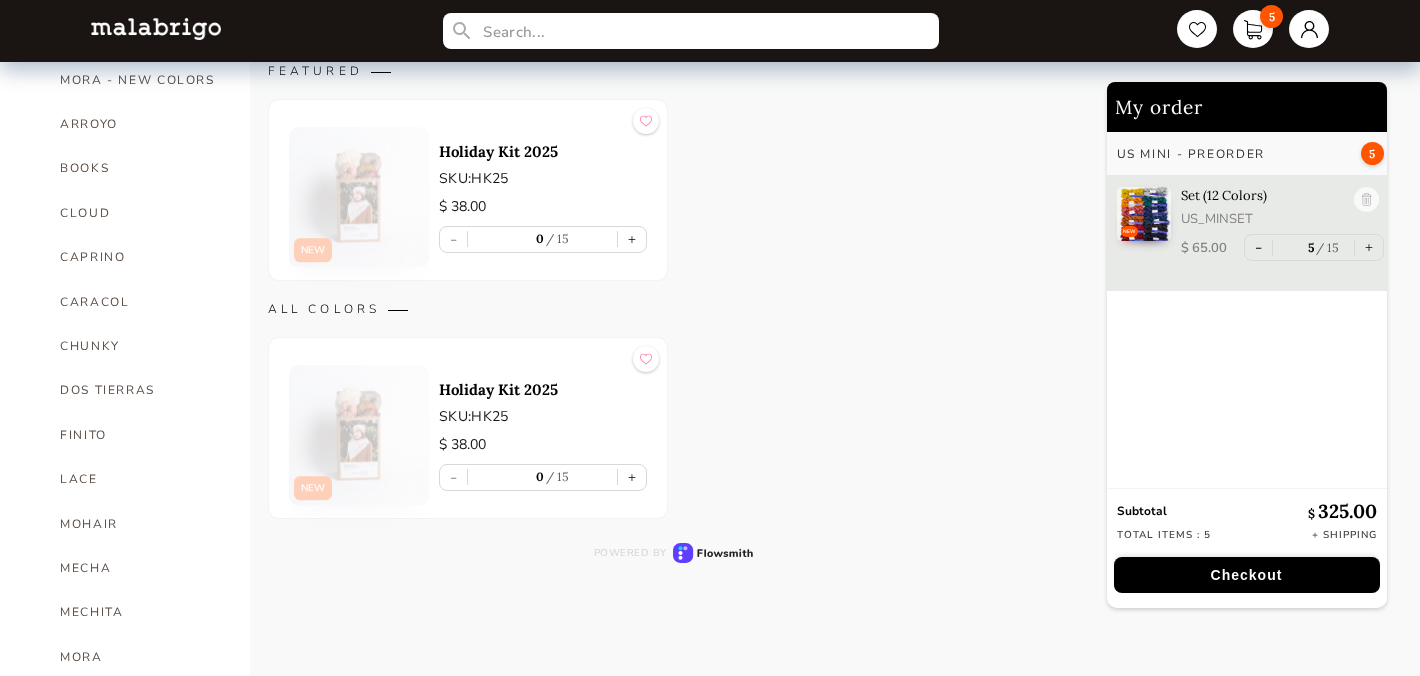 scroll, scrollTop: 535, scrollLeft: 0, axis: vertical 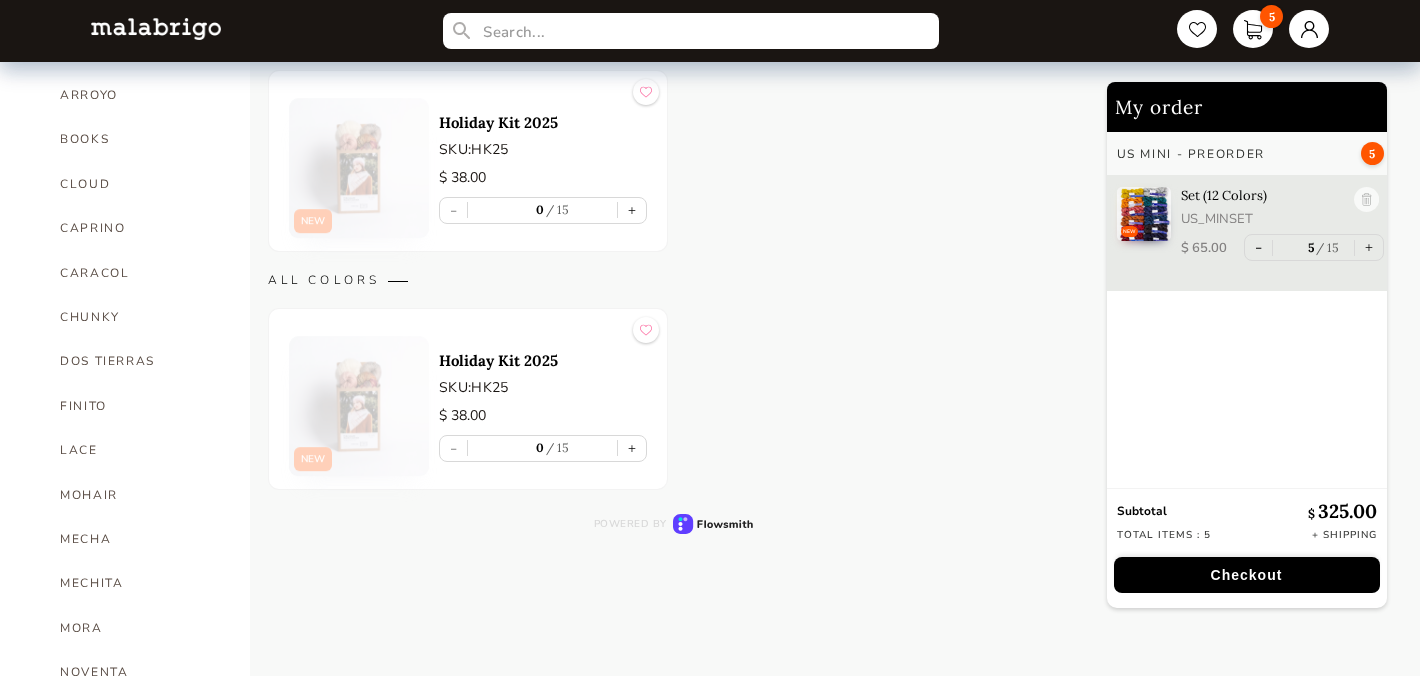 click at bounding box center (359, 399) 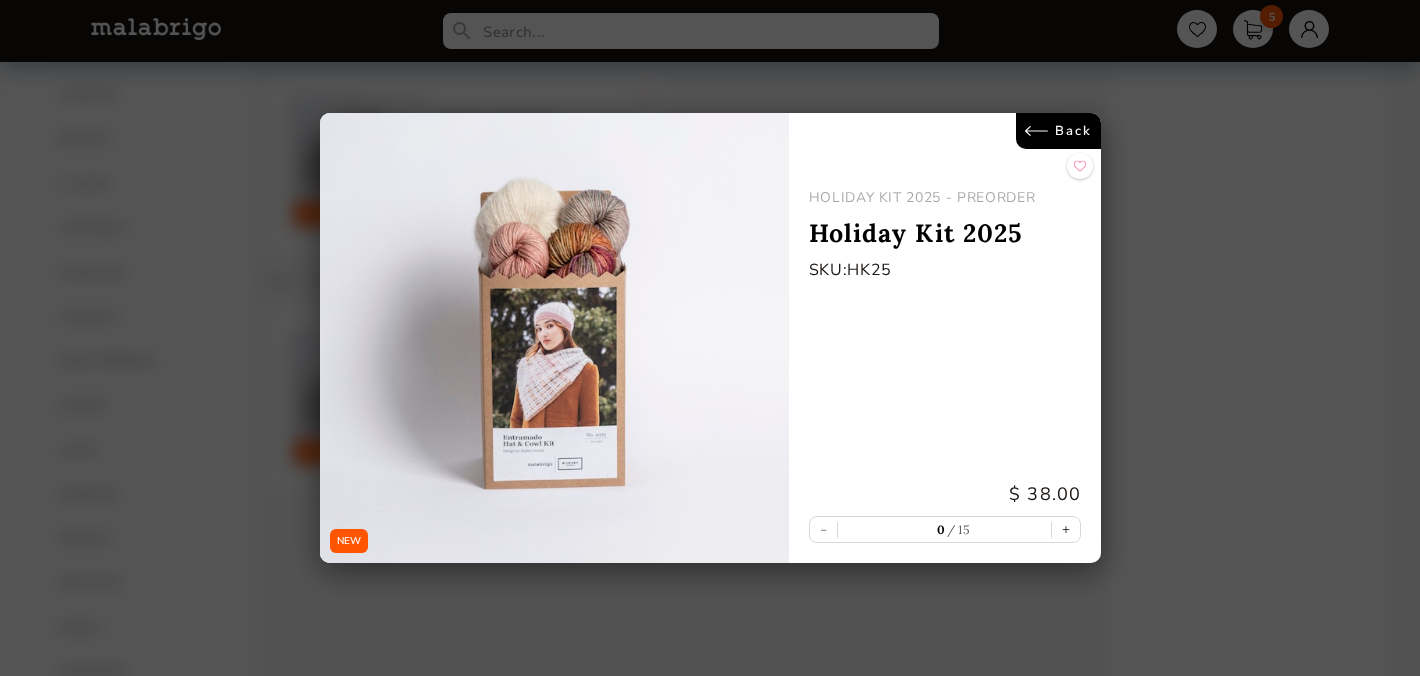 click on "Back" at bounding box center (1058, 131) 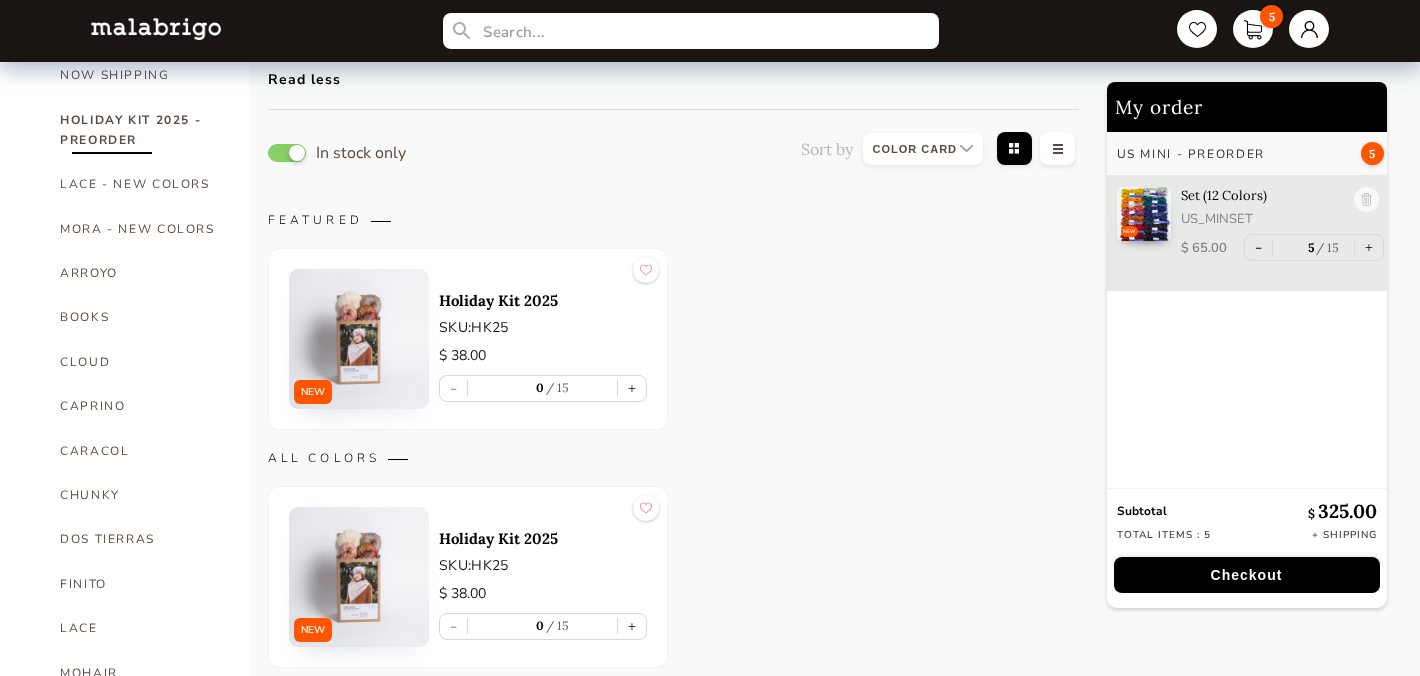 scroll, scrollTop: 349, scrollLeft: 0, axis: vertical 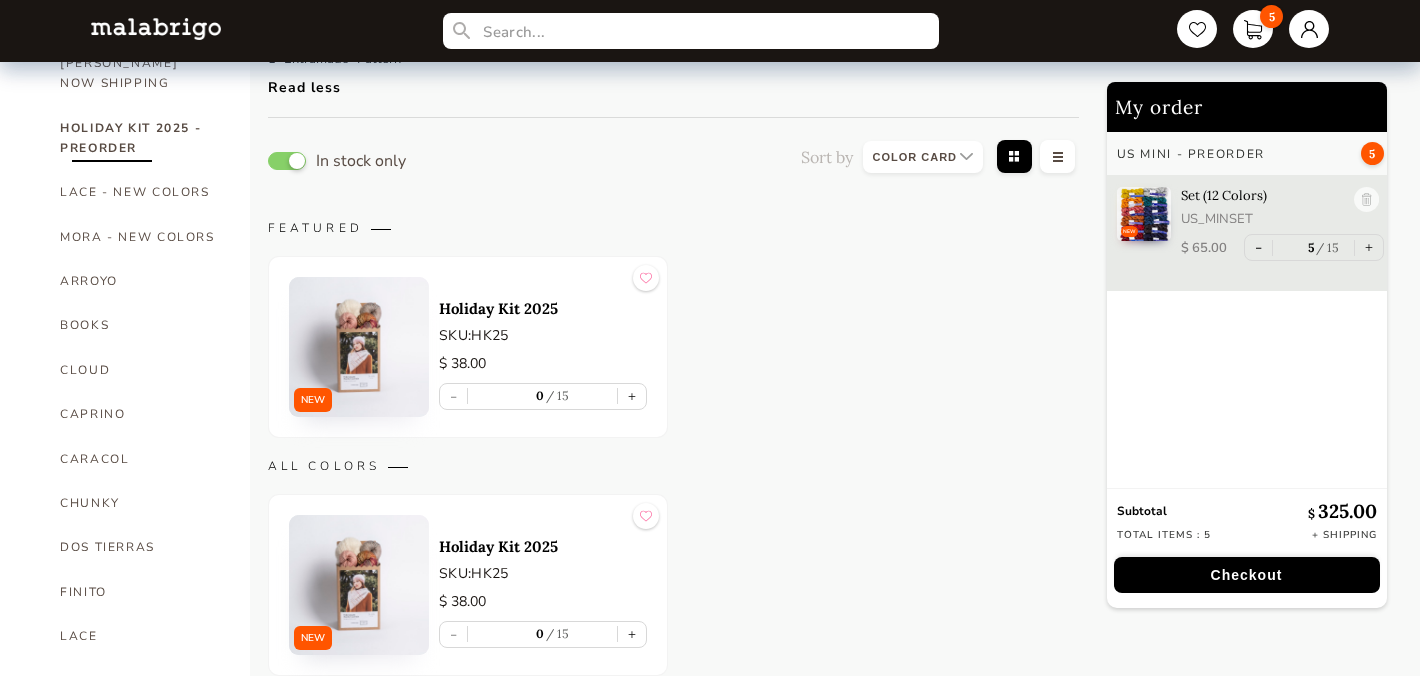 click at bounding box center (359, 347) 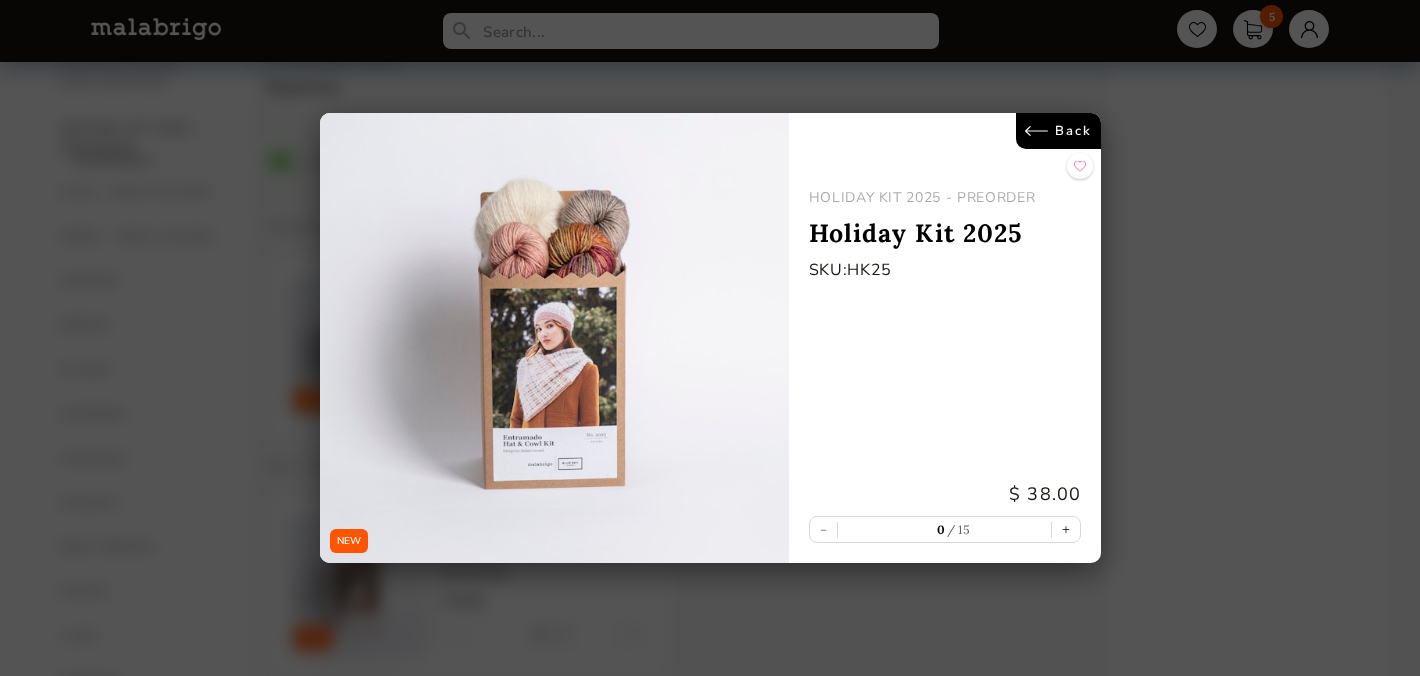 click on "Back" at bounding box center (1058, 131) 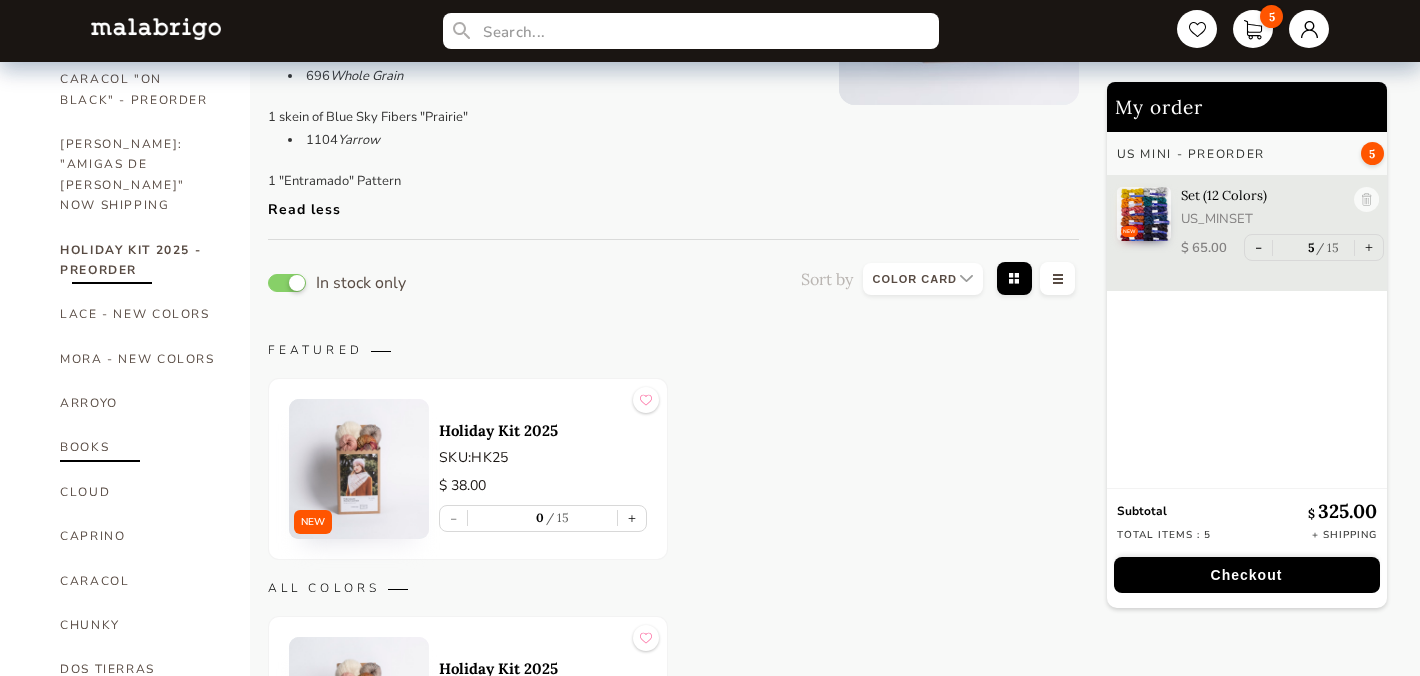 scroll, scrollTop: 223, scrollLeft: 0, axis: vertical 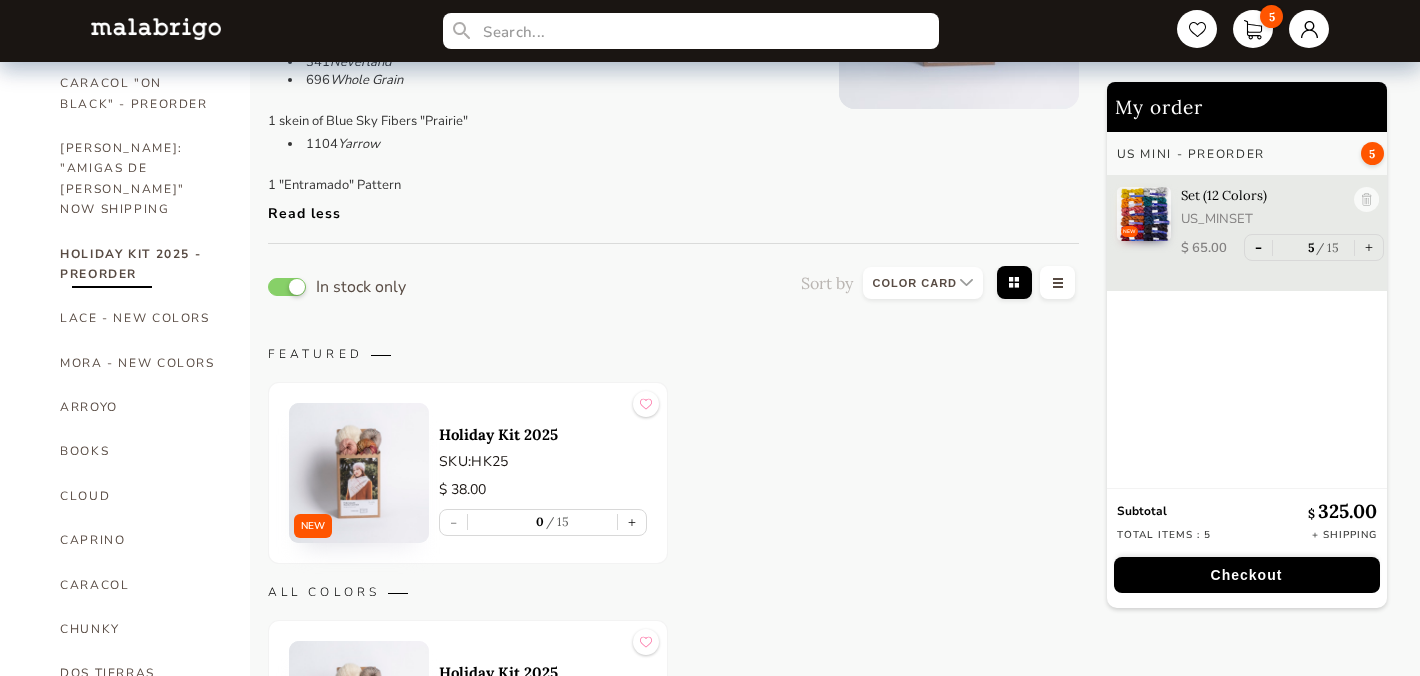 click on "-" at bounding box center (1258, 247) 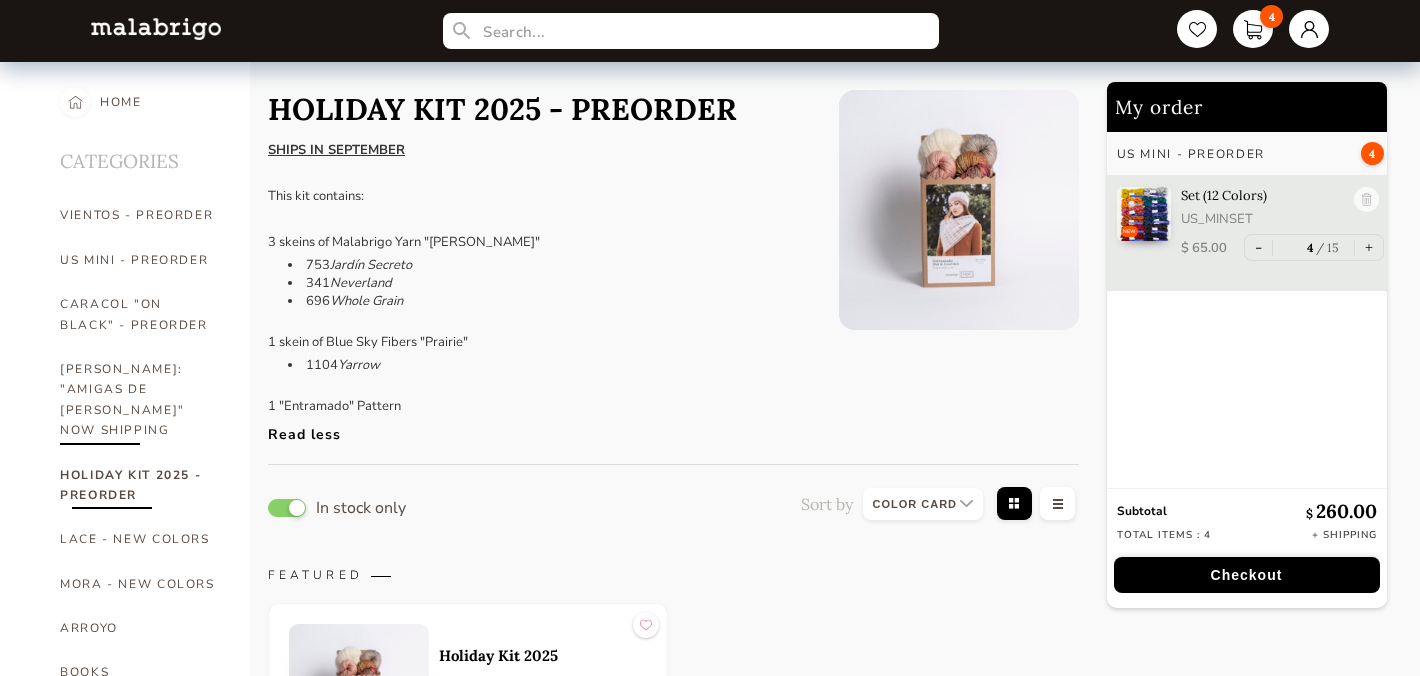 scroll, scrollTop: 0, scrollLeft: 0, axis: both 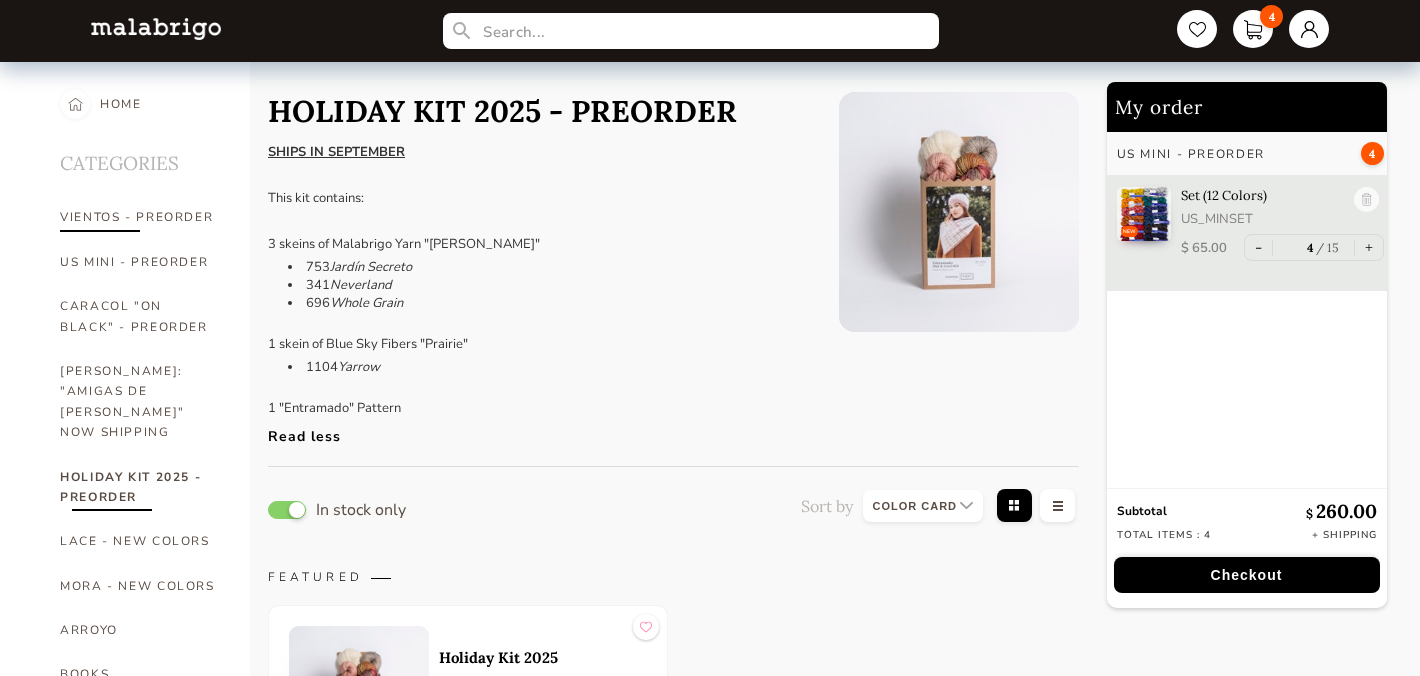 click on "VIENTOS - PREORDER" at bounding box center (140, 217) 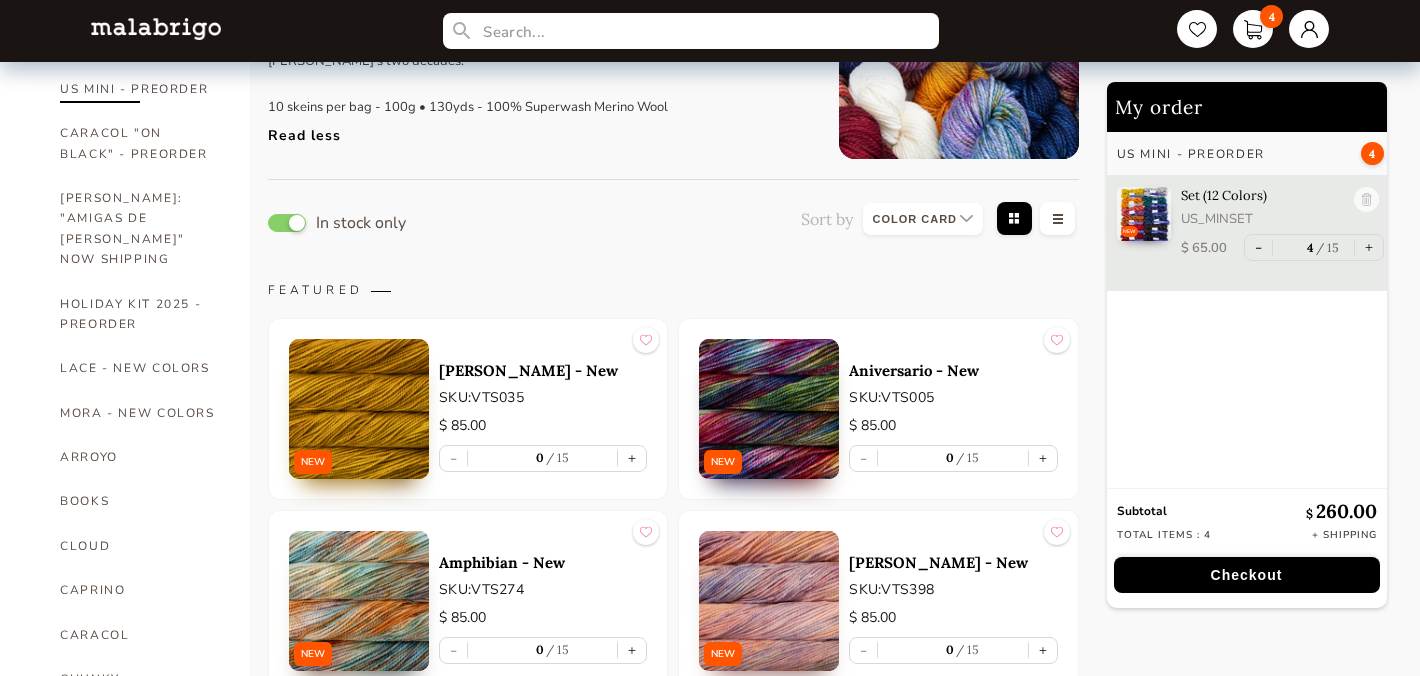 scroll, scrollTop: 189, scrollLeft: 0, axis: vertical 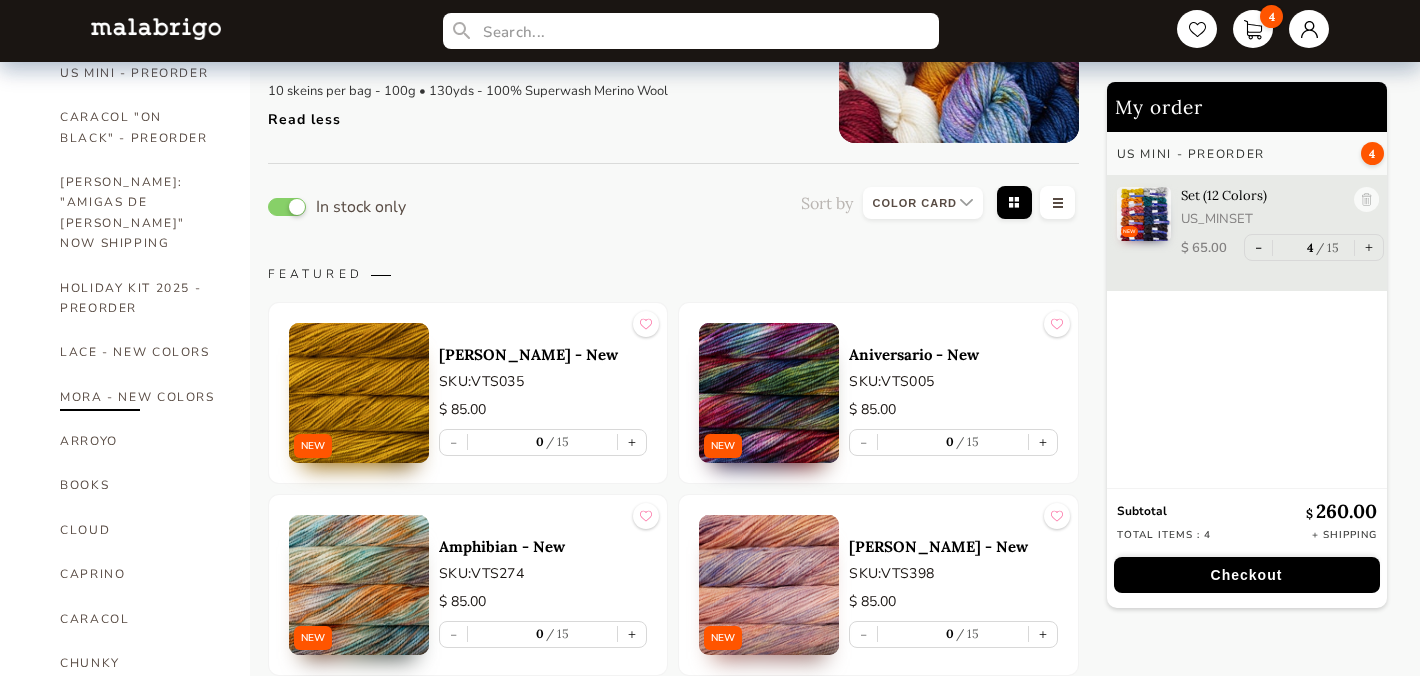 click on "MORA - NEW COLORS" at bounding box center [140, 397] 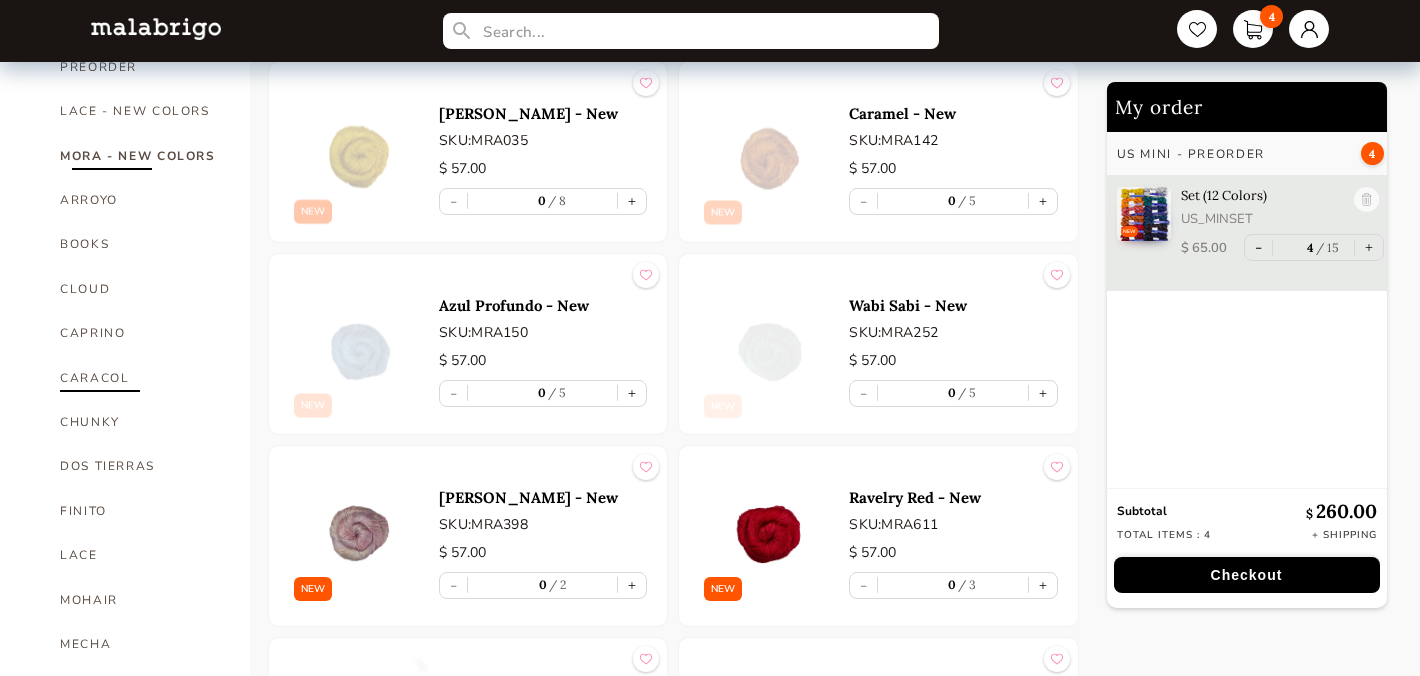 scroll, scrollTop: 437, scrollLeft: 0, axis: vertical 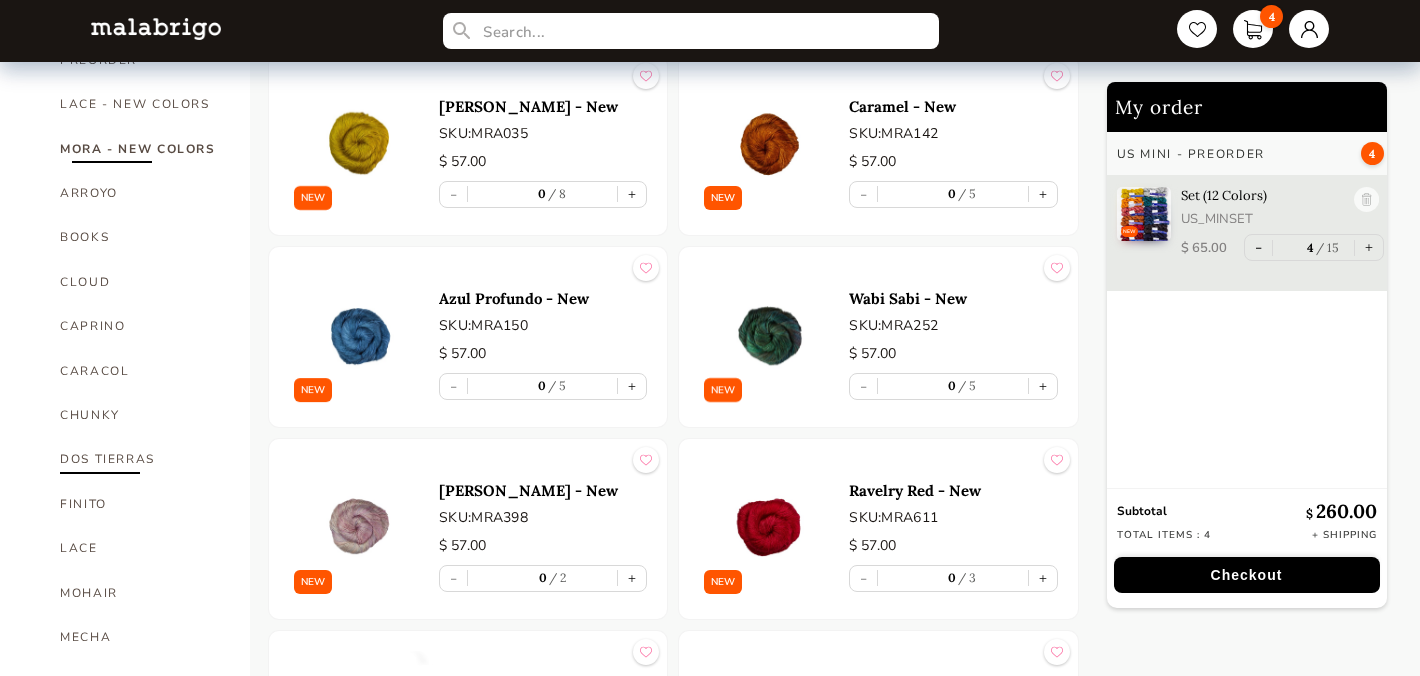 click on "DOS TIERRAS" at bounding box center (140, 459) 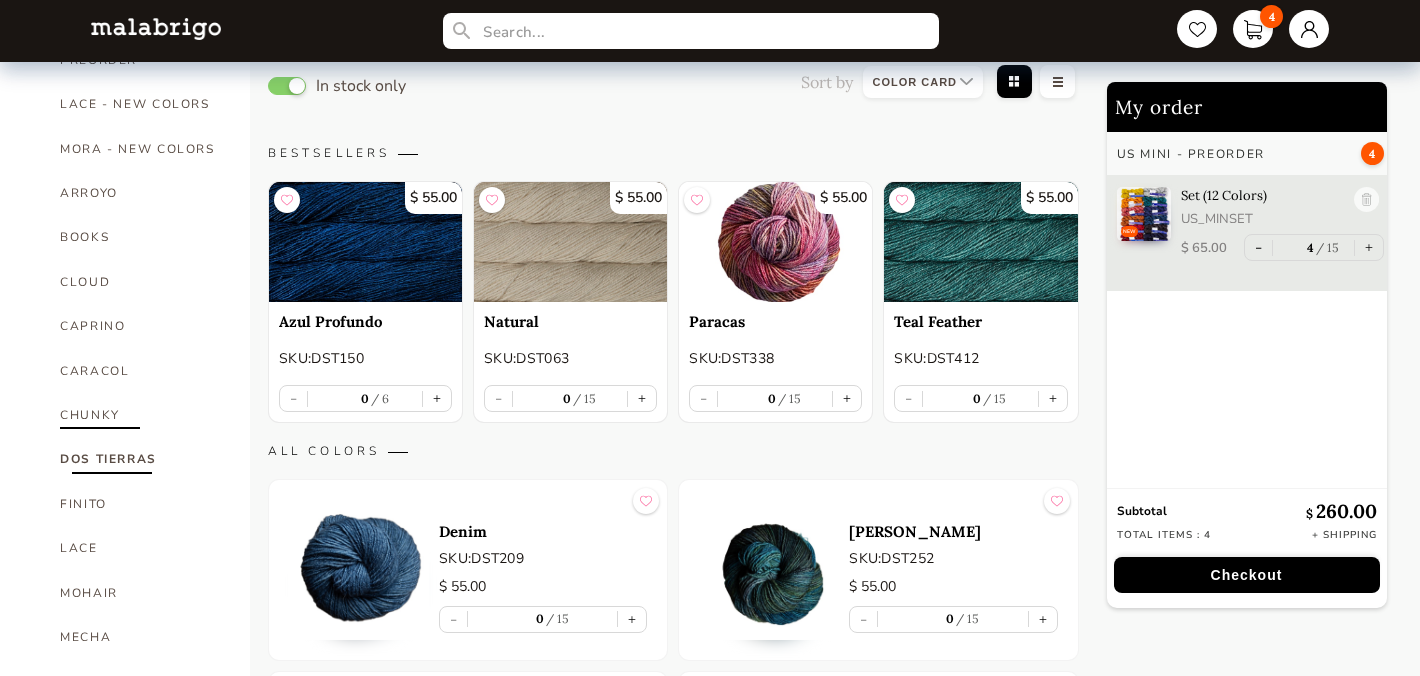 click on "CHUNKY" at bounding box center (140, 415) 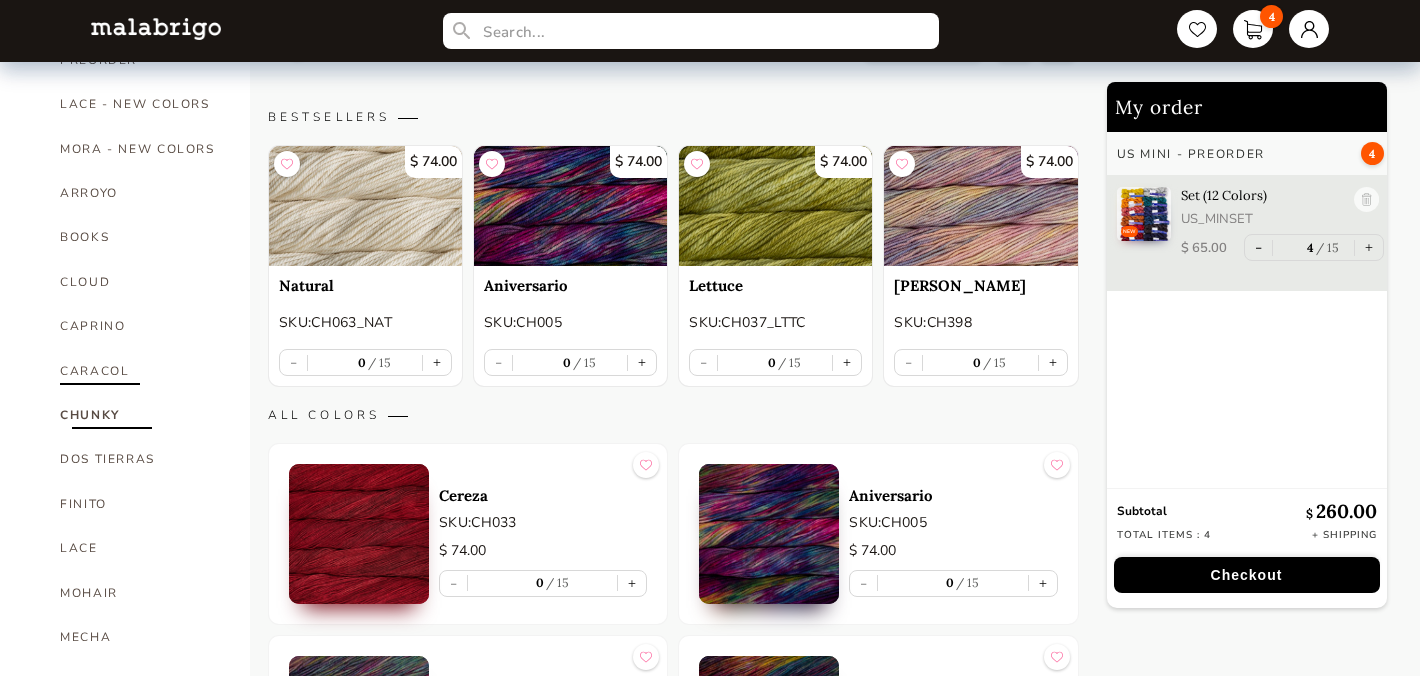 click on "CARACOL" at bounding box center (140, 371) 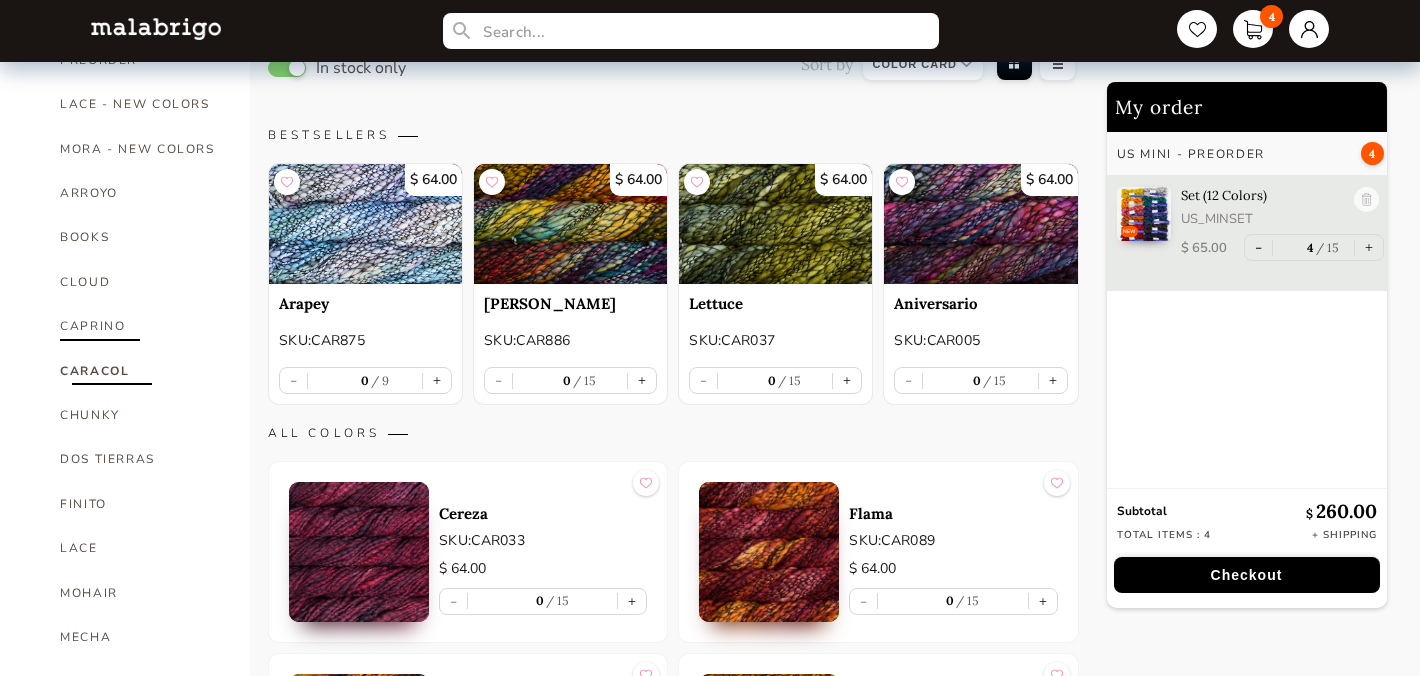 click on "CAPRINO" at bounding box center (140, 326) 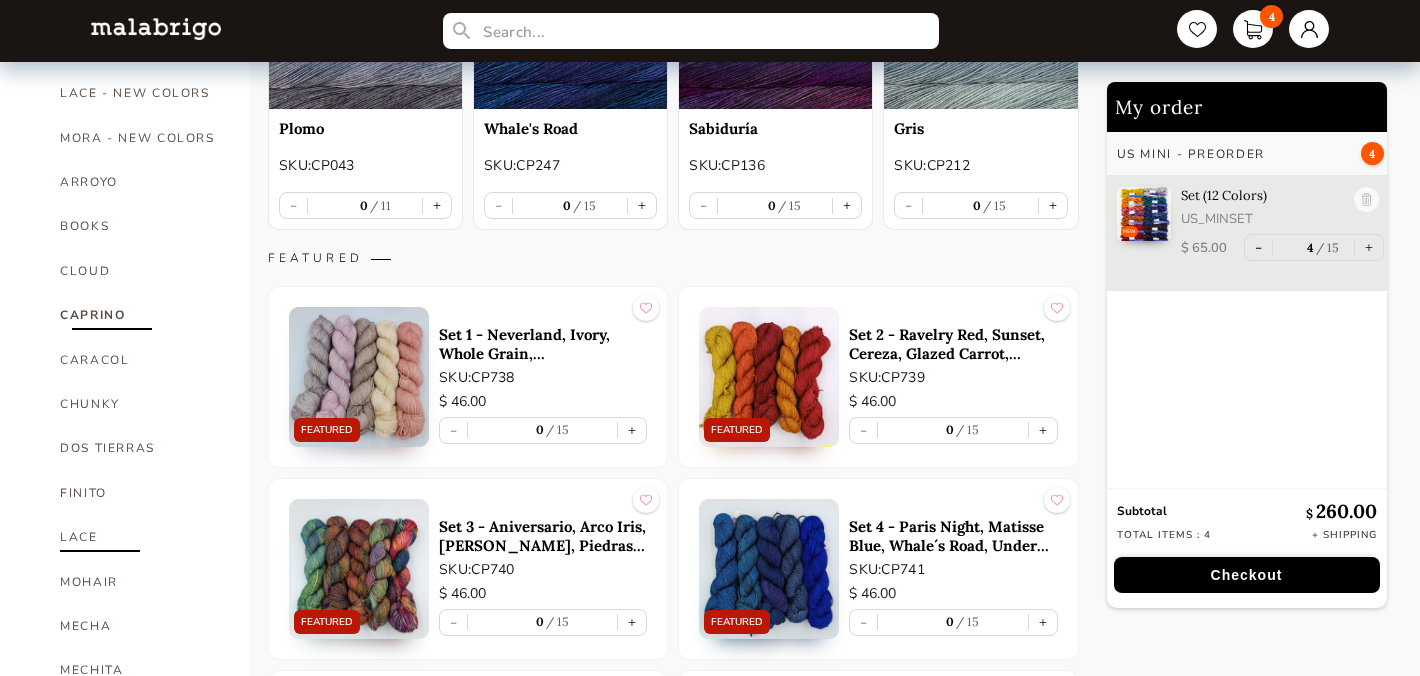 scroll, scrollTop: 452, scrollLeft: 0, axis: vertical 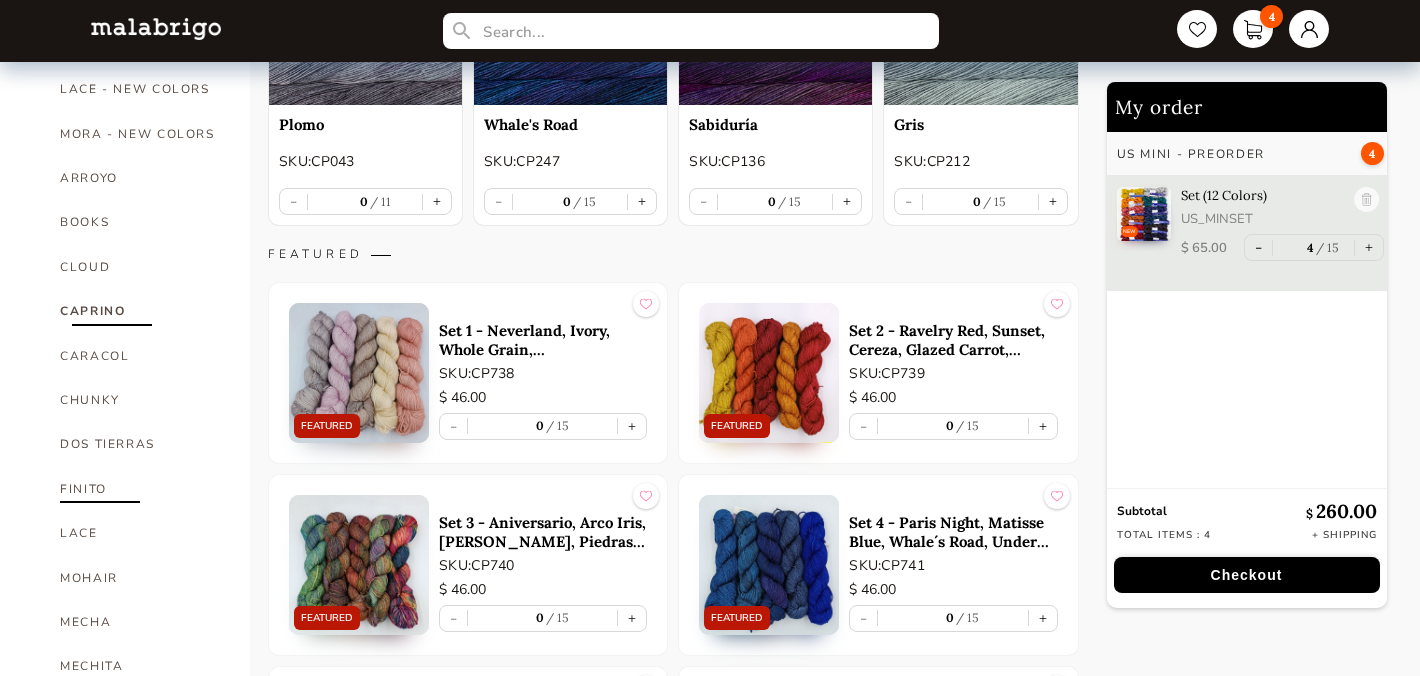 click on "FINITO" at bounding box center (140, 489) 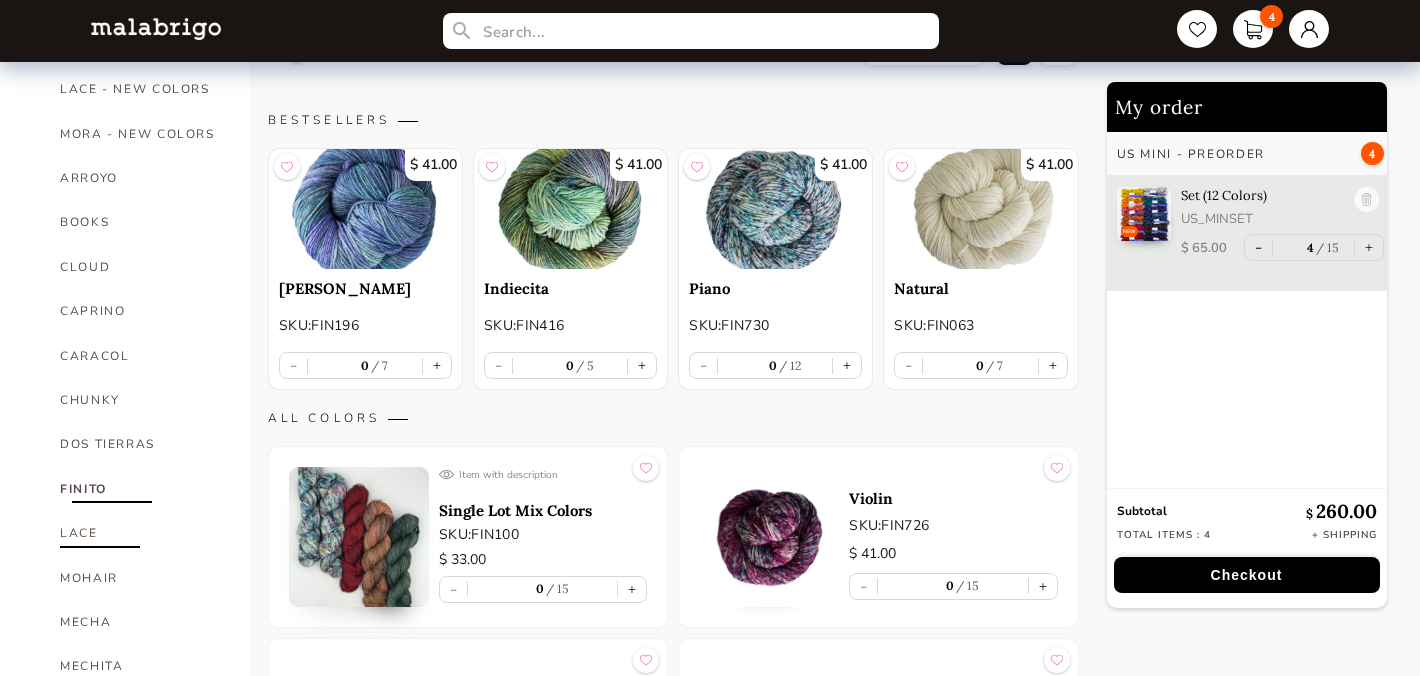 click on "LACE" at bounding box center [140, 533] 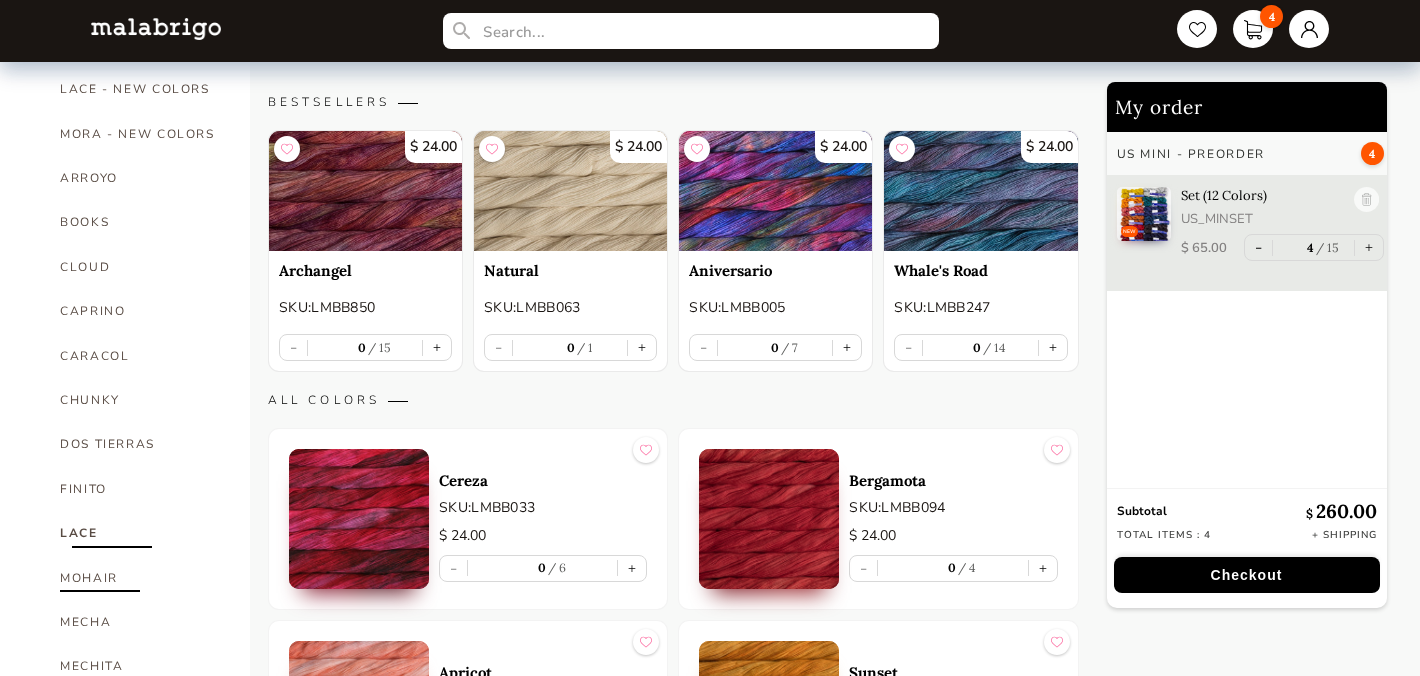 click on "MOHAIR" at bounding box center [140, 578] 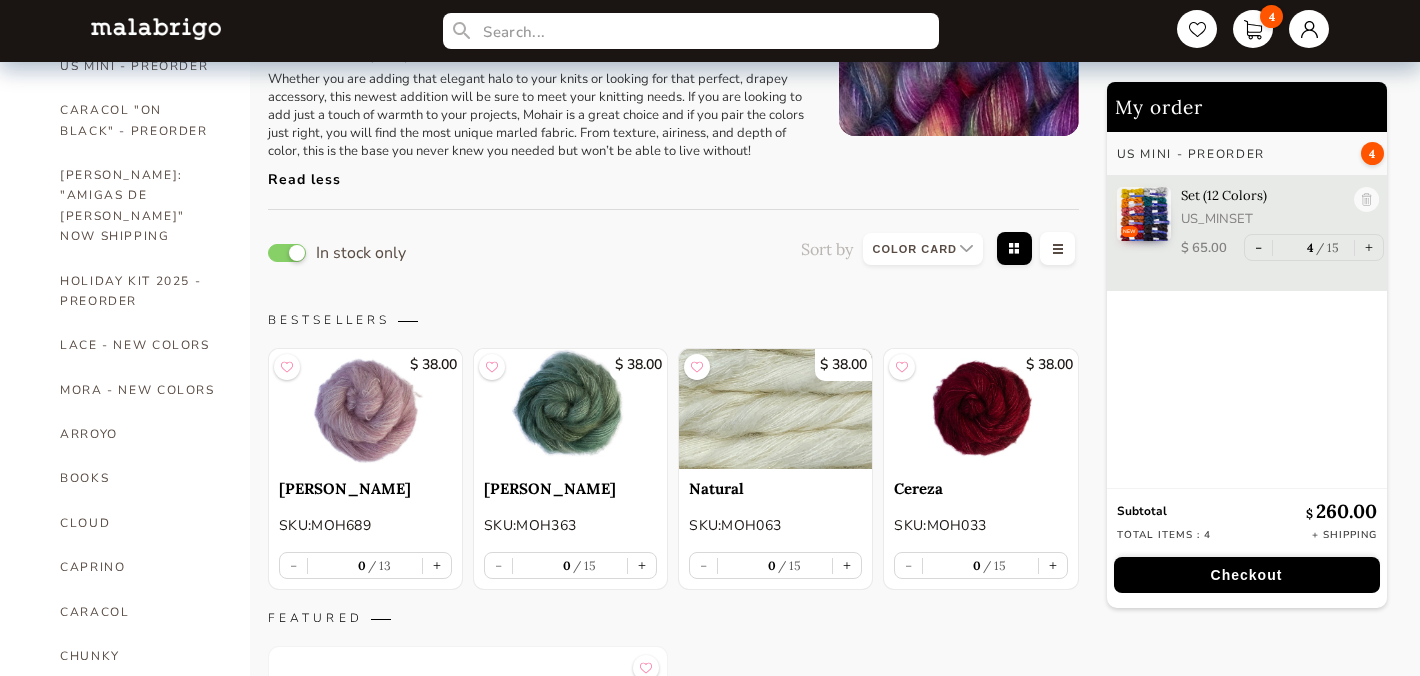 scroll, scrollTop: 220, scrollLeft: 0, axis: vertical 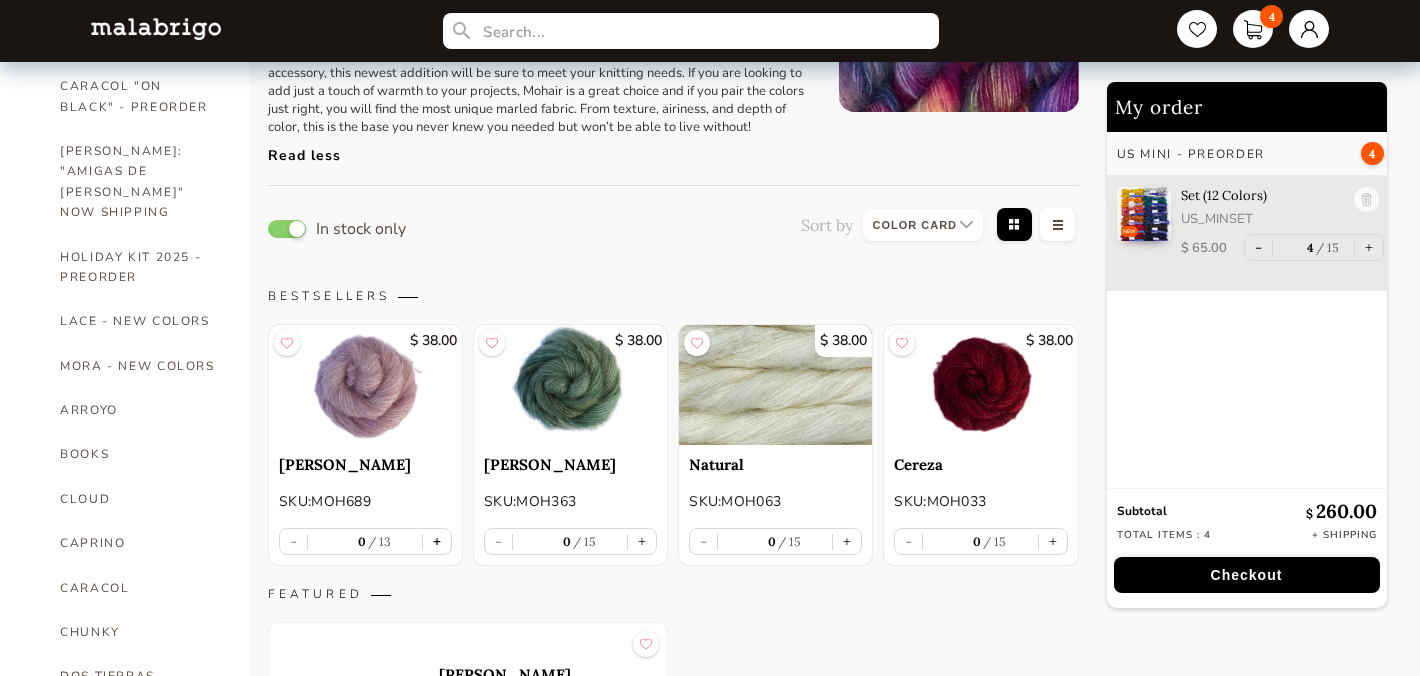 click on "+" at bounding box center [437, 541] 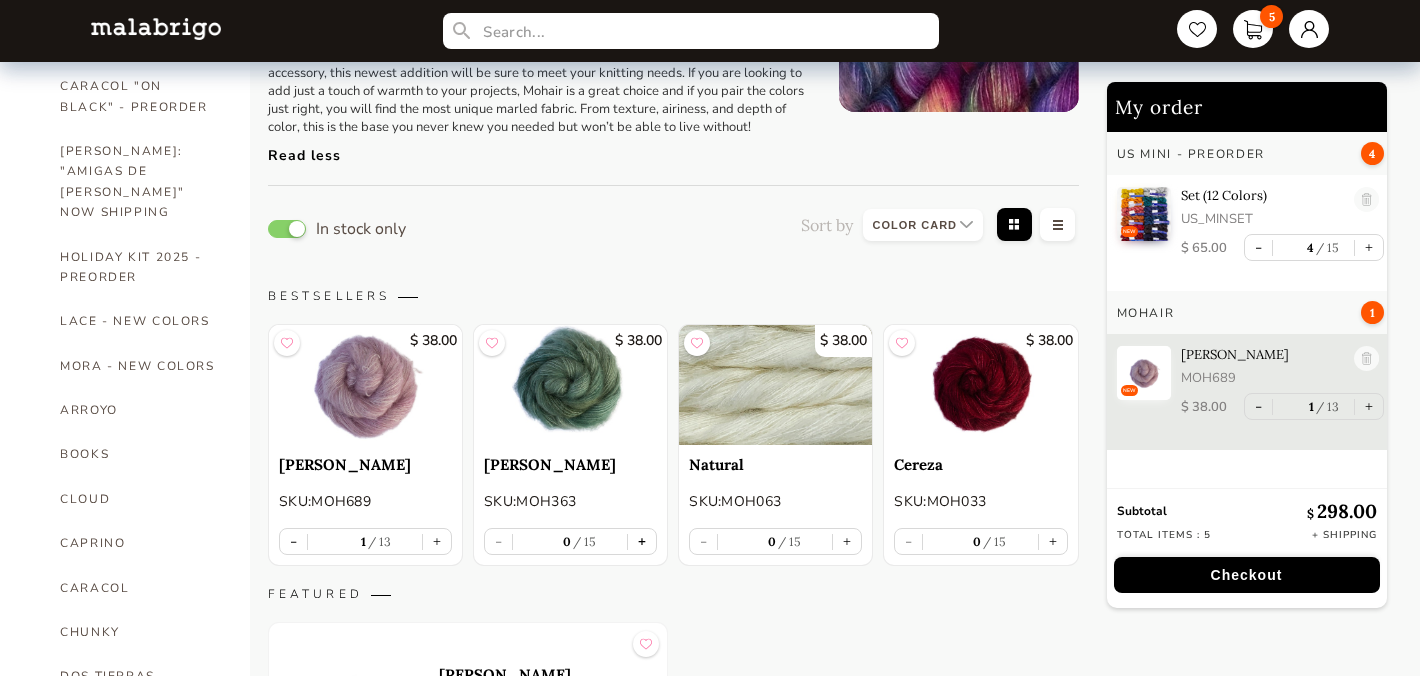 click on "+" at bounding box center [642, 541] 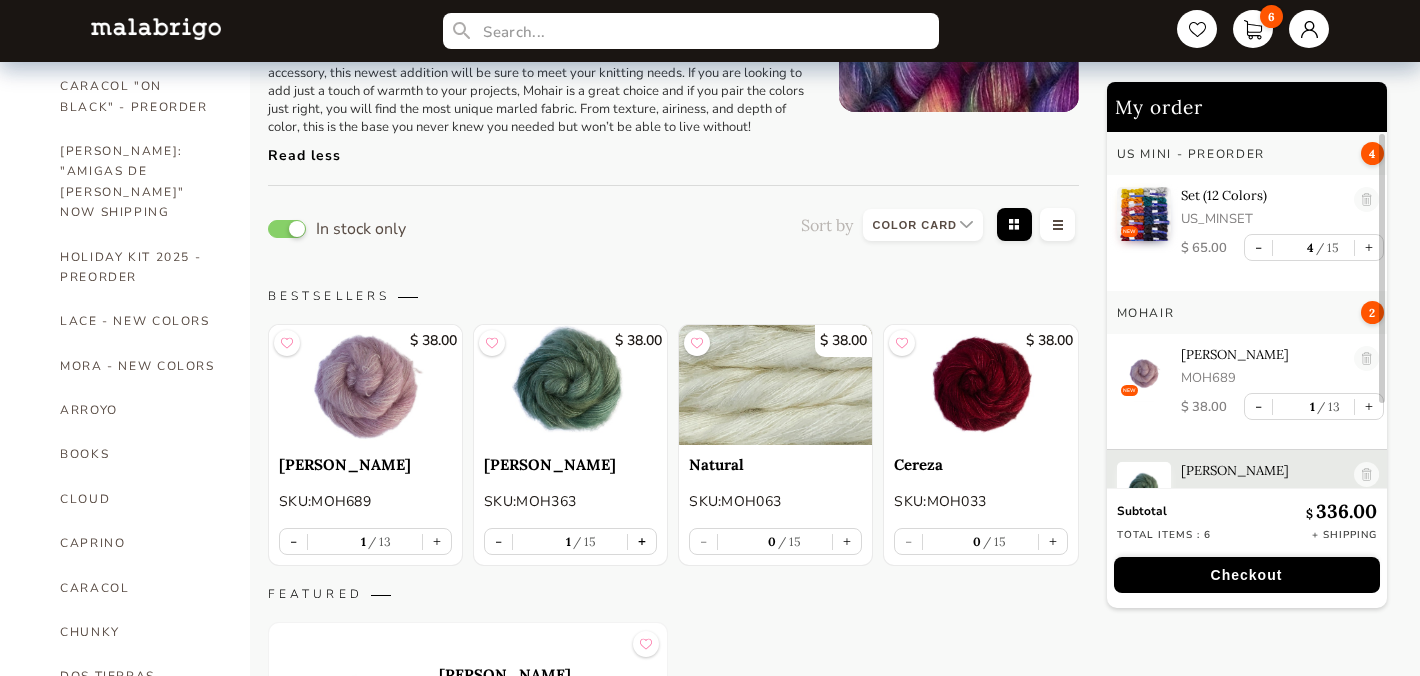 scroll, scrollTop: 56, scrollLeft: 0, axis: vertical 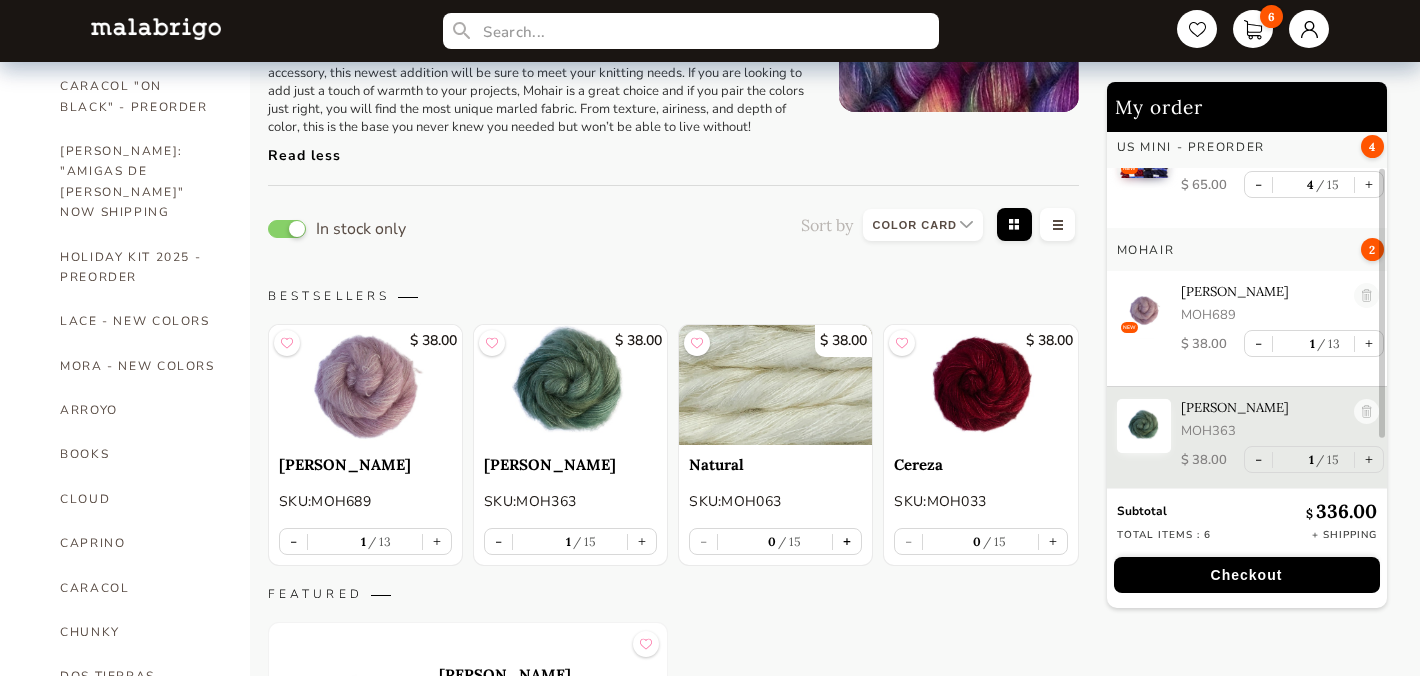 click on "+" at bounding box center (847, 541) 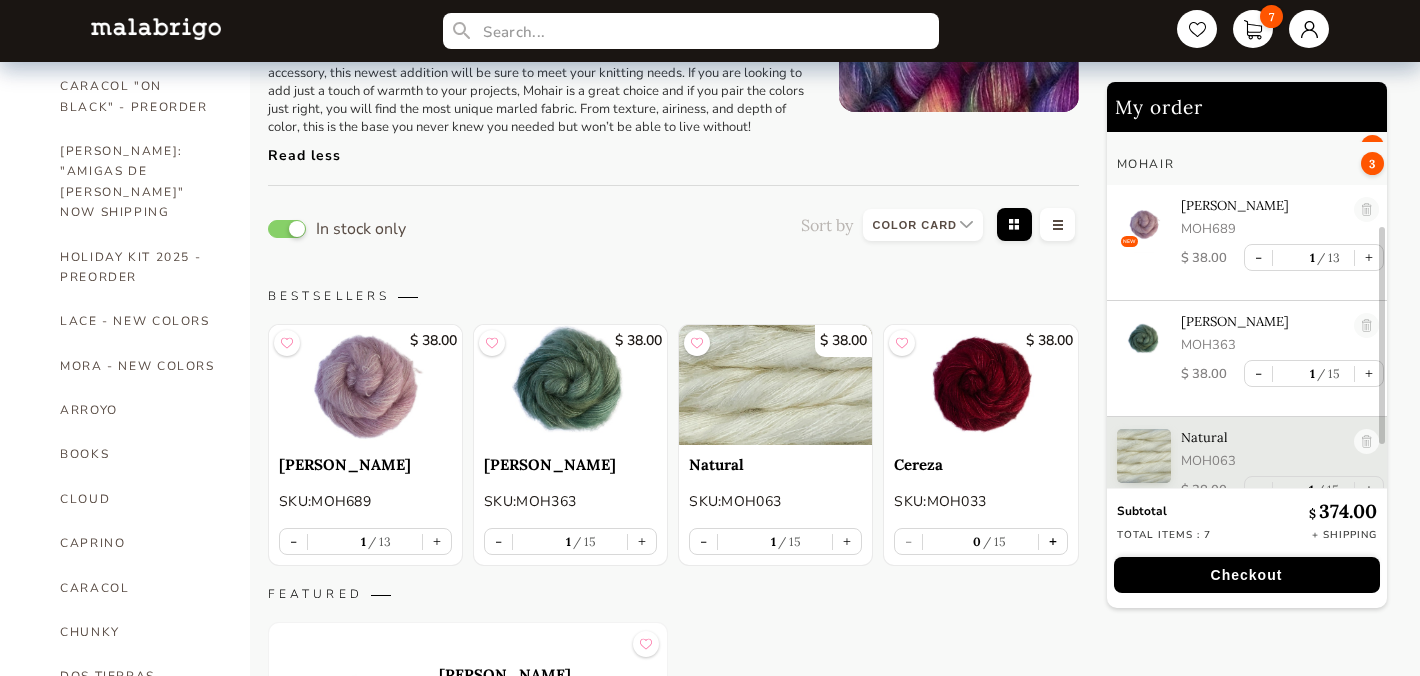 scroll, scrollTop: 170, scrollLeft: 0, axis: vertical 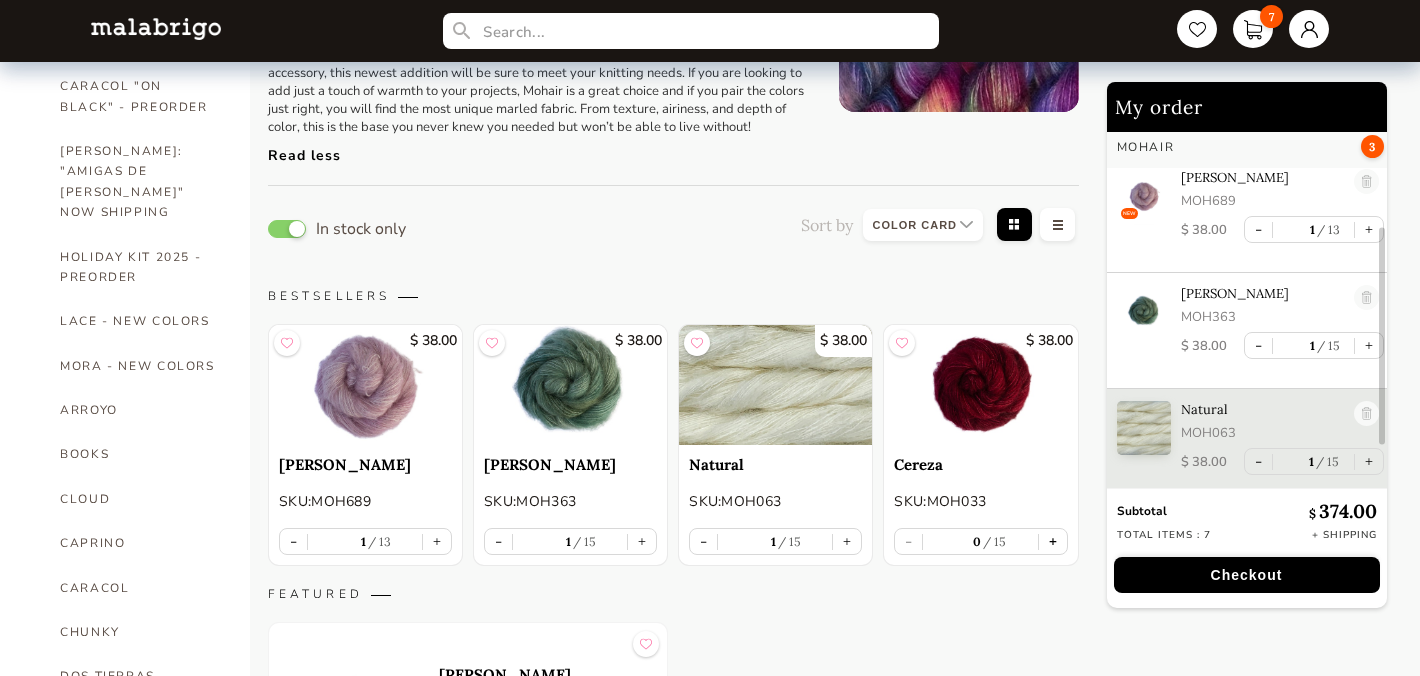 click on "+" at bounding box center [1053, 541] 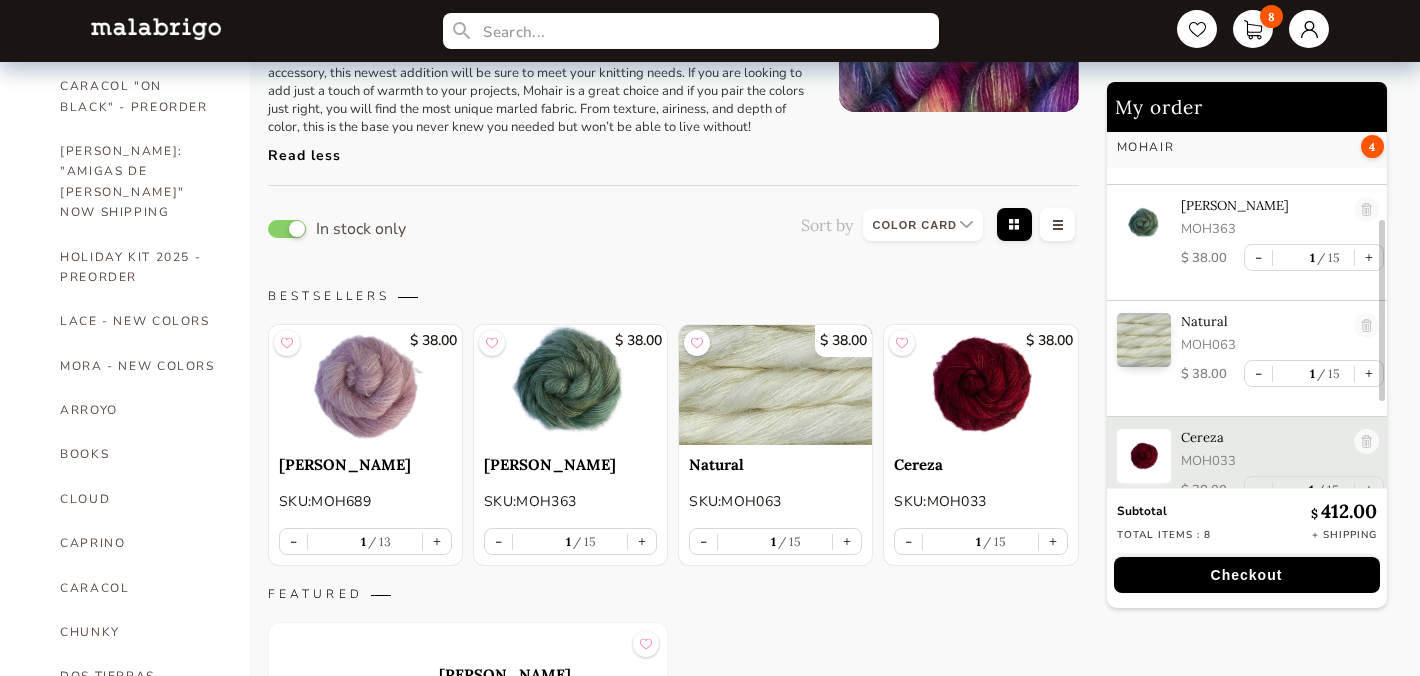 scroll, scrollTop: 287, scrollLeft: 0, axis: vertical 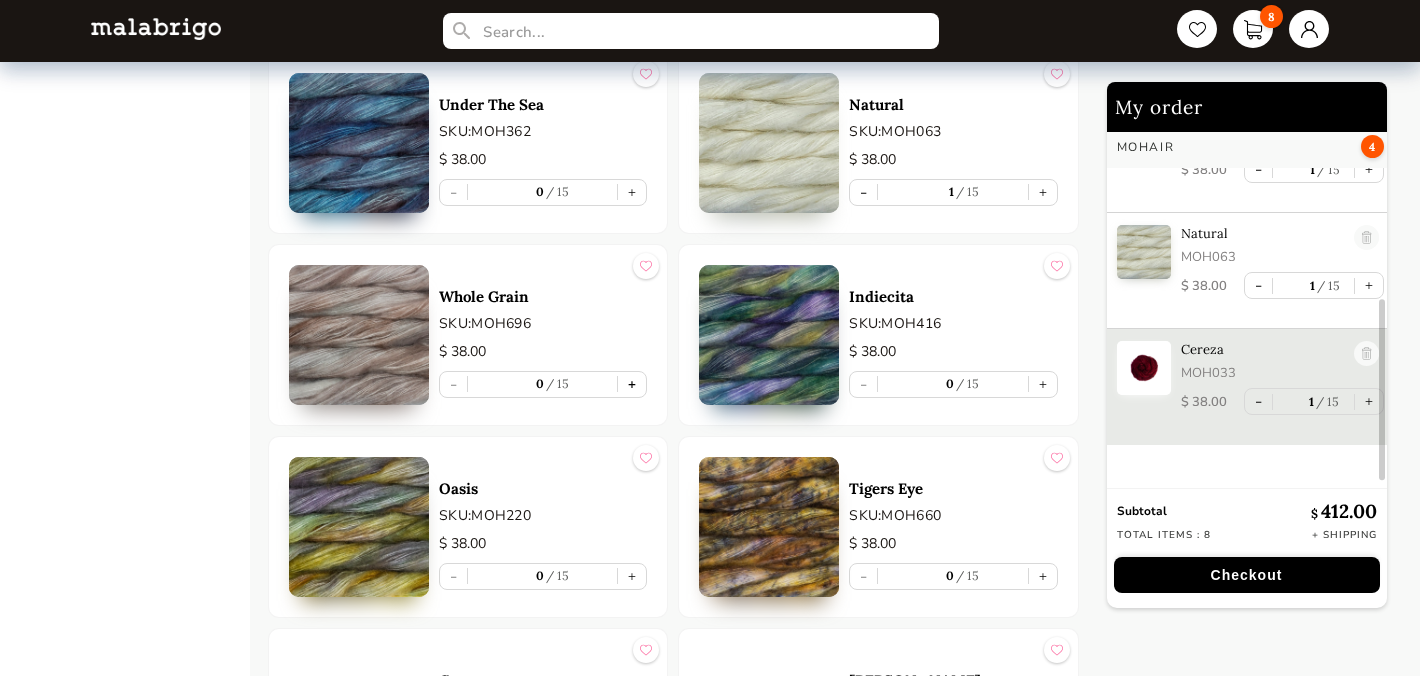 click on "+" at bounding box center [632, 384] 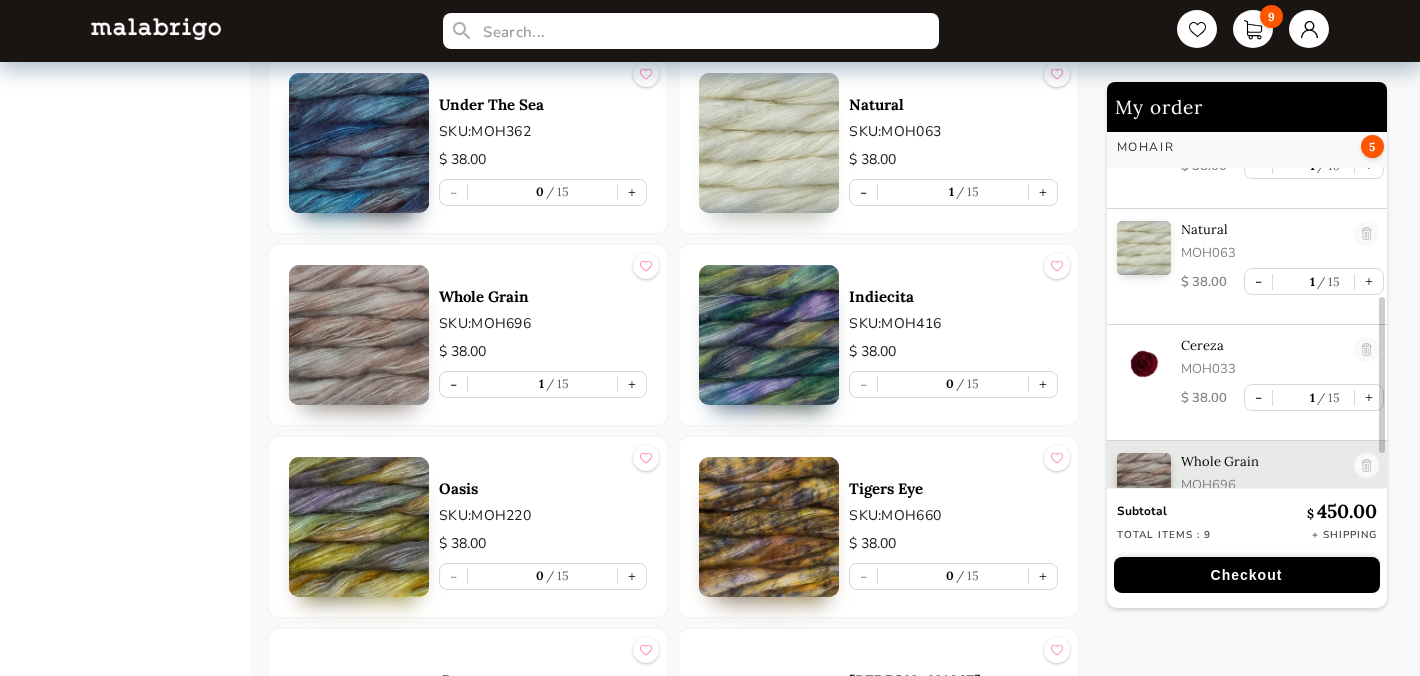 scroll, scrollTop: 462, scrollLeft: 0, axis: vertical 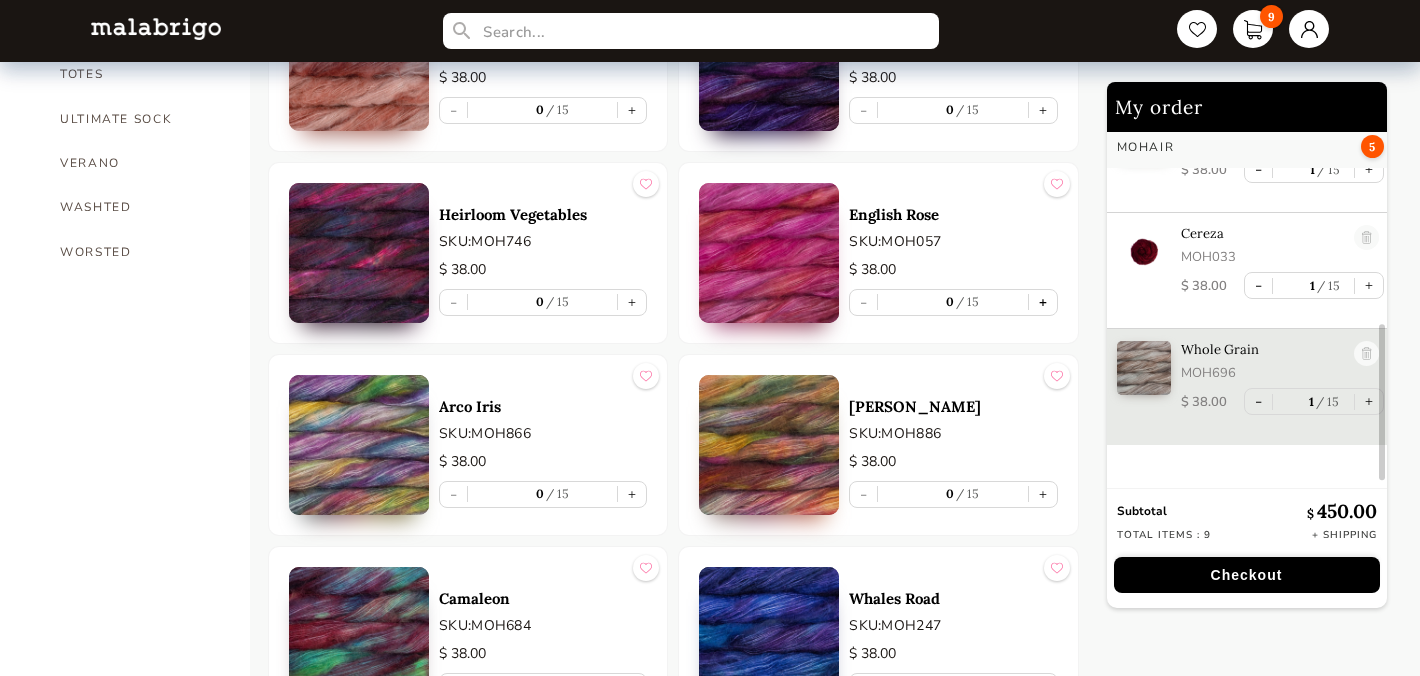 click on "+" at bounding box center [1043, 302] 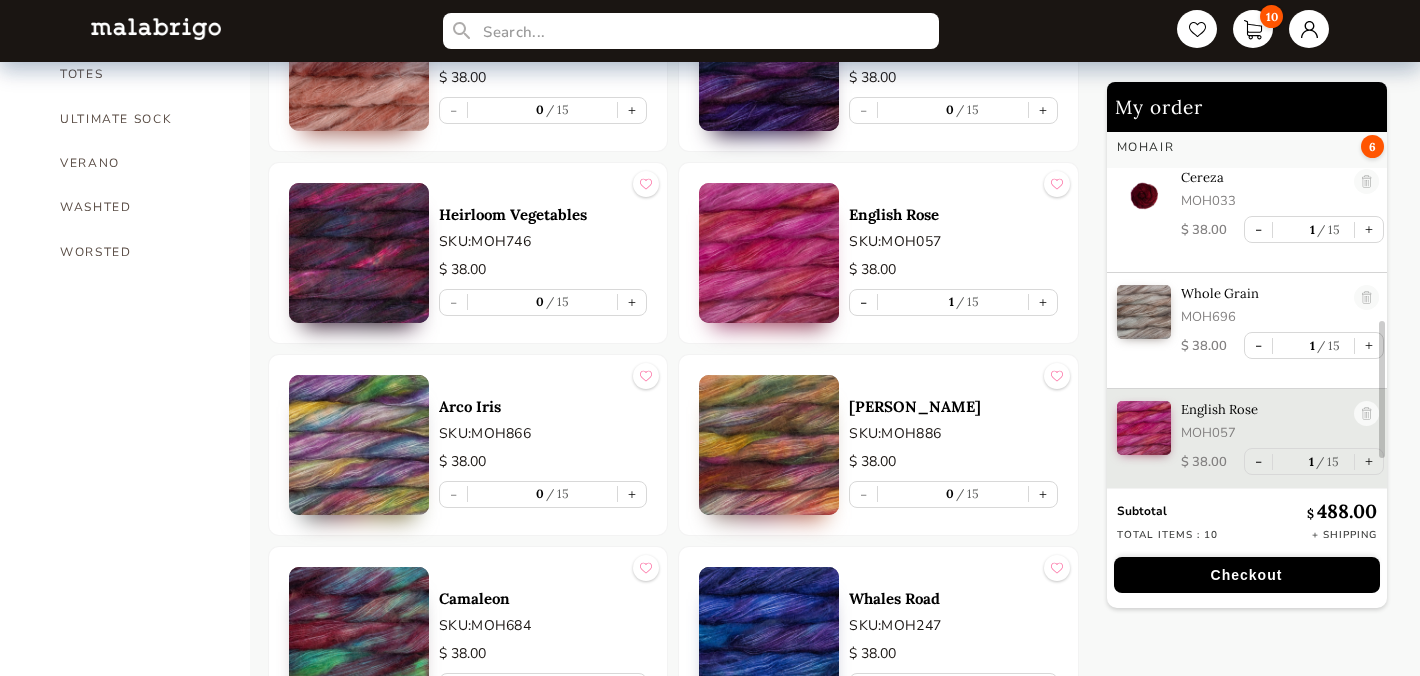 scroll, scrollTop: 519, scrollLeft: 0, axis: vertical 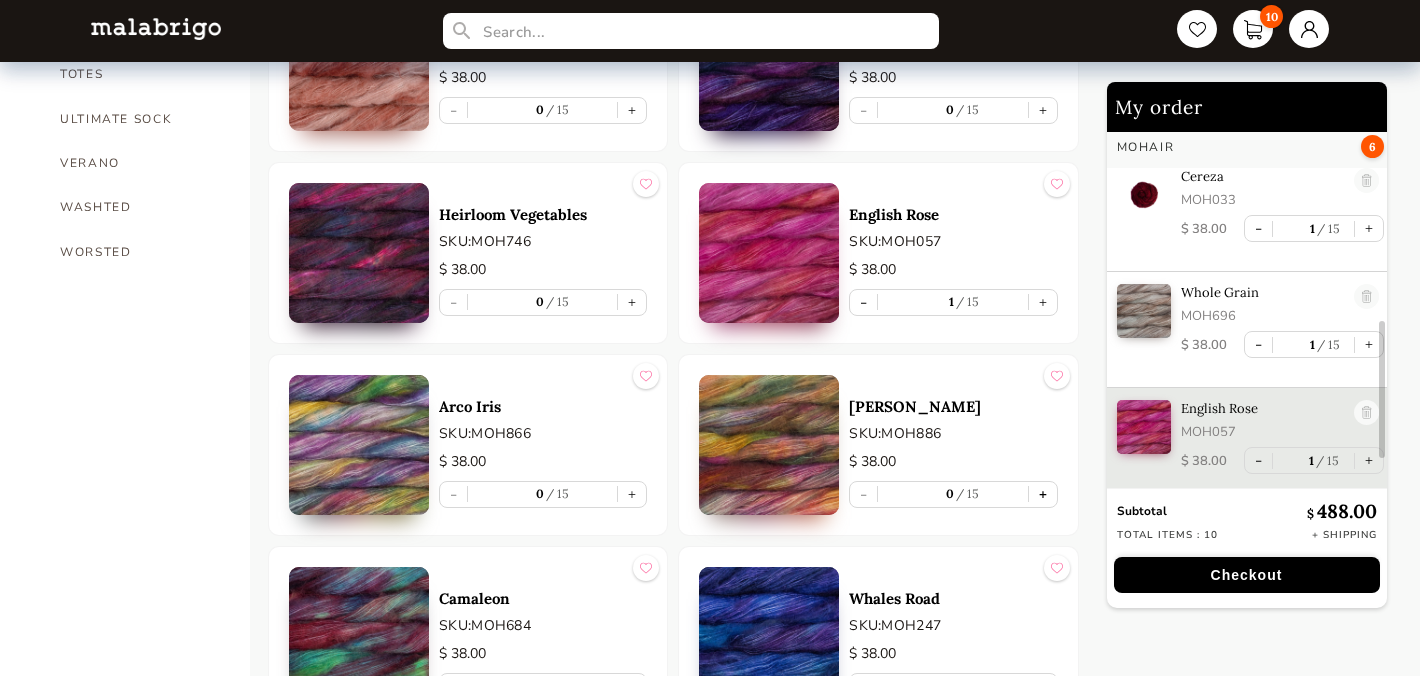 click on "+" at bounding box center (1043, 494) 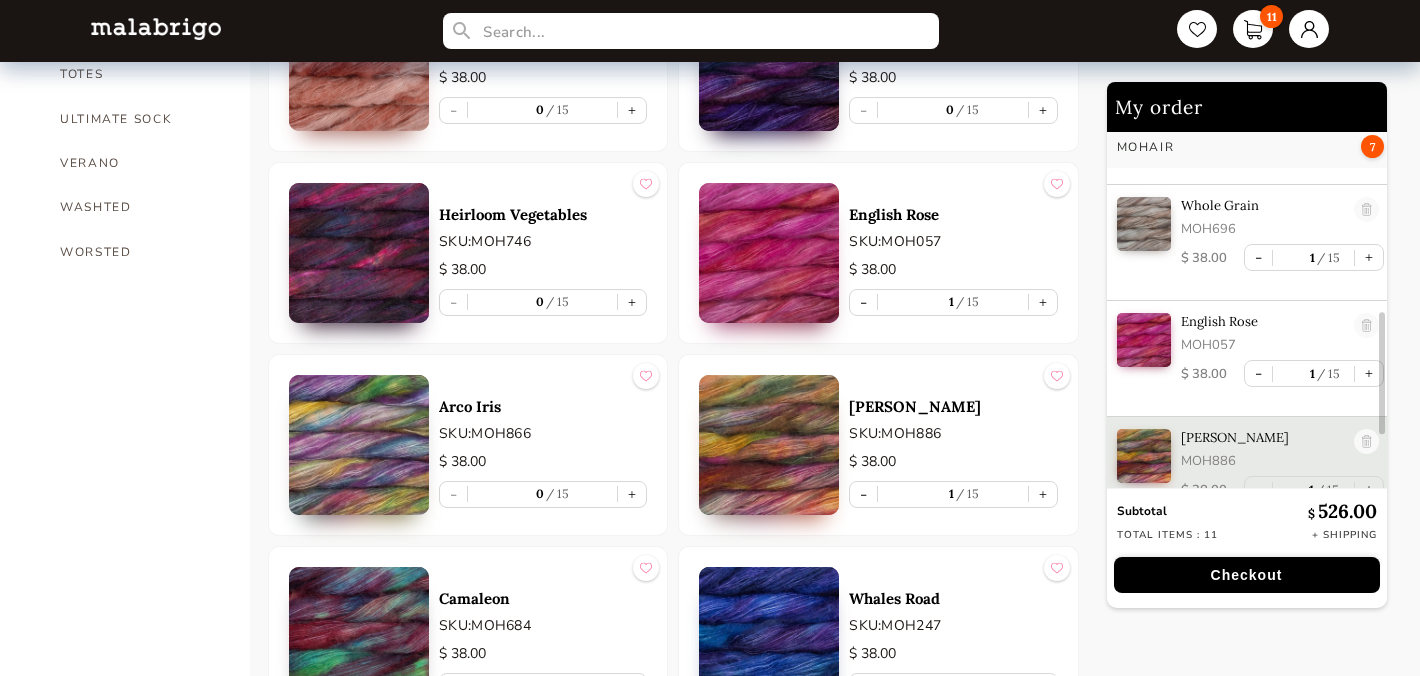 scroll, scrollTop: 634, scrollLeft: 0, axis: vertical 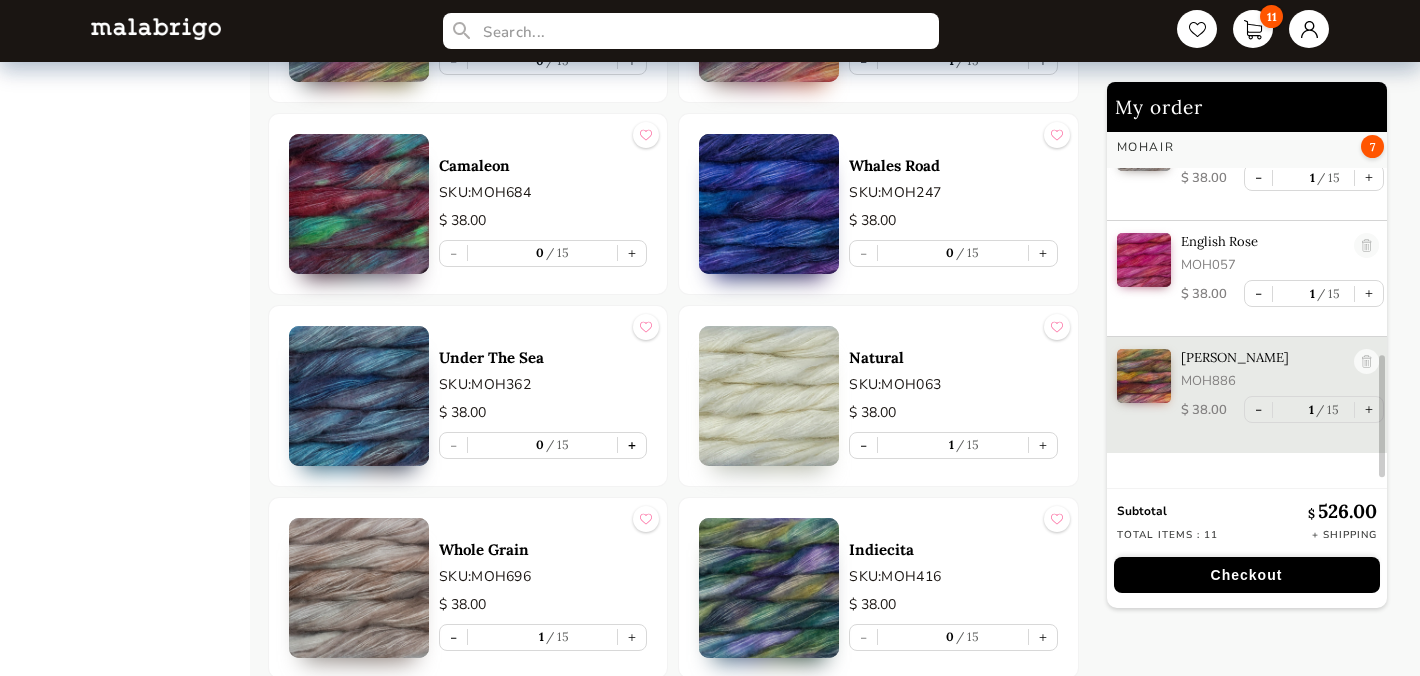 click on "+" at bounding box center [632, 445] 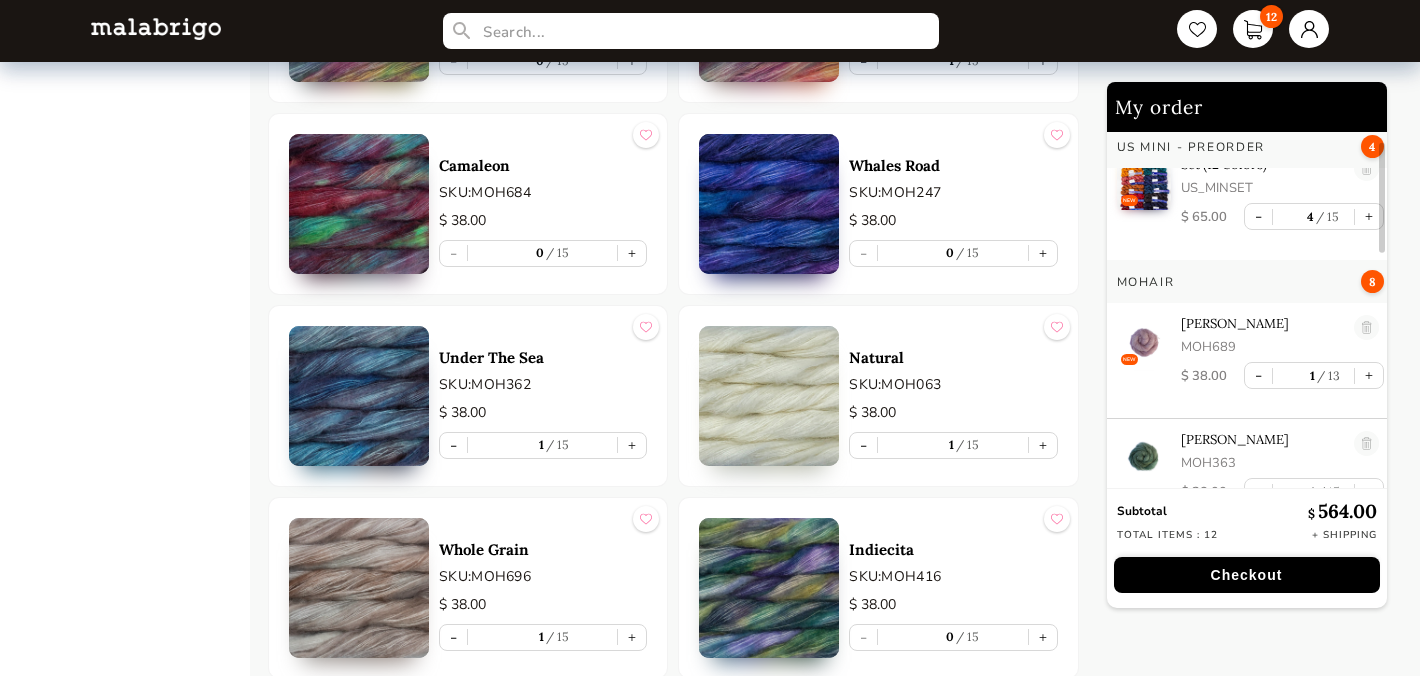 scroll, scrollTop: 0, scrollLeft: 0, axis: both 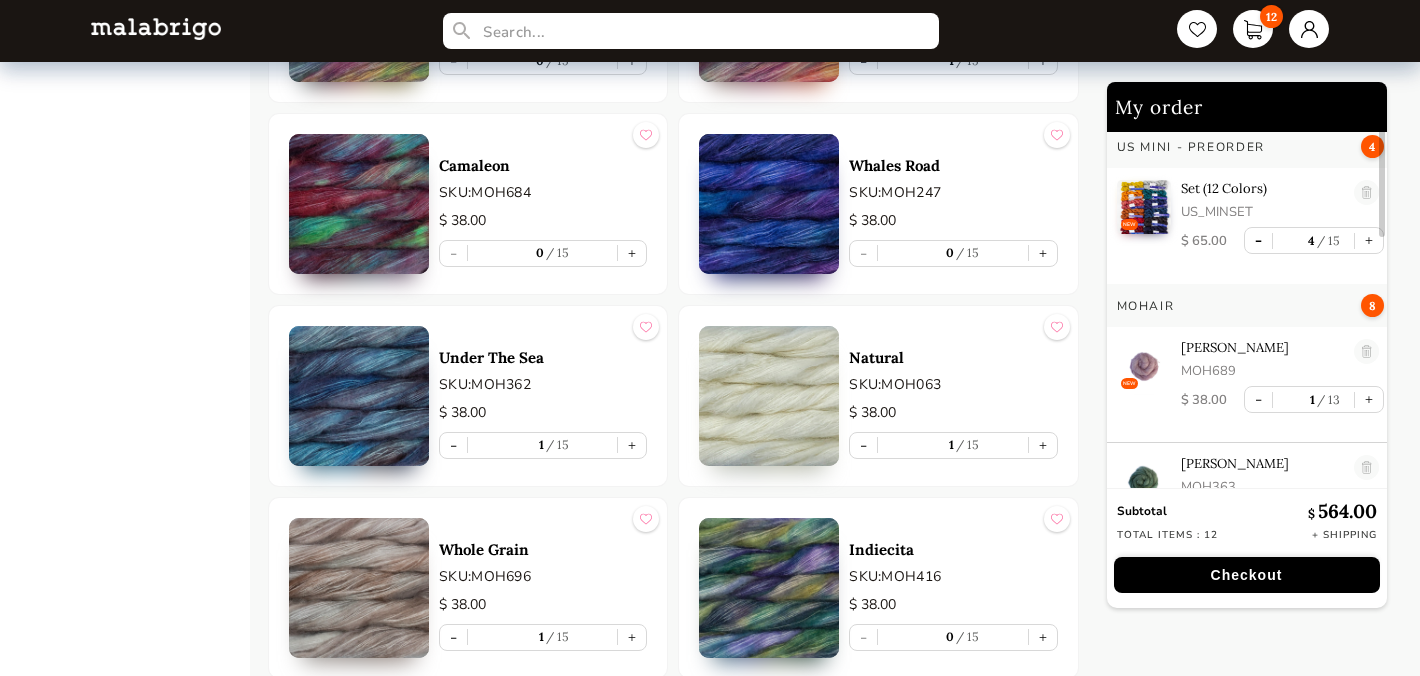 click on "-" at bounding box center [1258, 240] 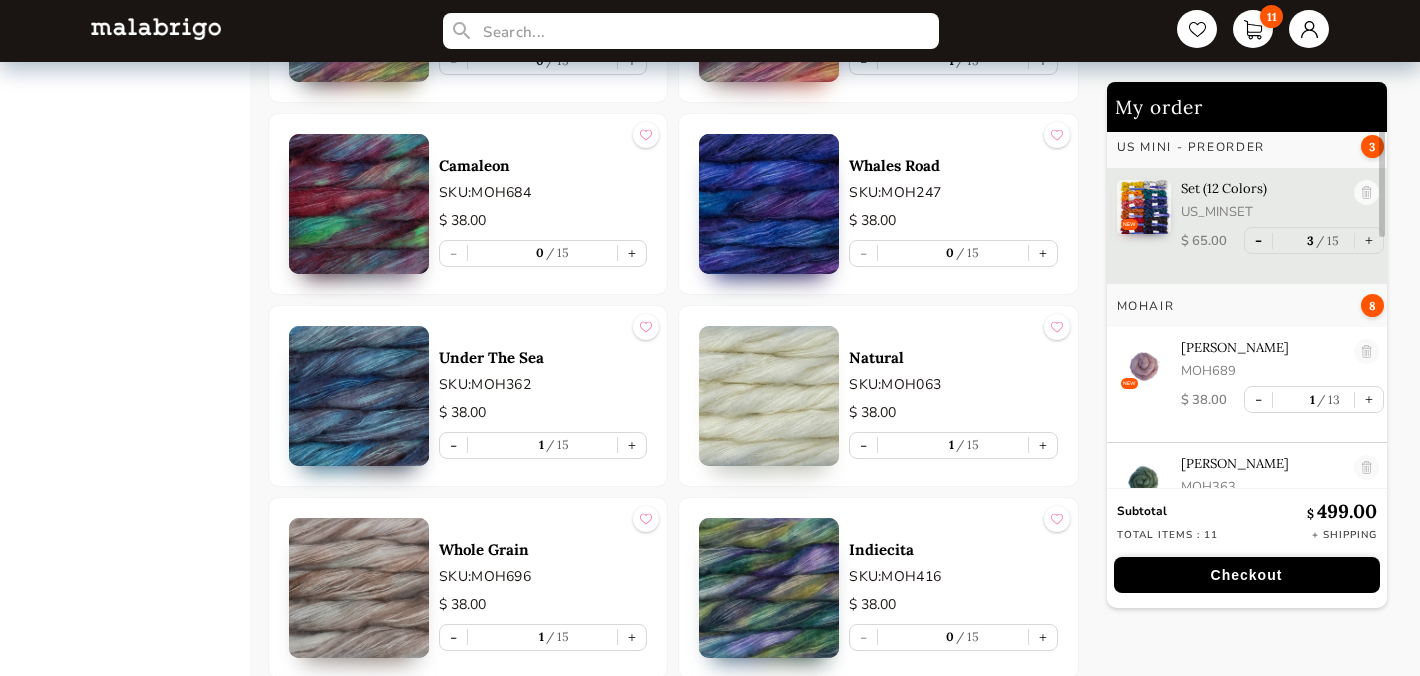 click on "-" at bounding box center [1258, 240] 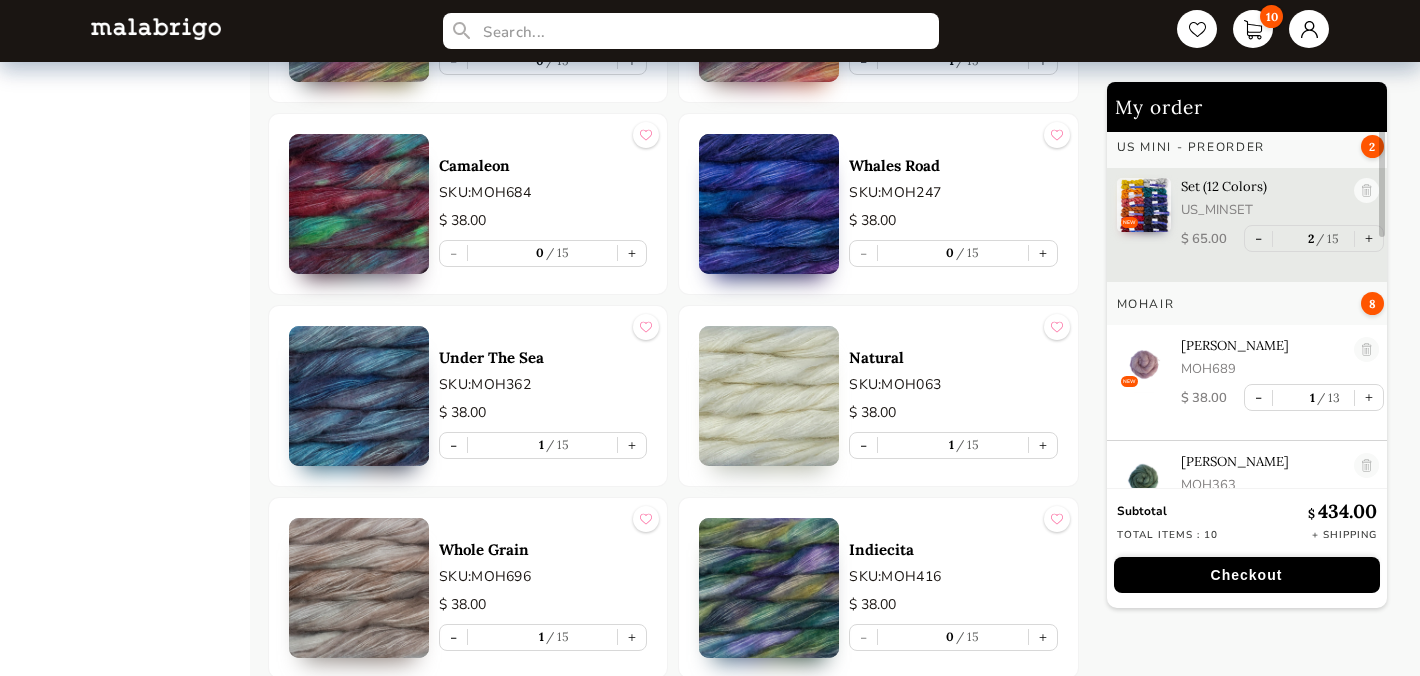 scroll, scrollTop: 0, scrollLeft: 0, axis: both 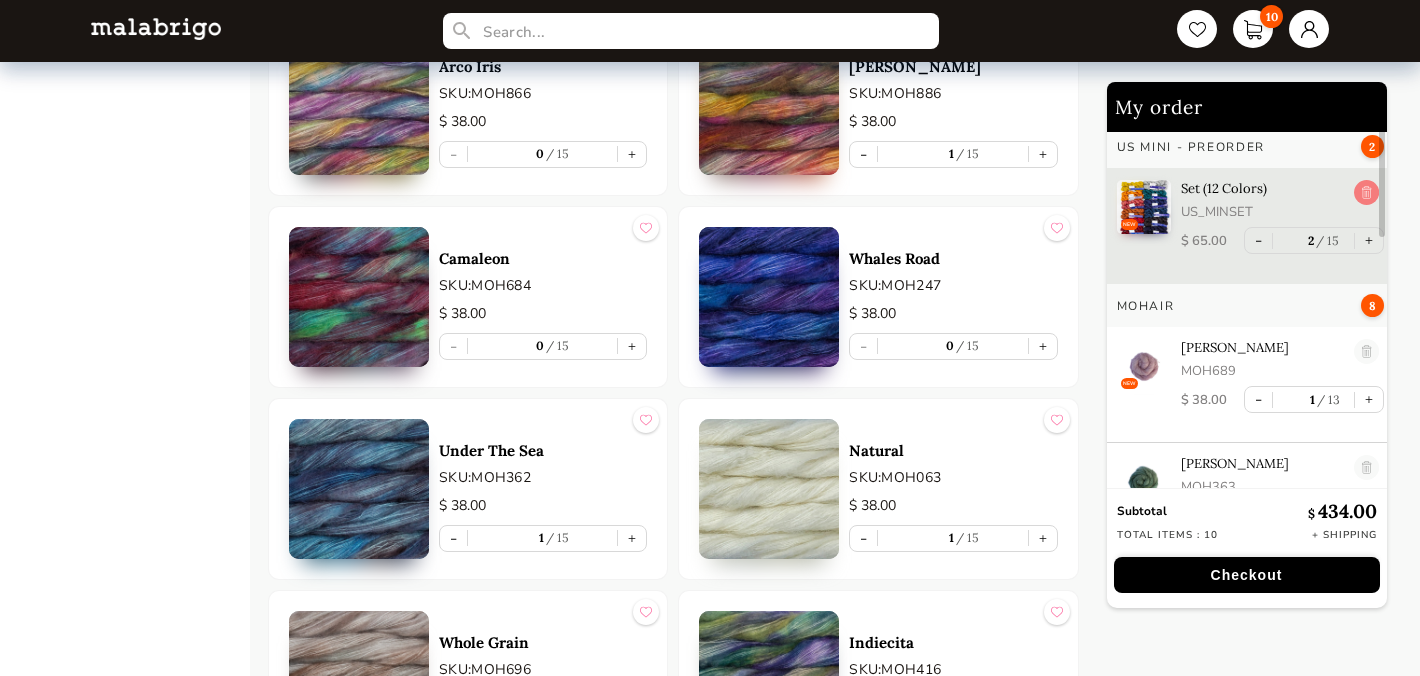 click at bounding box center [1366, 193] 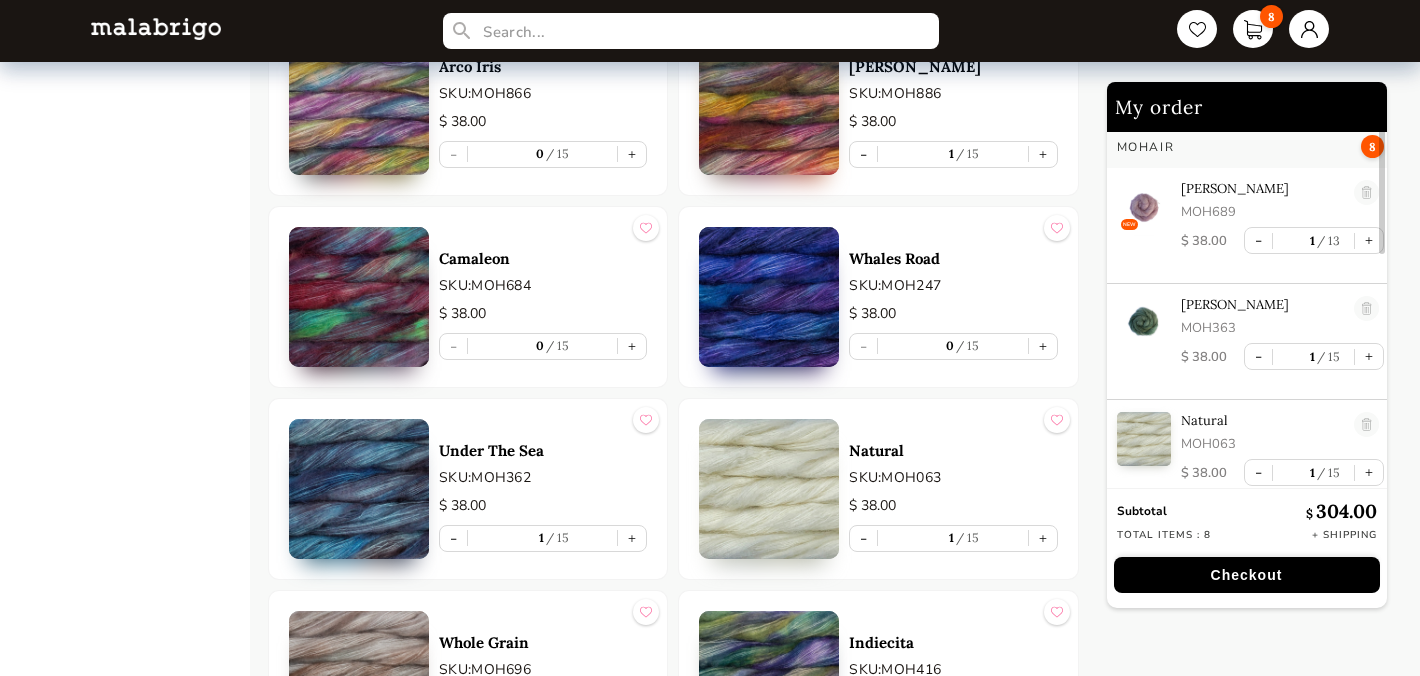 scroll, scrollTop: 0, scrollLeft: 0, axis: both 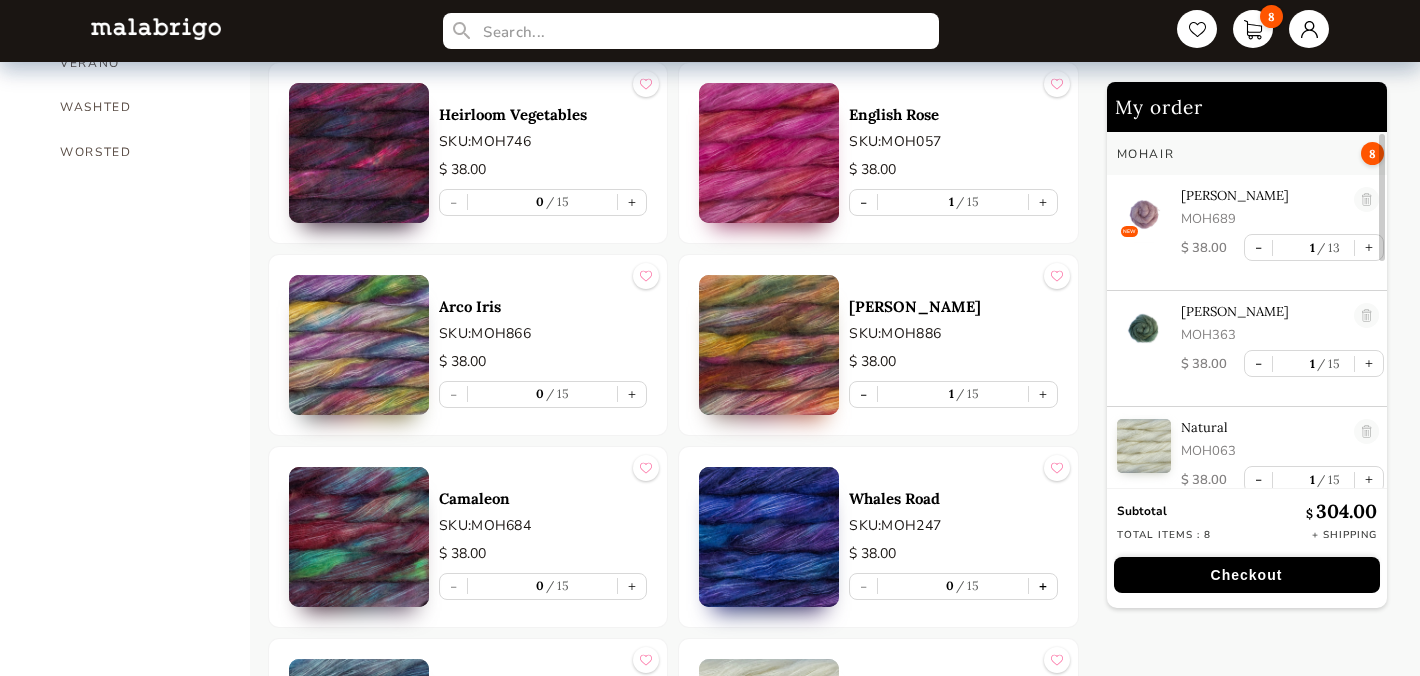 click on "+" at bounding box center [1043, 586] 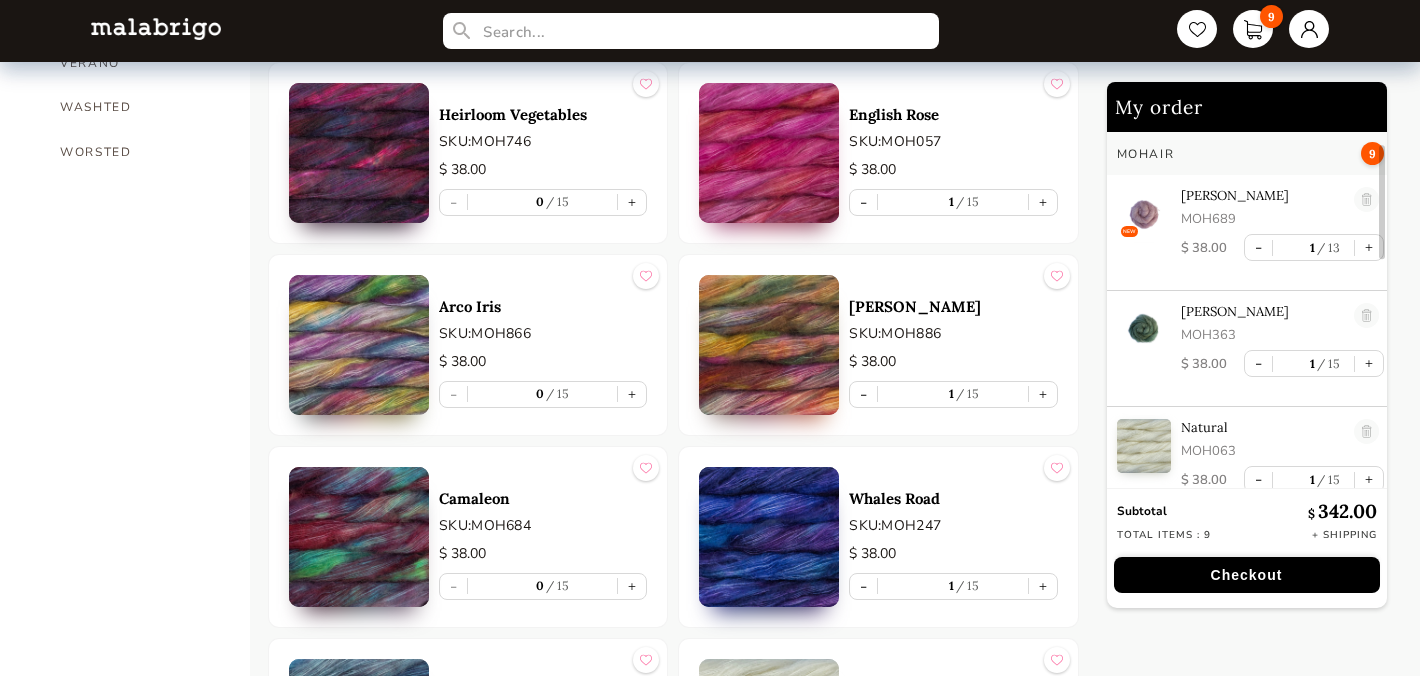 scroll, scrollTop: 103, scrollLeft: 0, axis: vertical 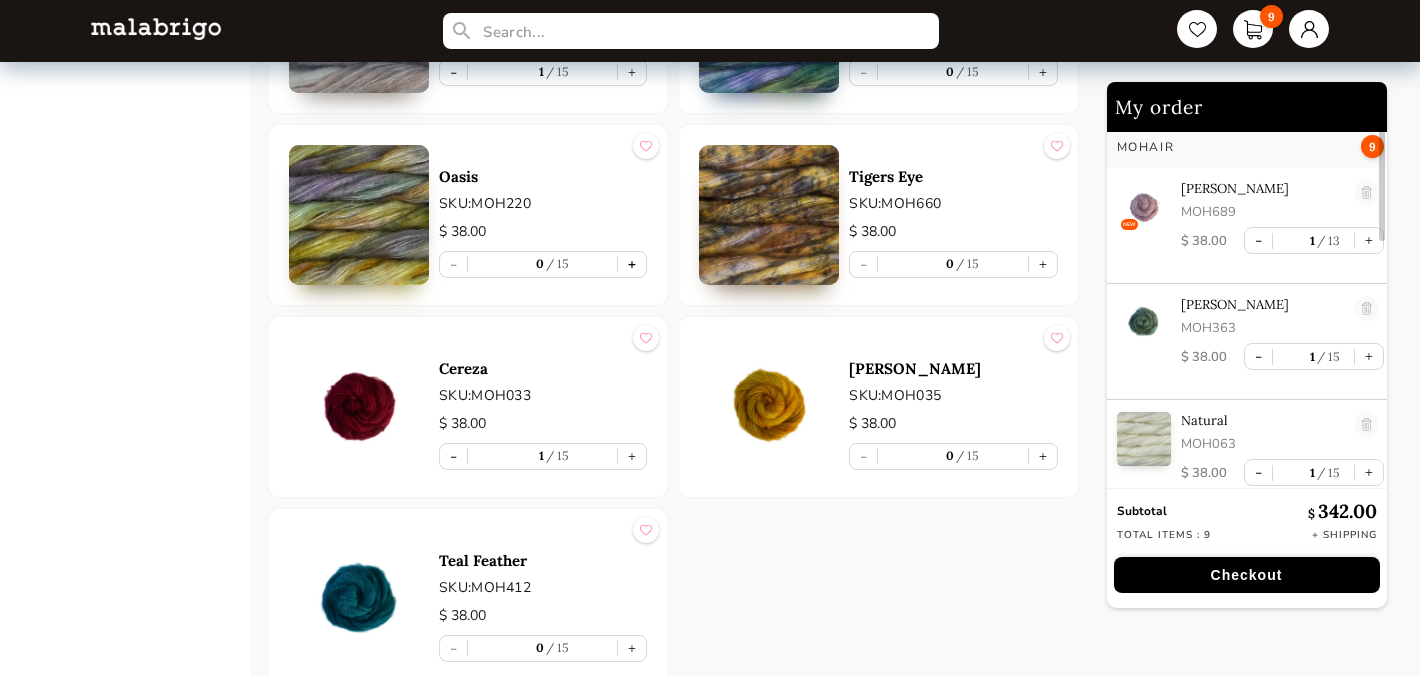 click on "+" at bounding box center (632, 264) 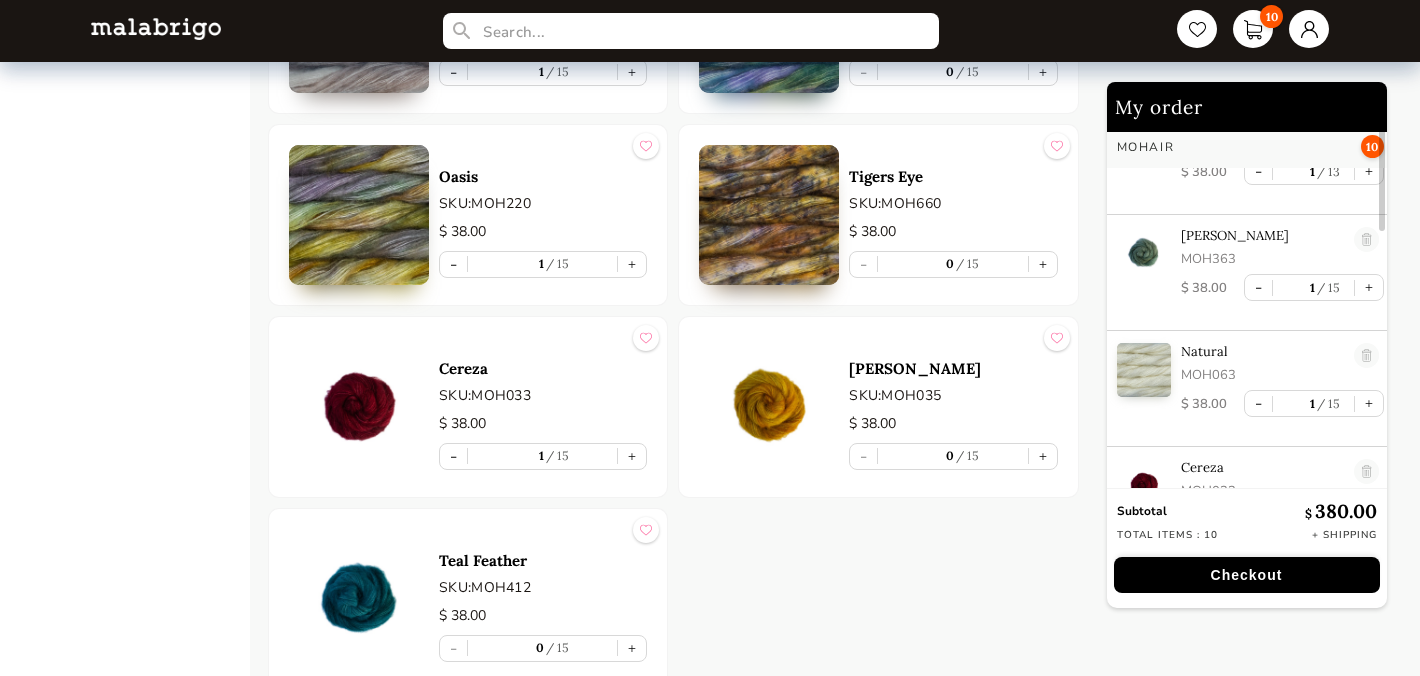 scroll, scrollTop: 0, scrollLeft: 0, axis: both 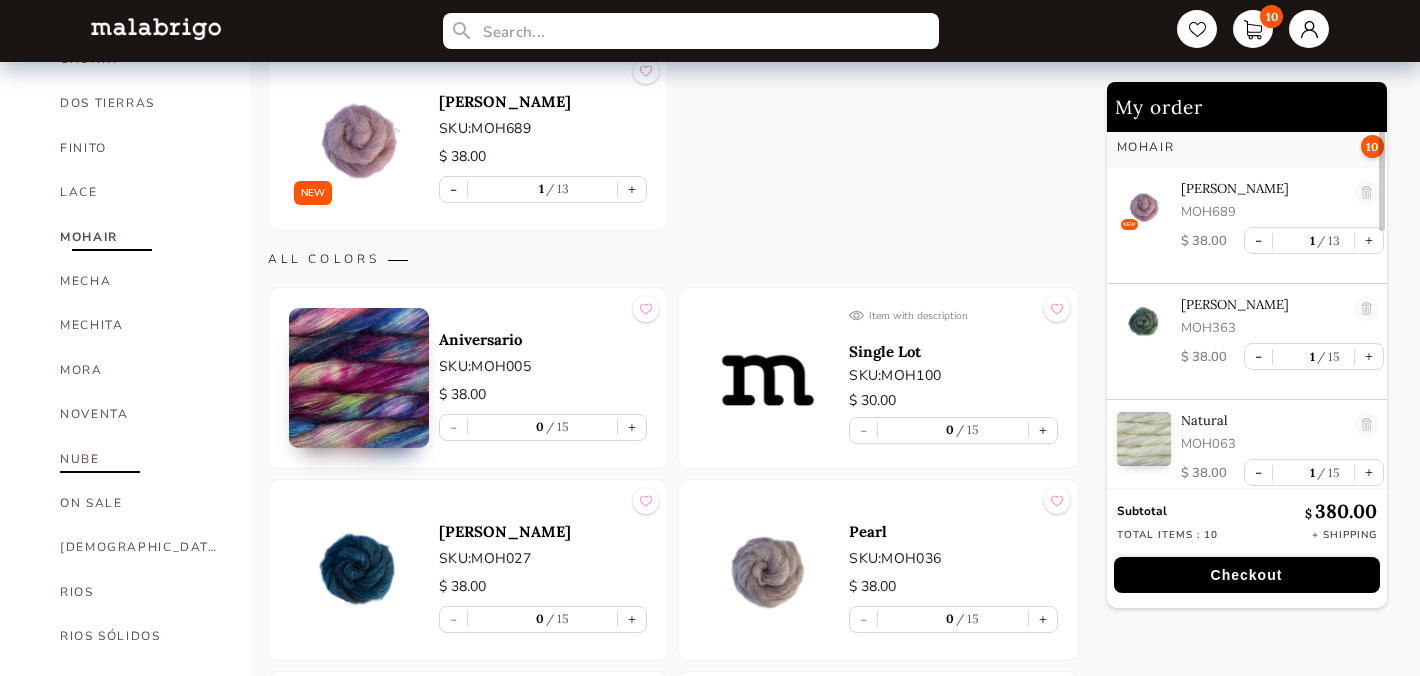 click on "NUBE" at bounding box center (140, 459) 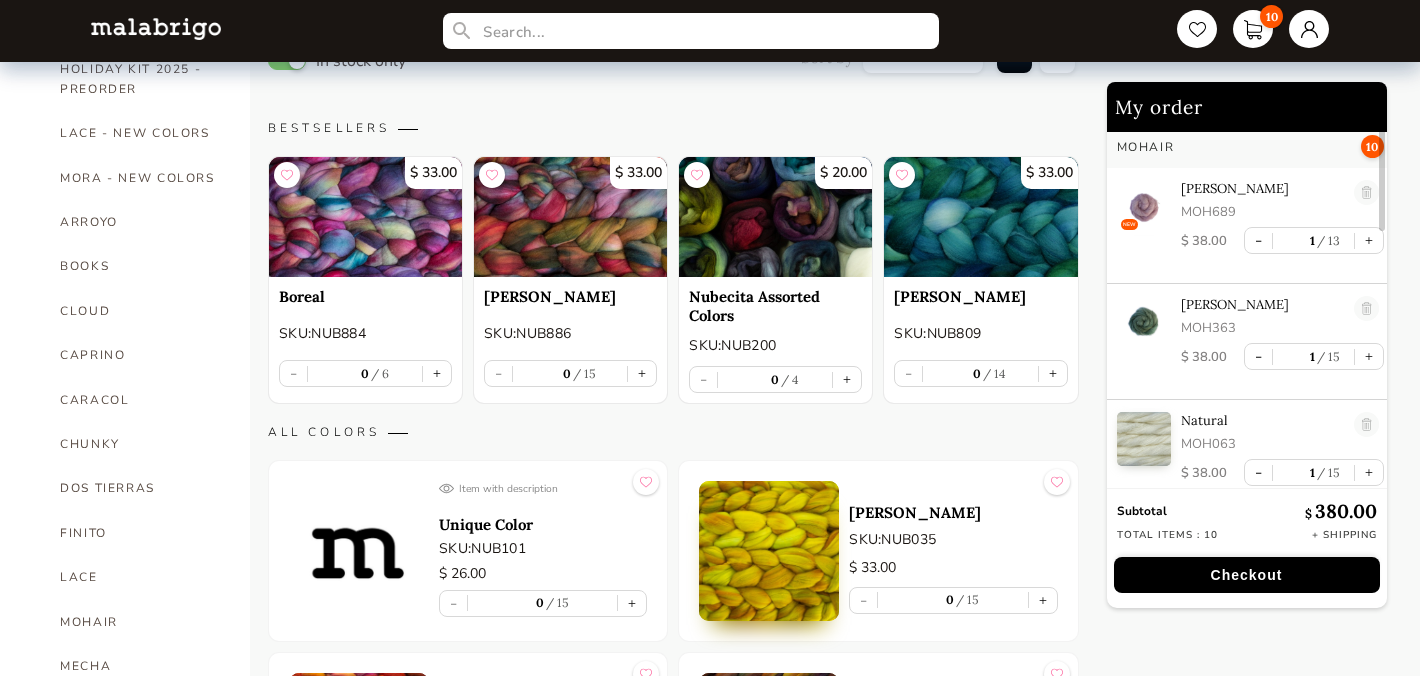 scroll, scrollTop: 464, scrollLeft: 0, axis: vertical 